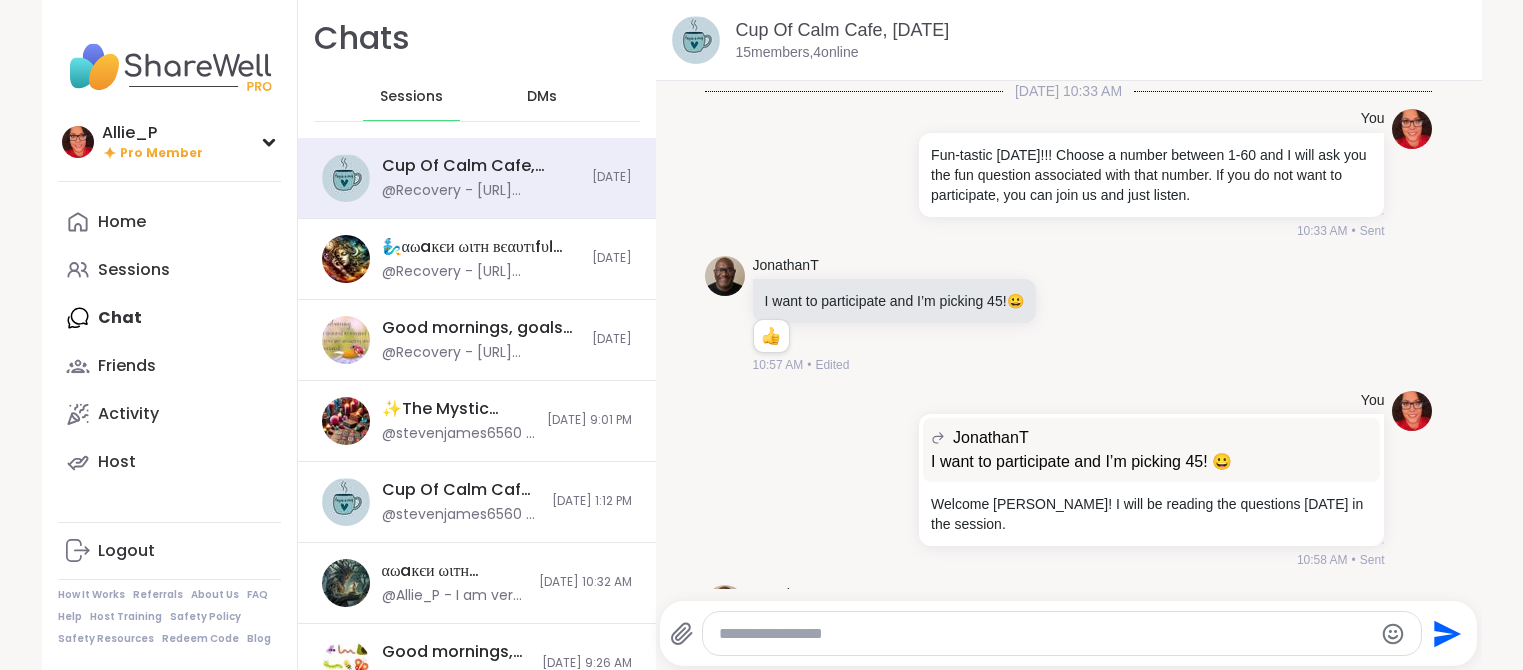 scroll, scrollTop: 0, scrollLeft: 0, axis: both 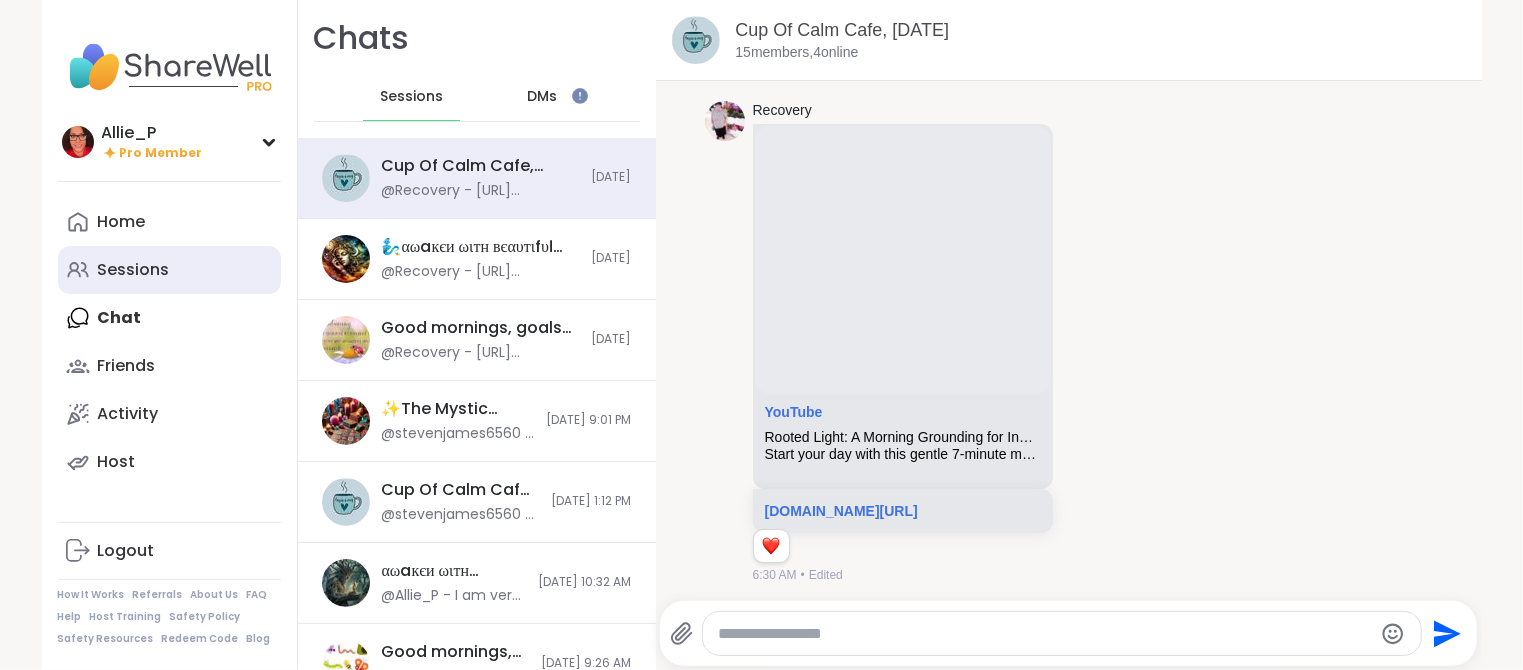 click on "Sessions" at bounding box center [134, 270] 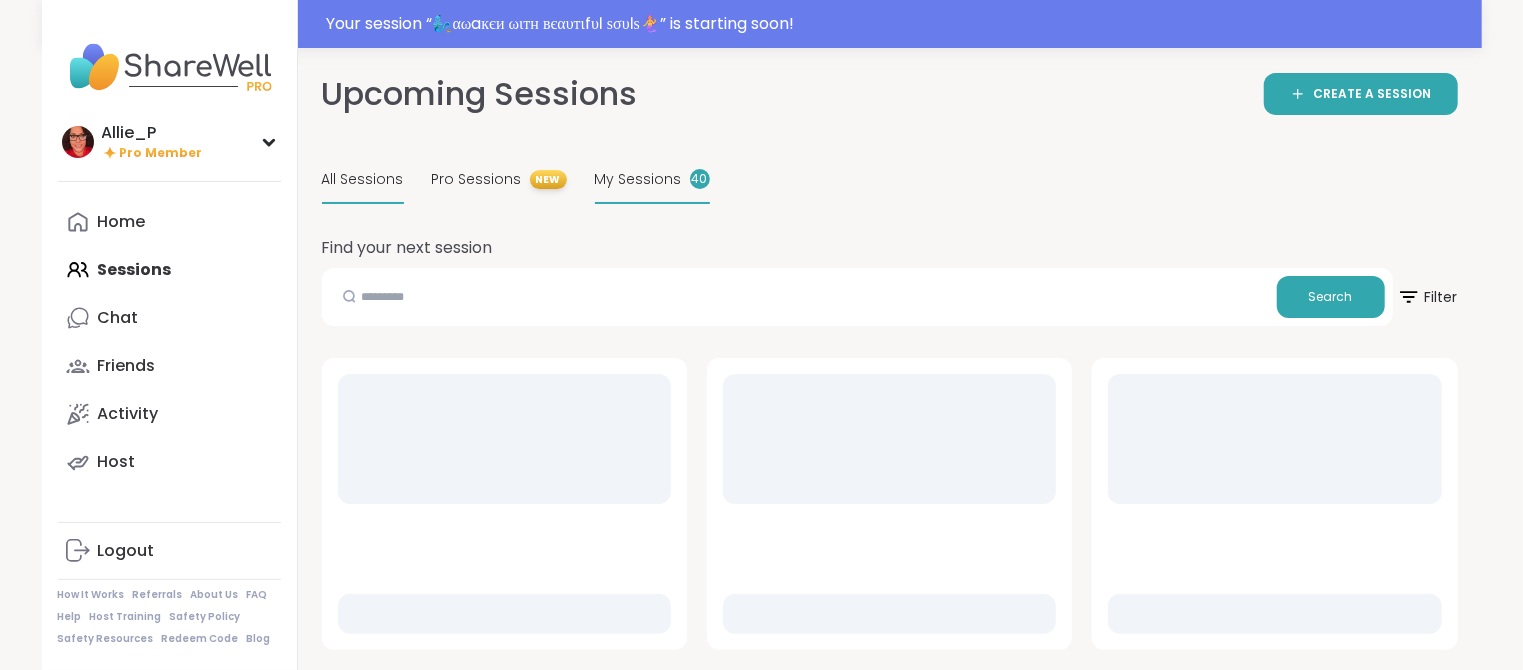 click on "My Sessions" at bounding box center [638, 179] 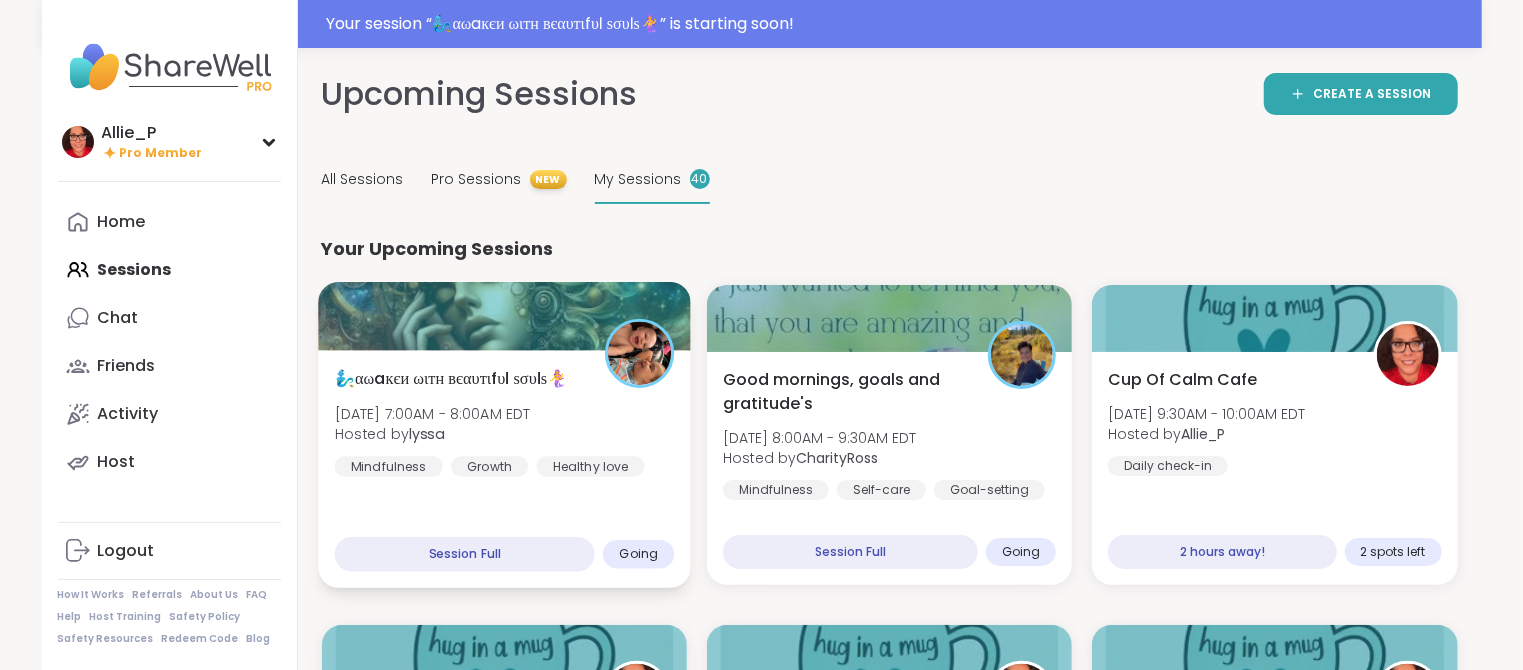 click on "Hosted by  lyssa" at bounding box center (432, 434) 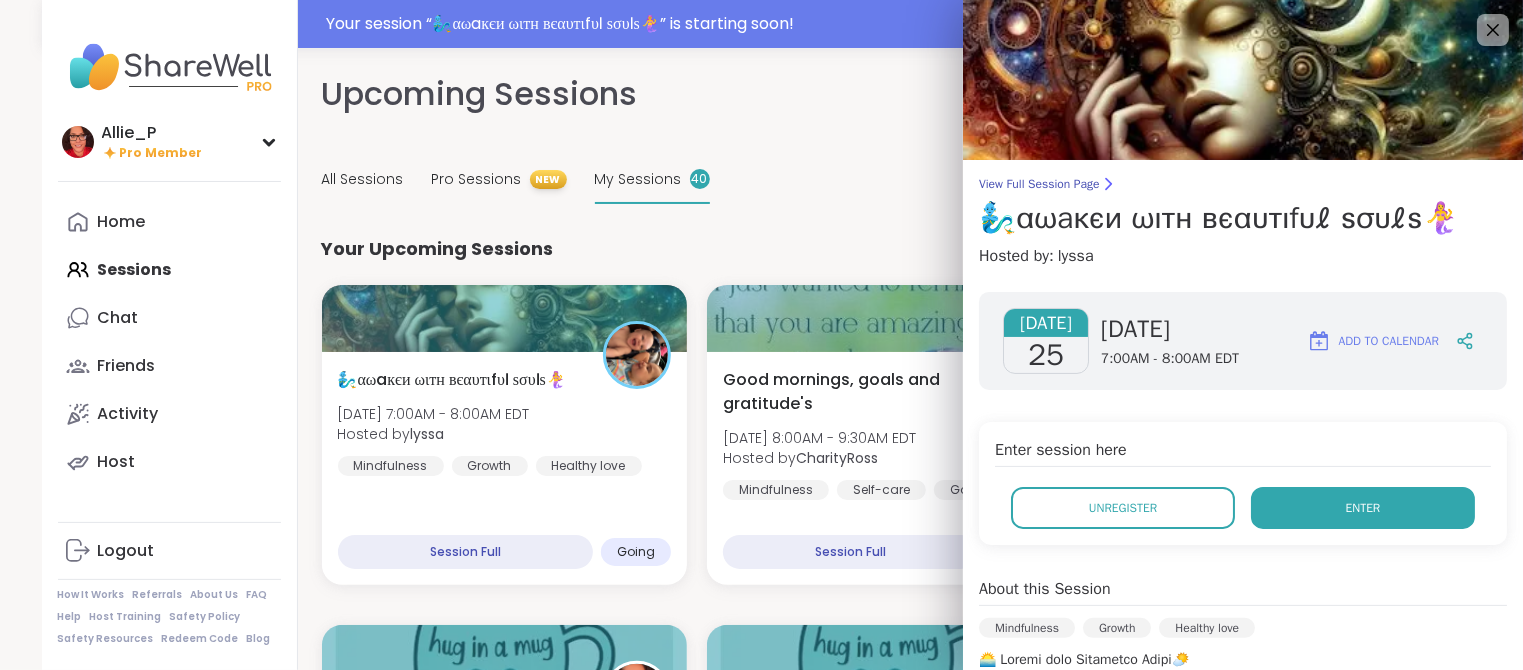 click on "Enter" at bounding box center (1363, 508) 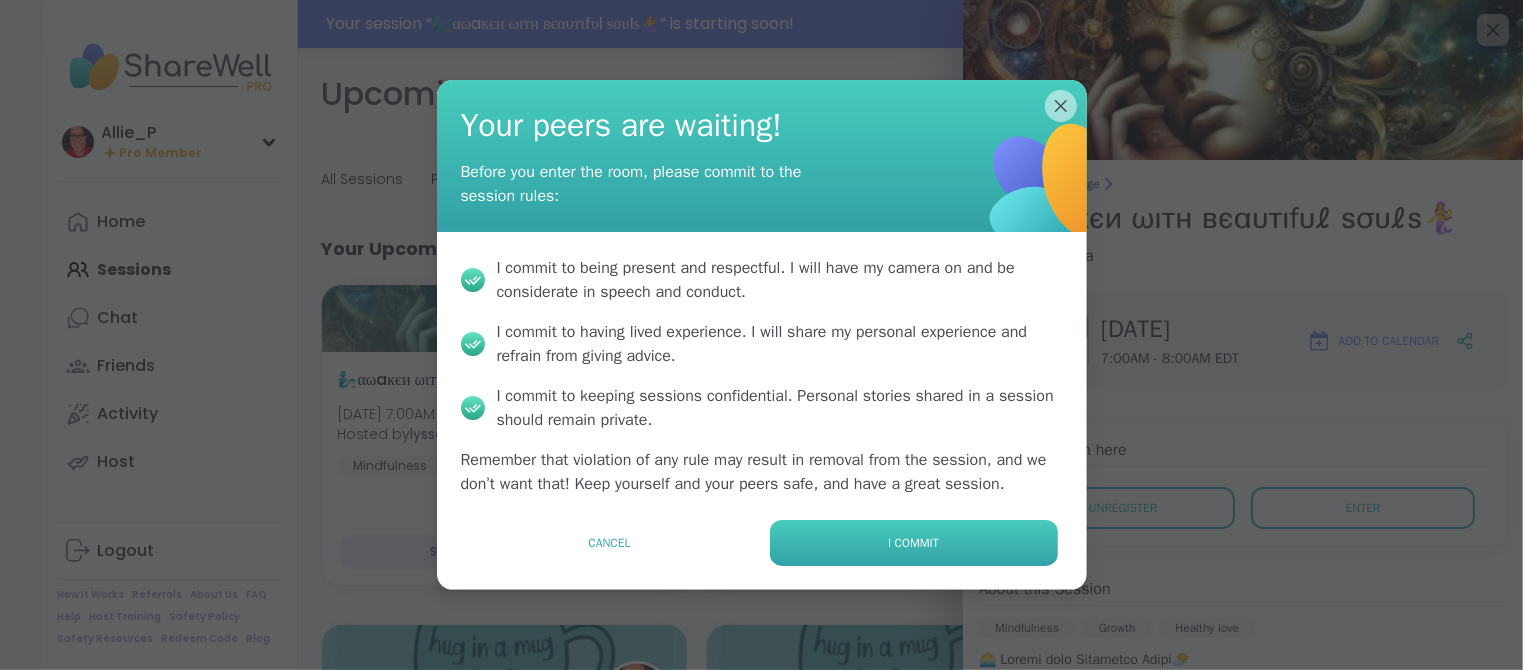 click on "I commit" at bounding box center (914, 543) 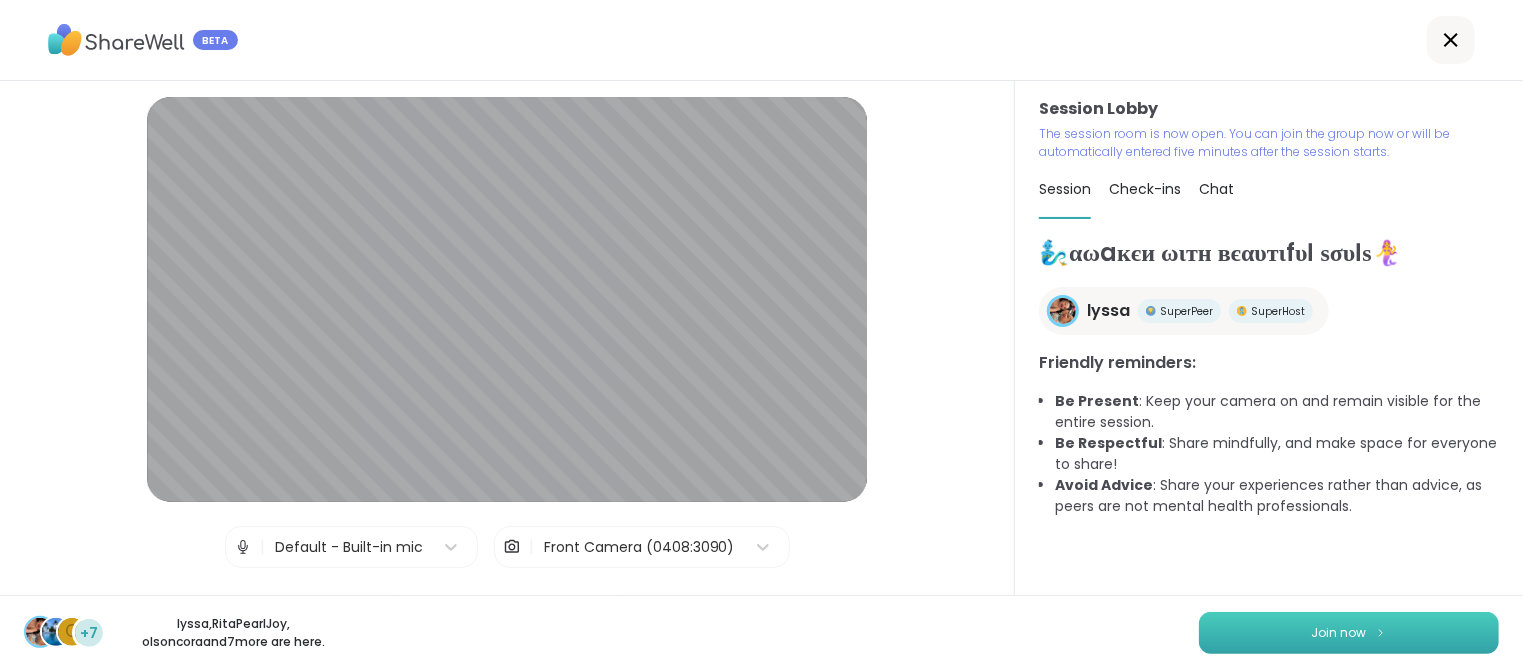 click on "Join now" at bounding box center (1339, 633) 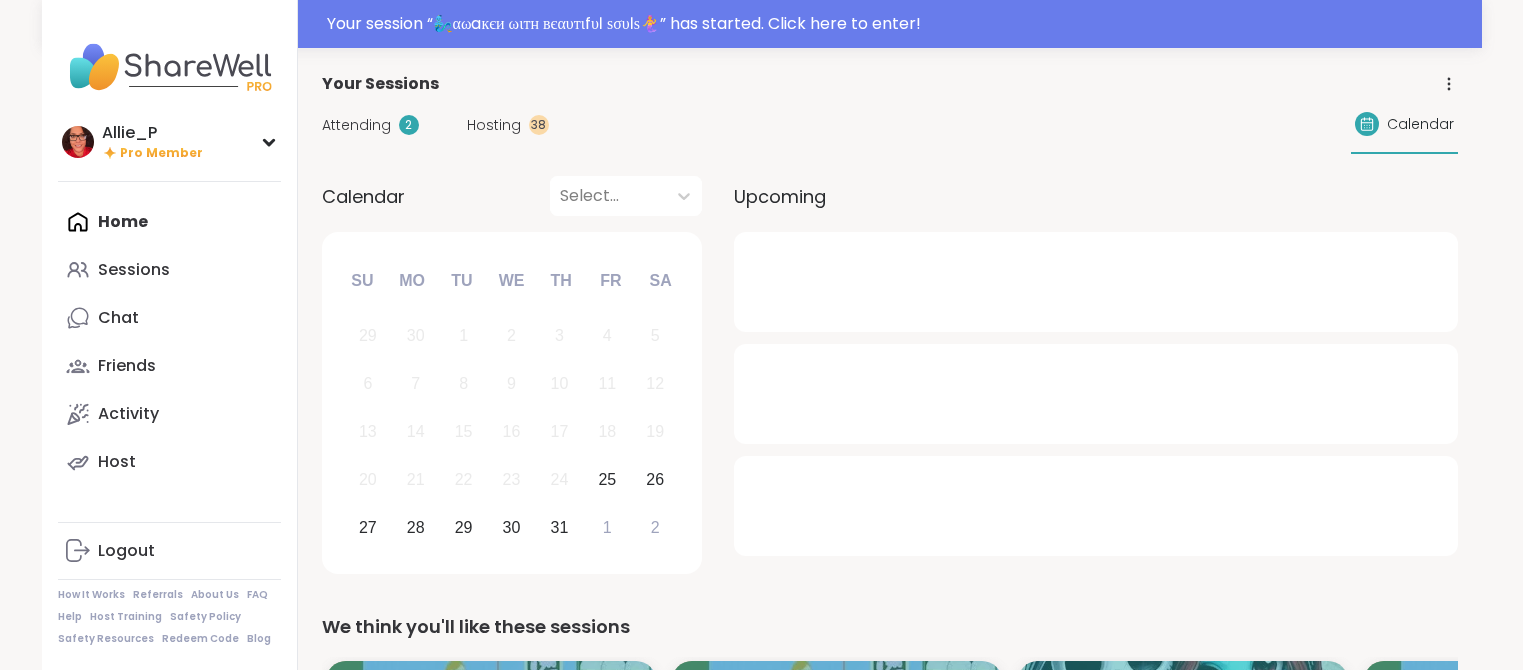 scroll, scrollTop: 0, scrollLeft: 0, axis: both 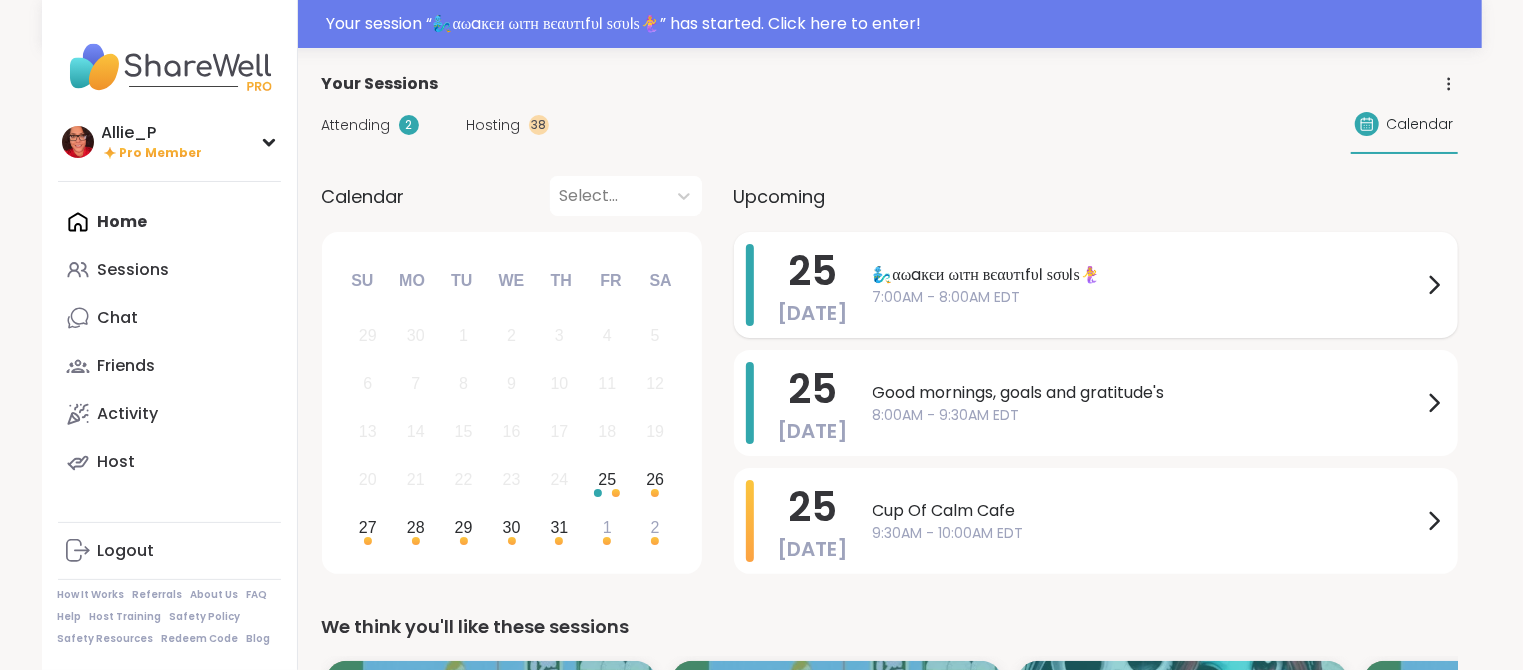 click on "🧞‍♂️αωaкєи ωιтн вєαυтιfυℓ ѕσυℓѕ🧜‍♀️" at bounding box center (1147, 275) 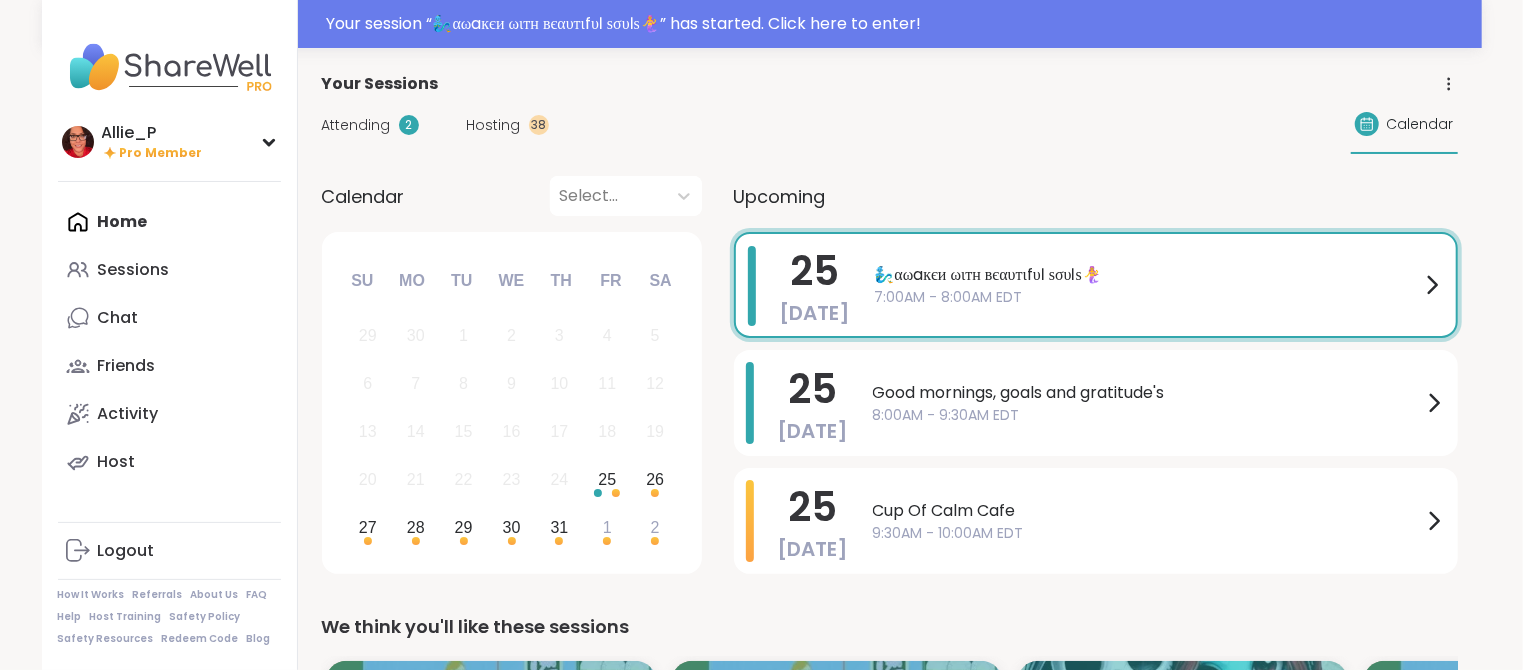 scroll, scrollTop: 0, scrollLeft: 0, axis: both 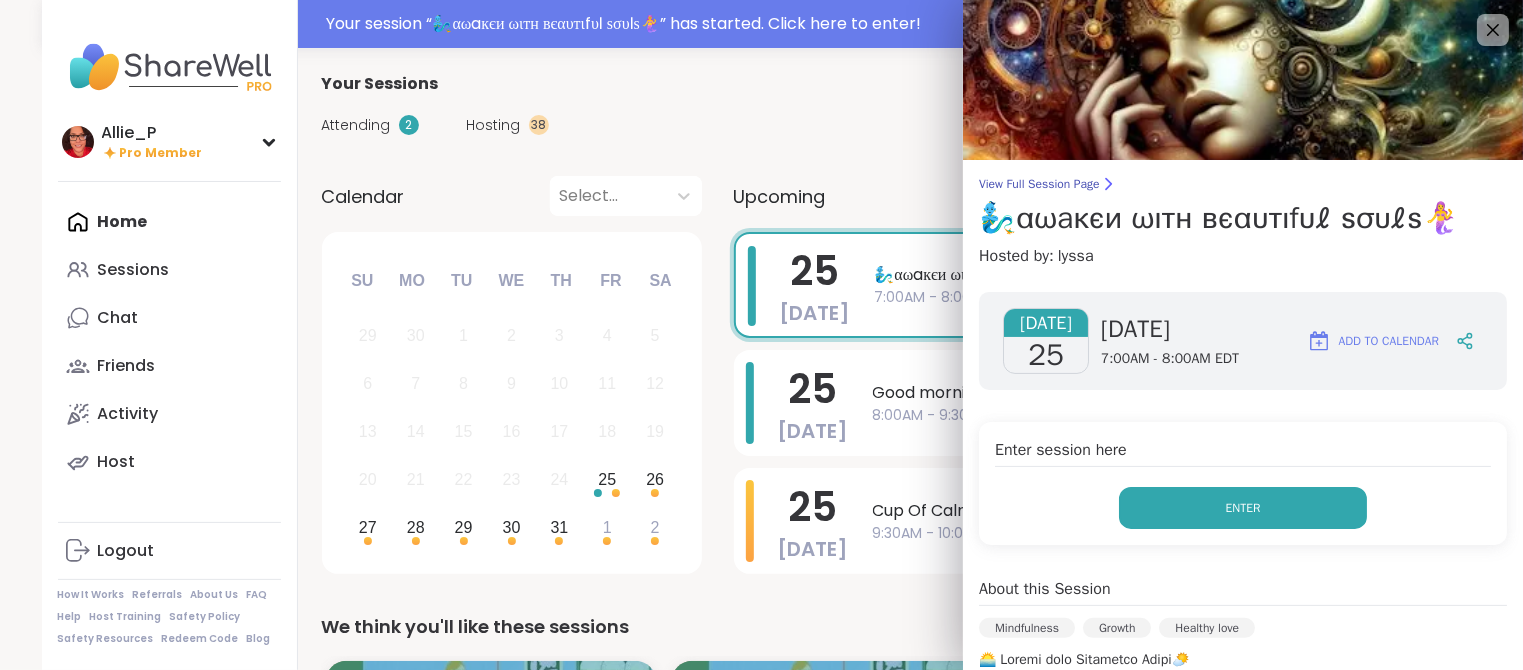 click on "Enter" at bounding box center [1243, 508] 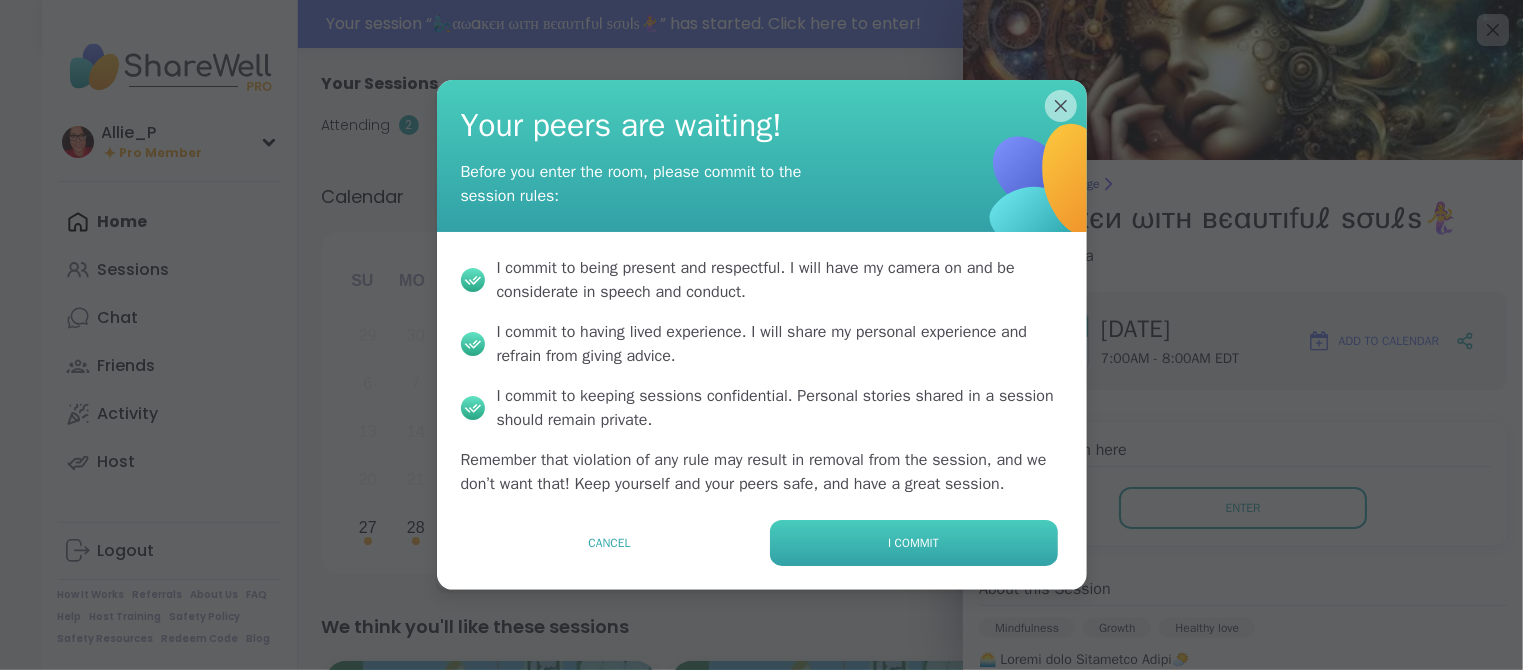 click on "I commit" at bounding box center [914, 543] 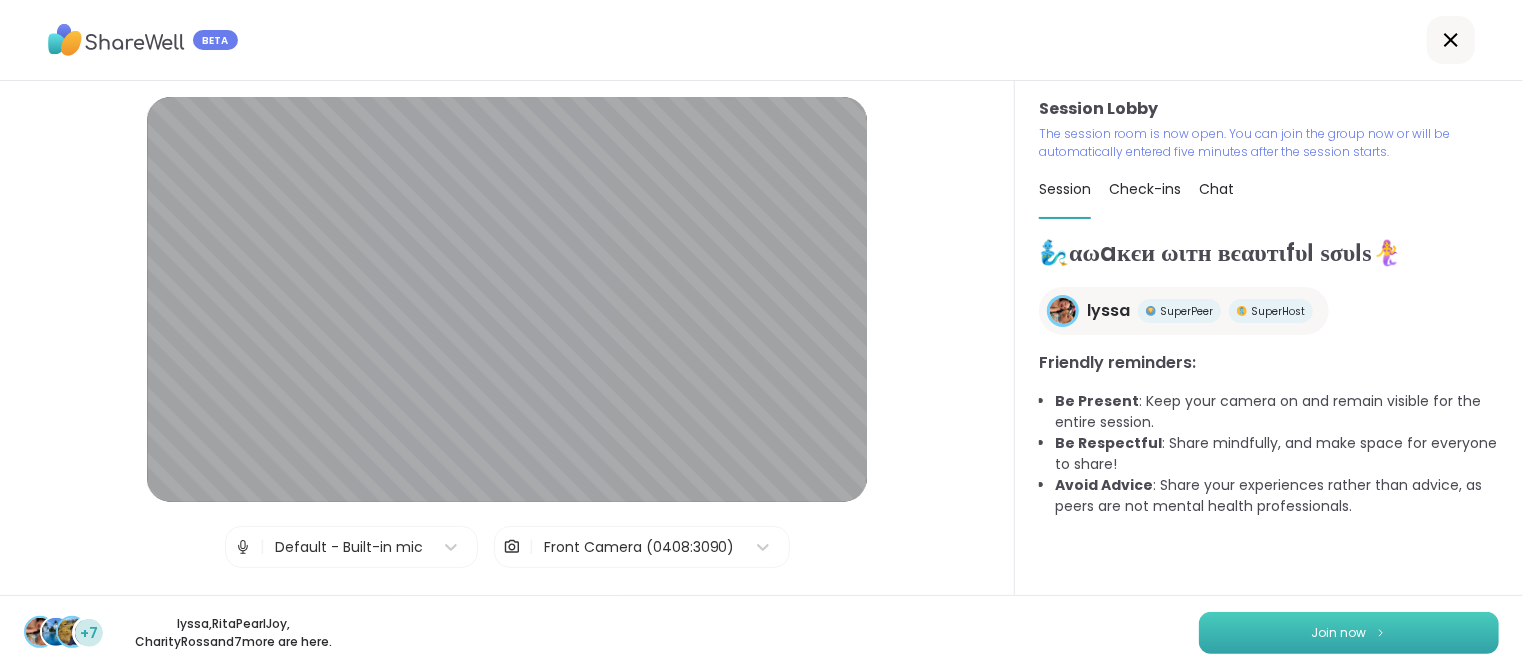 click on "Join now" at bounding box center [1339, 633] 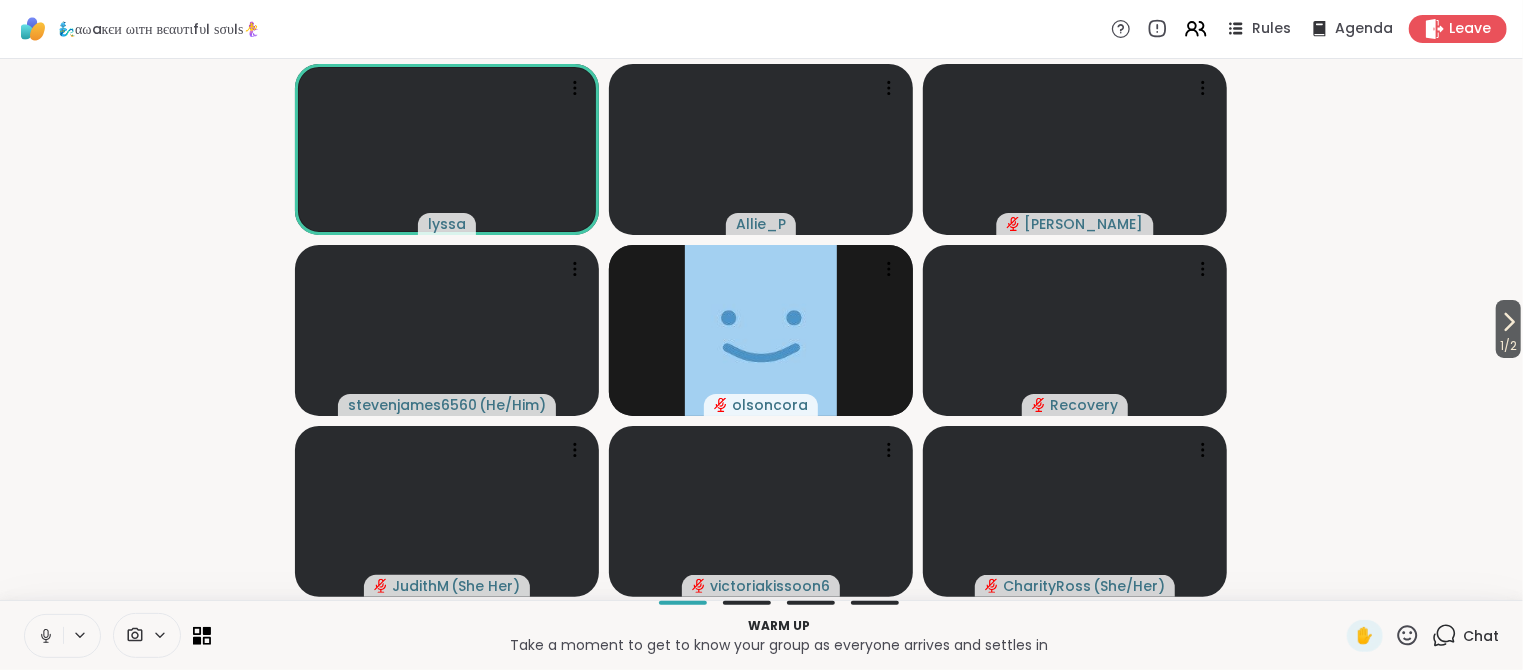 click 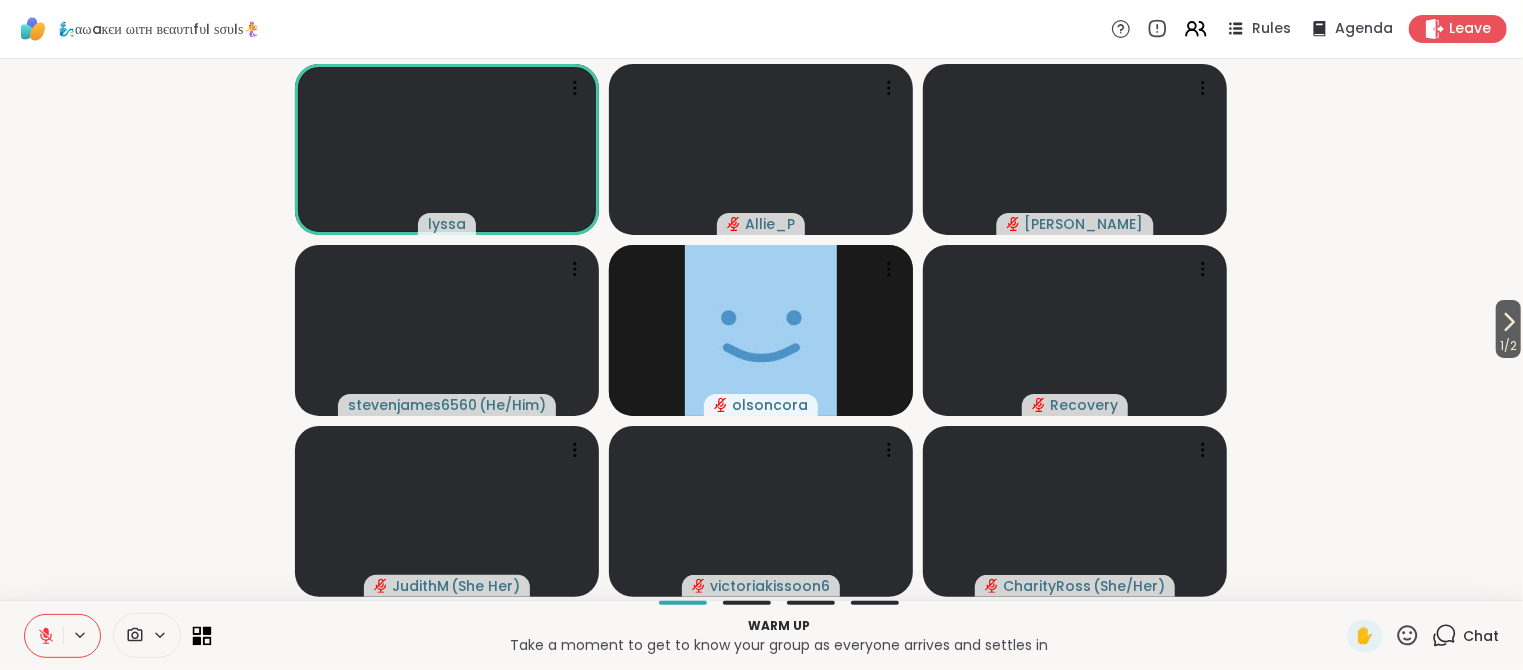 click 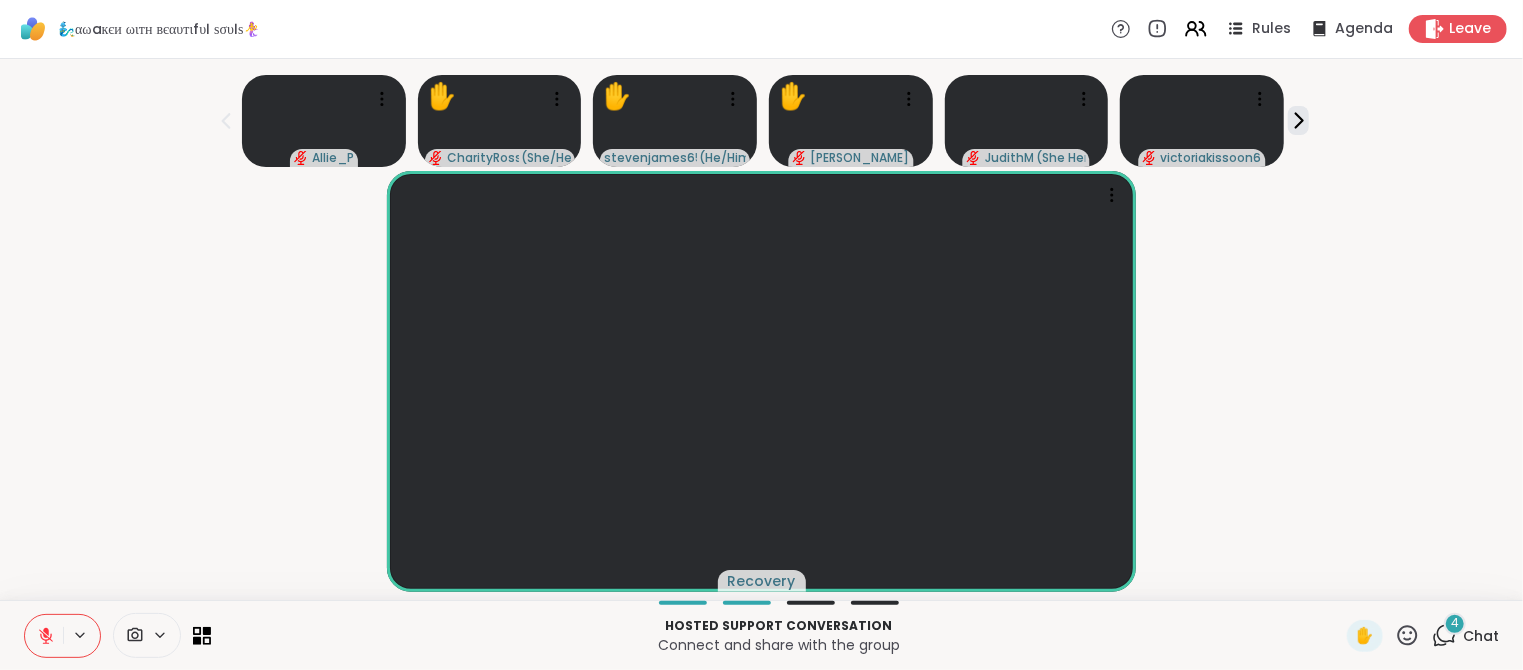 click 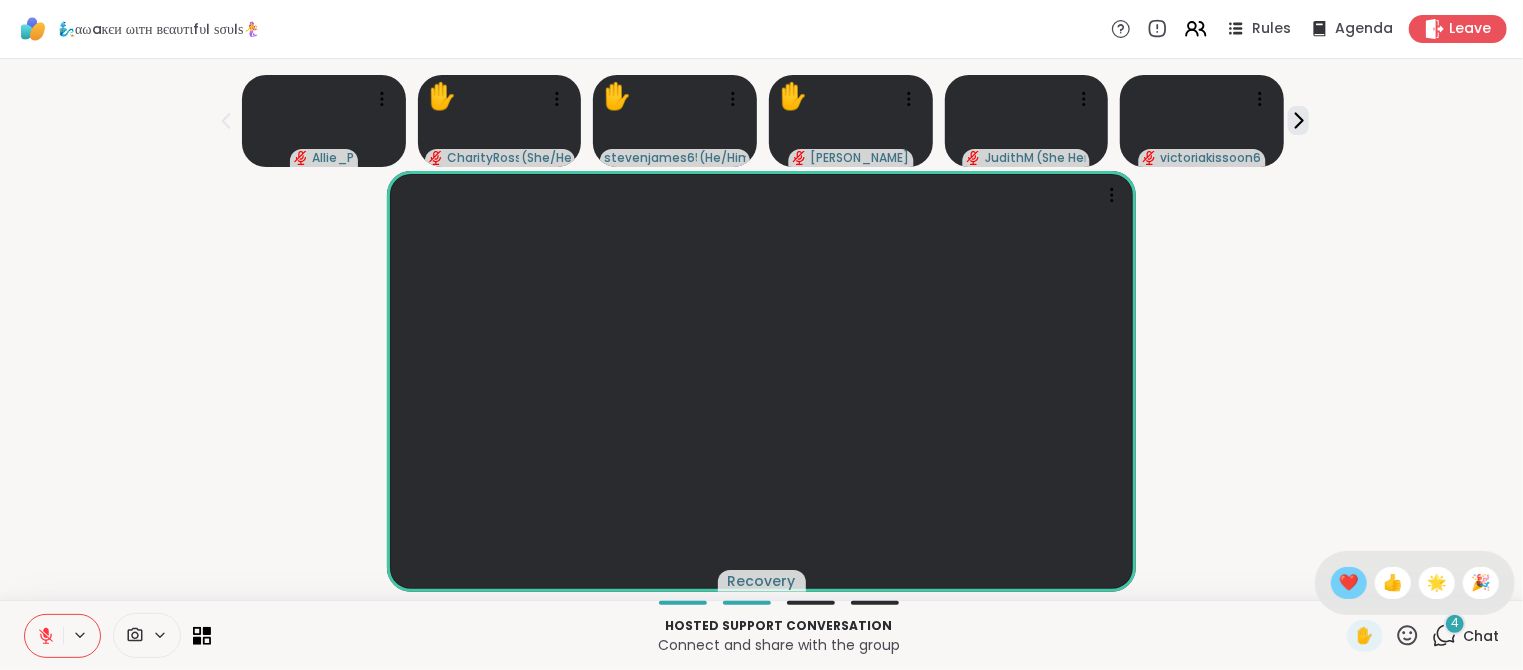 click on "❤️" at bounding box center [1349, 583] 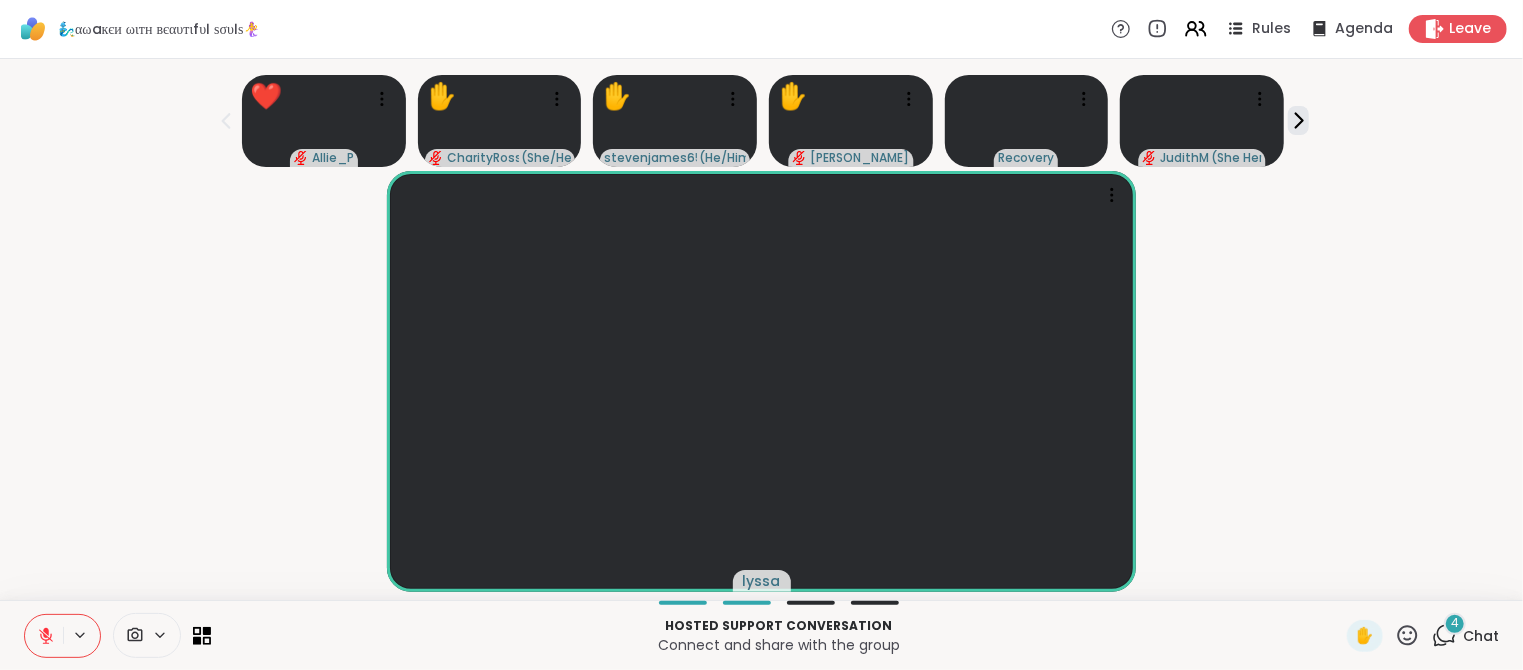 click 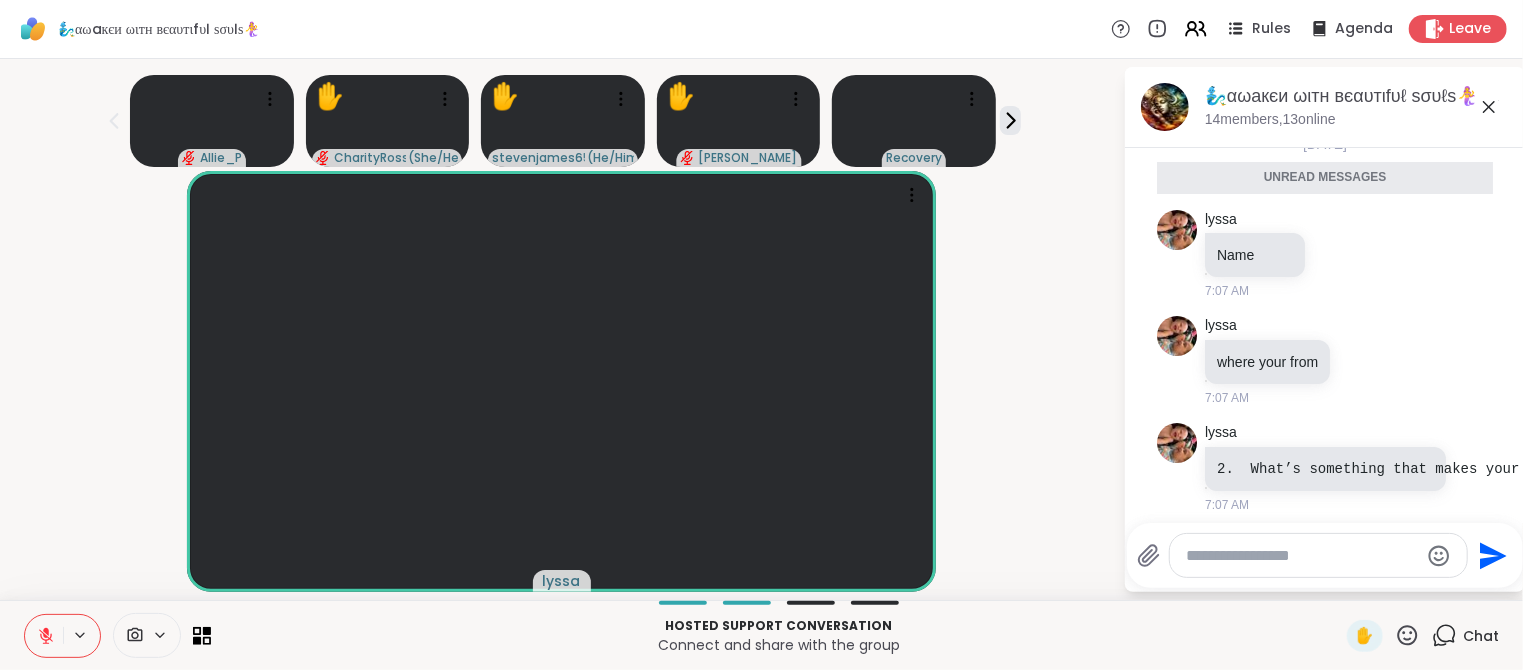 scroll, scrollTop: 727, scrollLeft: 0, axis: vertical 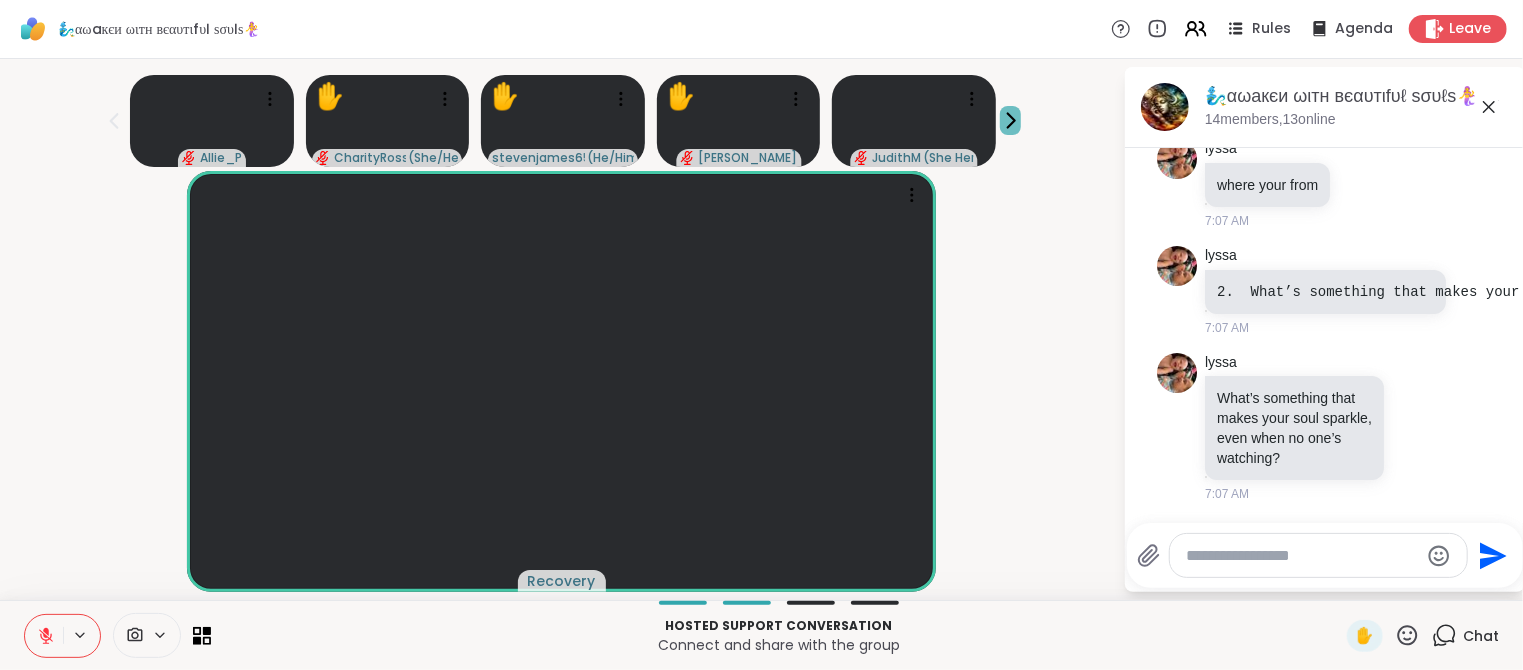 click 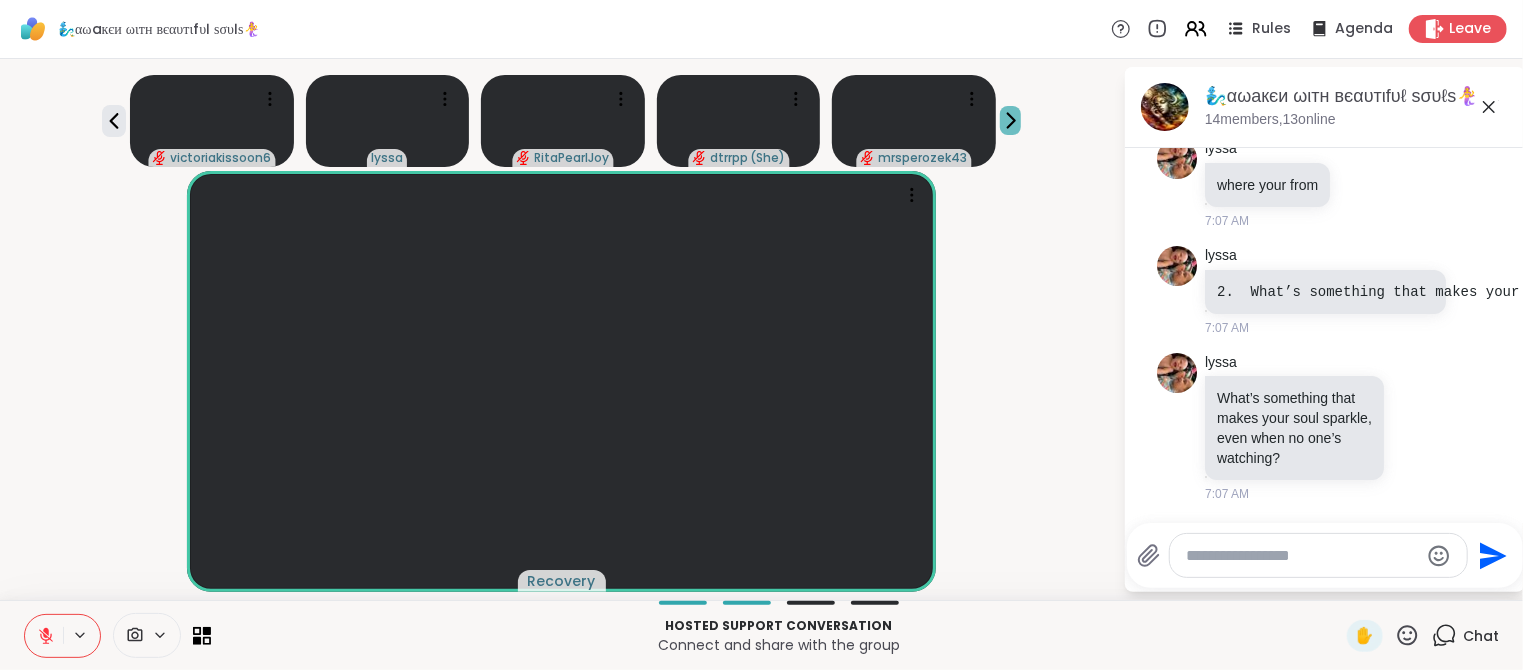 click 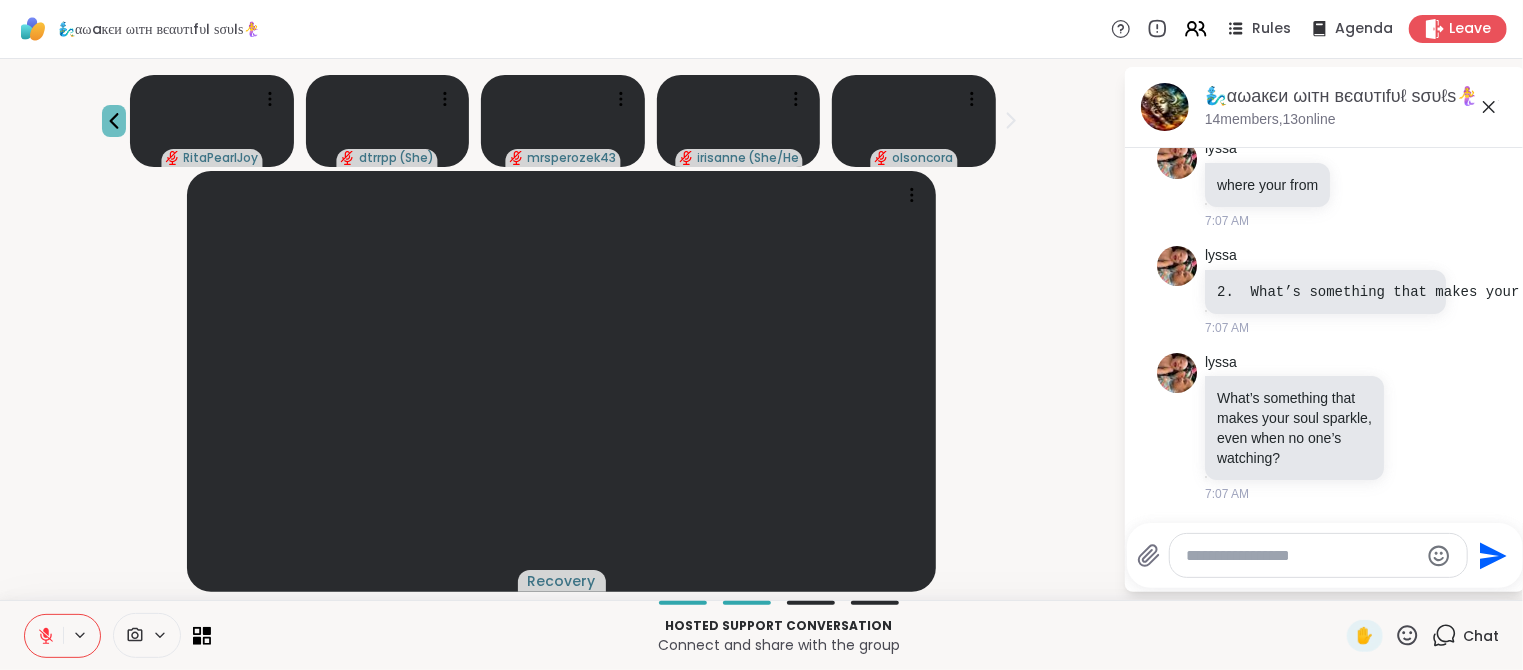 click 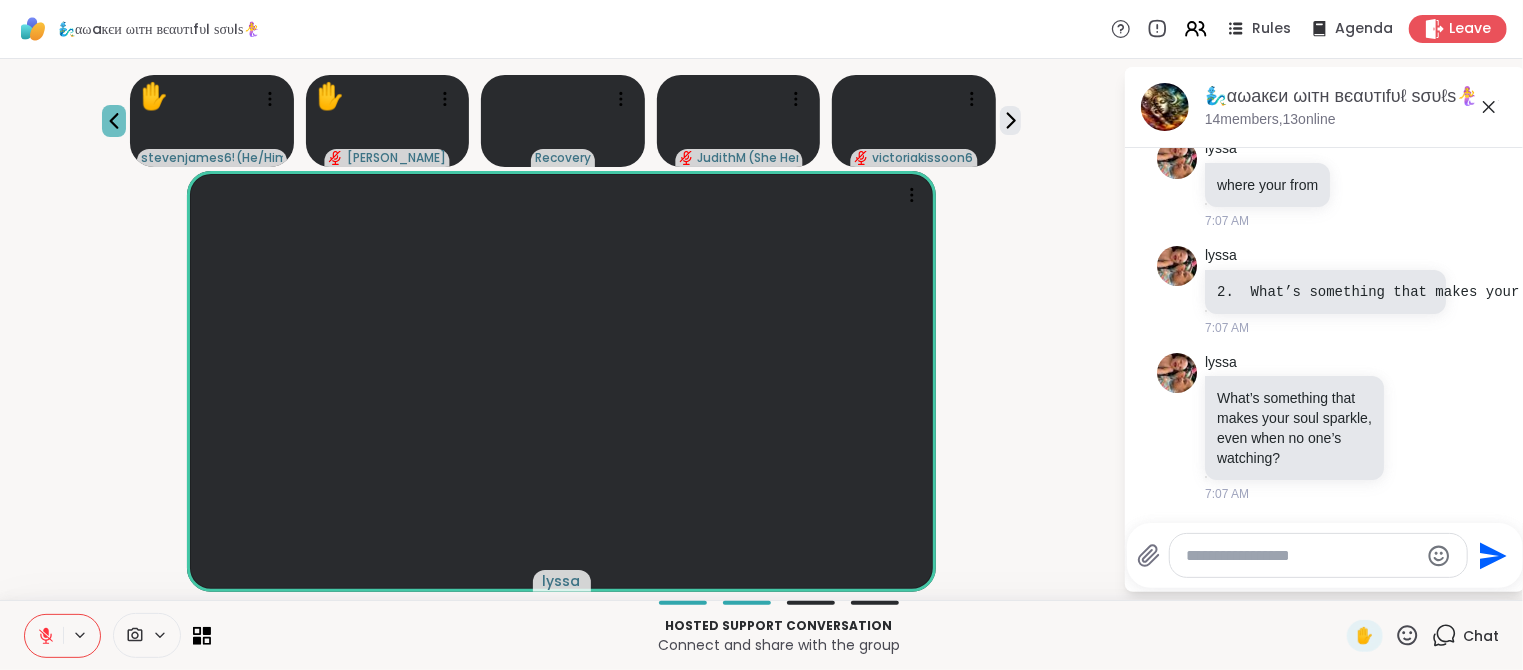 click 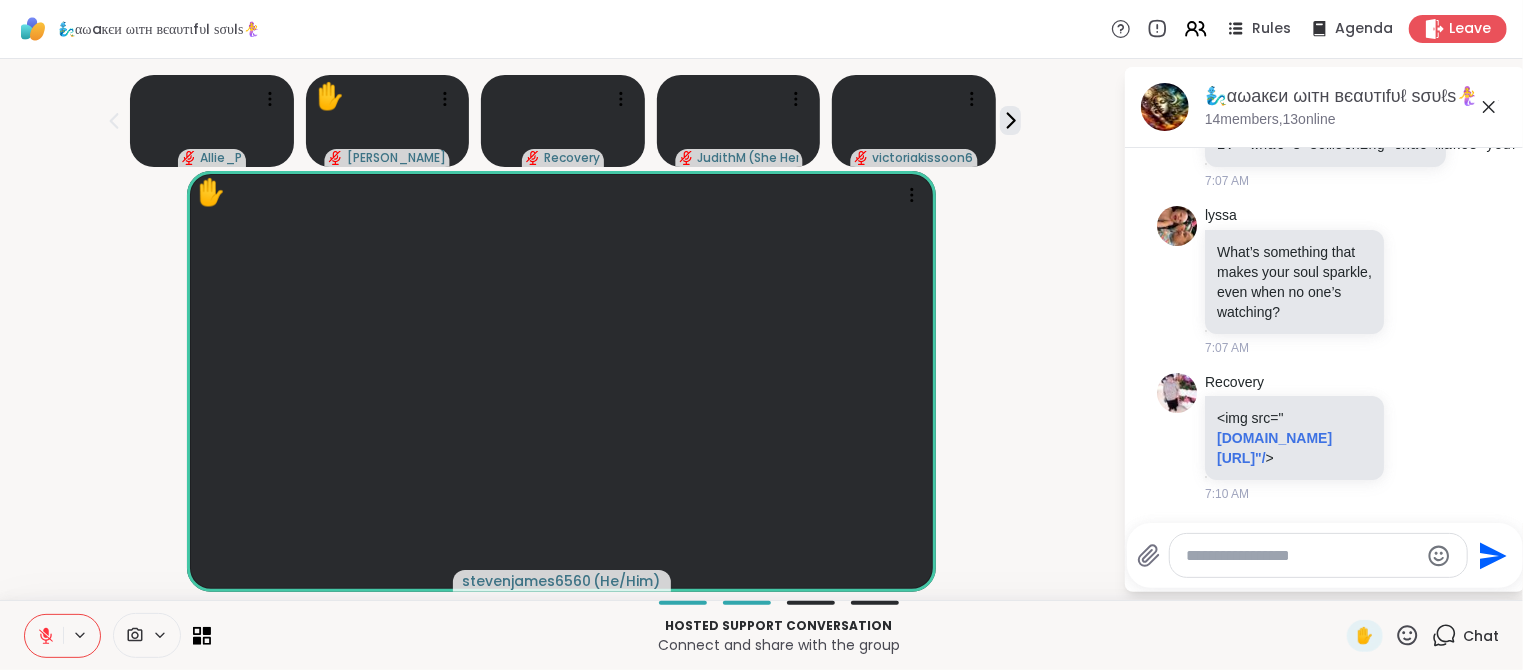 scroll, scrollTop: 866, scrollLeft: 0, axis: vertical 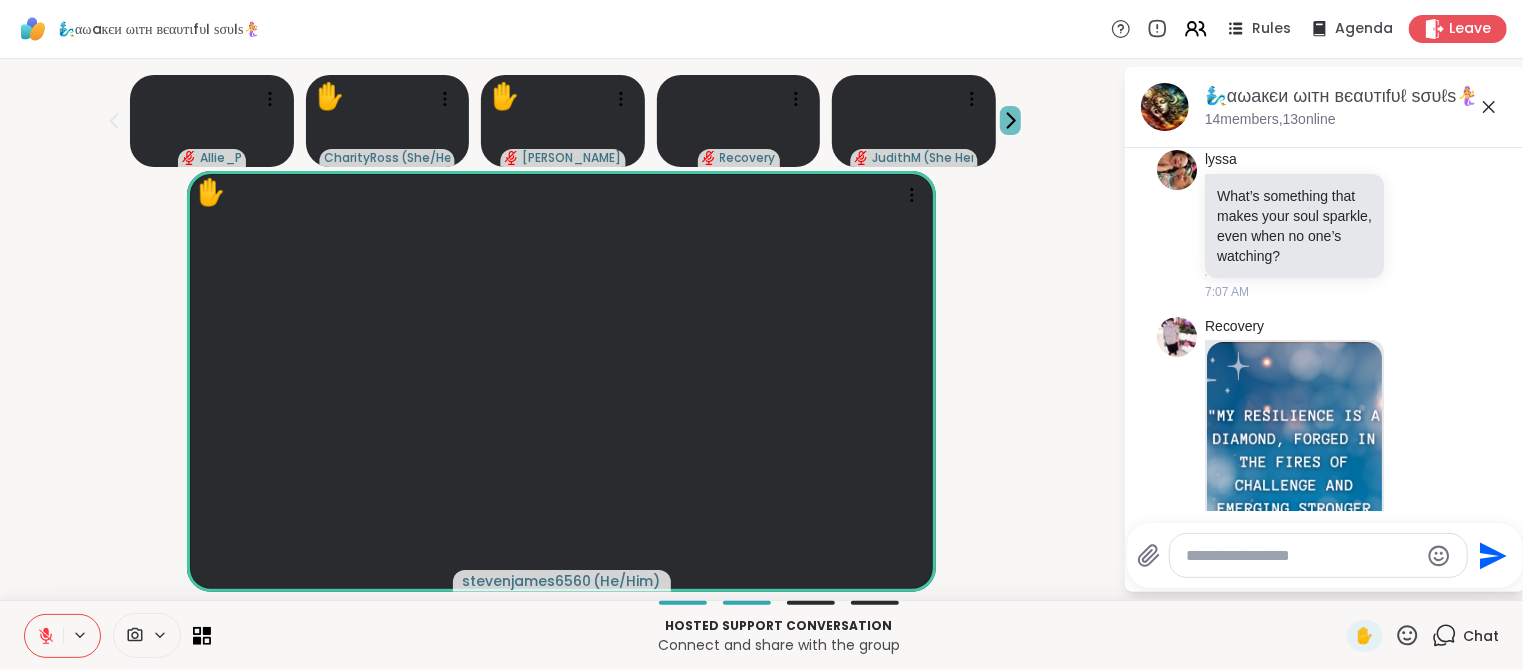 click 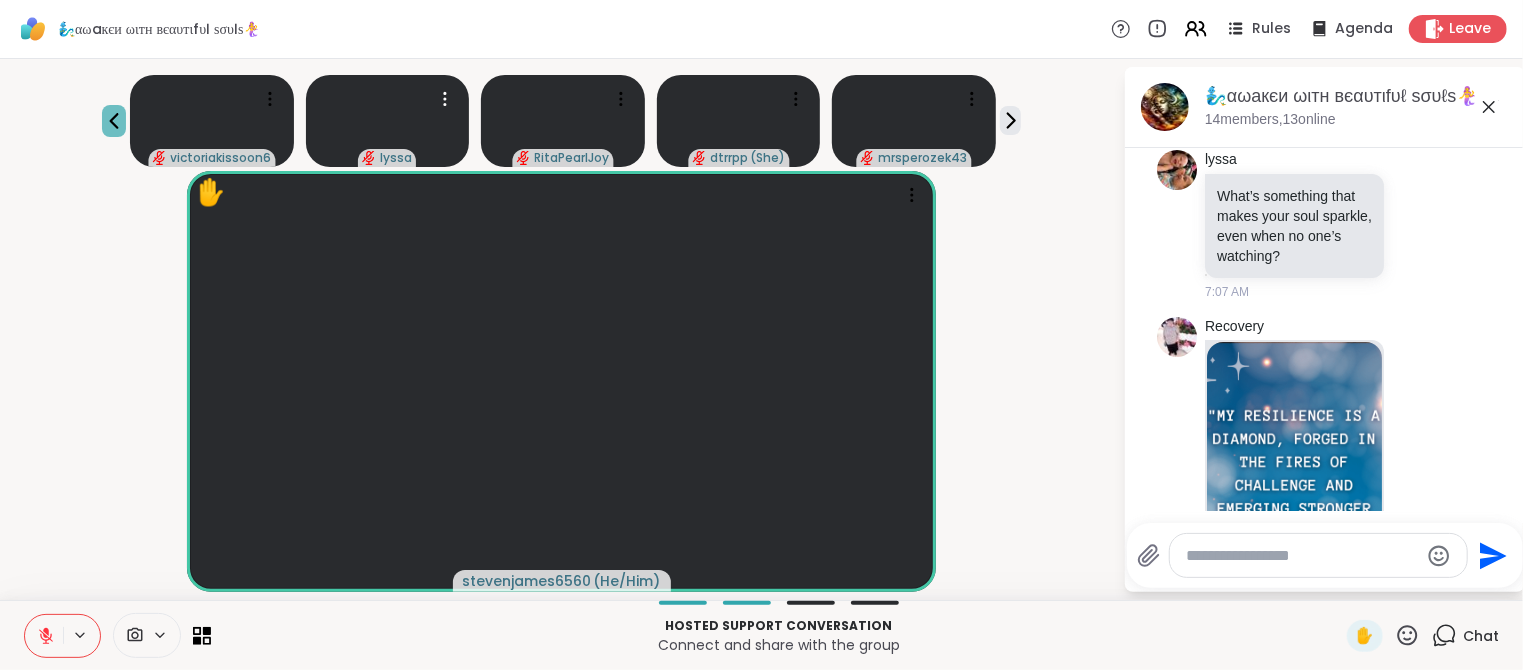 click 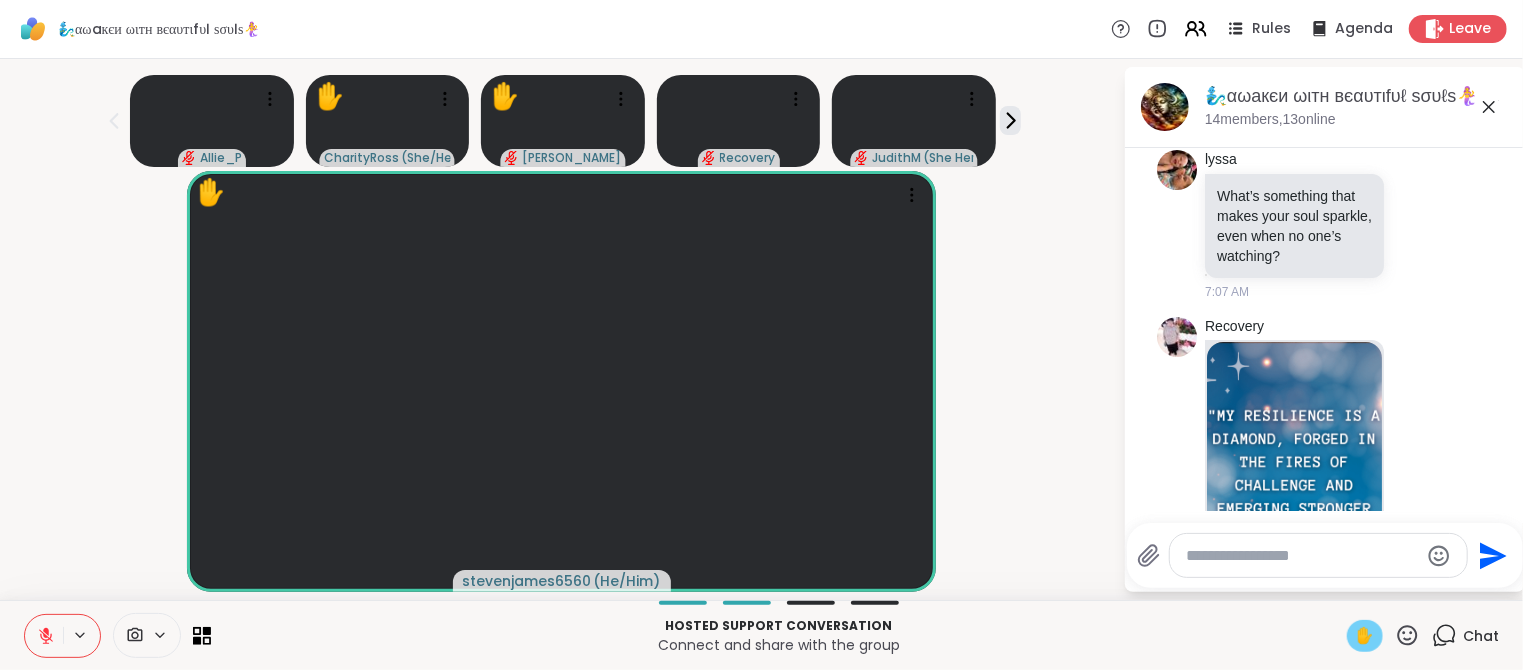 click on "✋" at bounding box center (1365, 636) 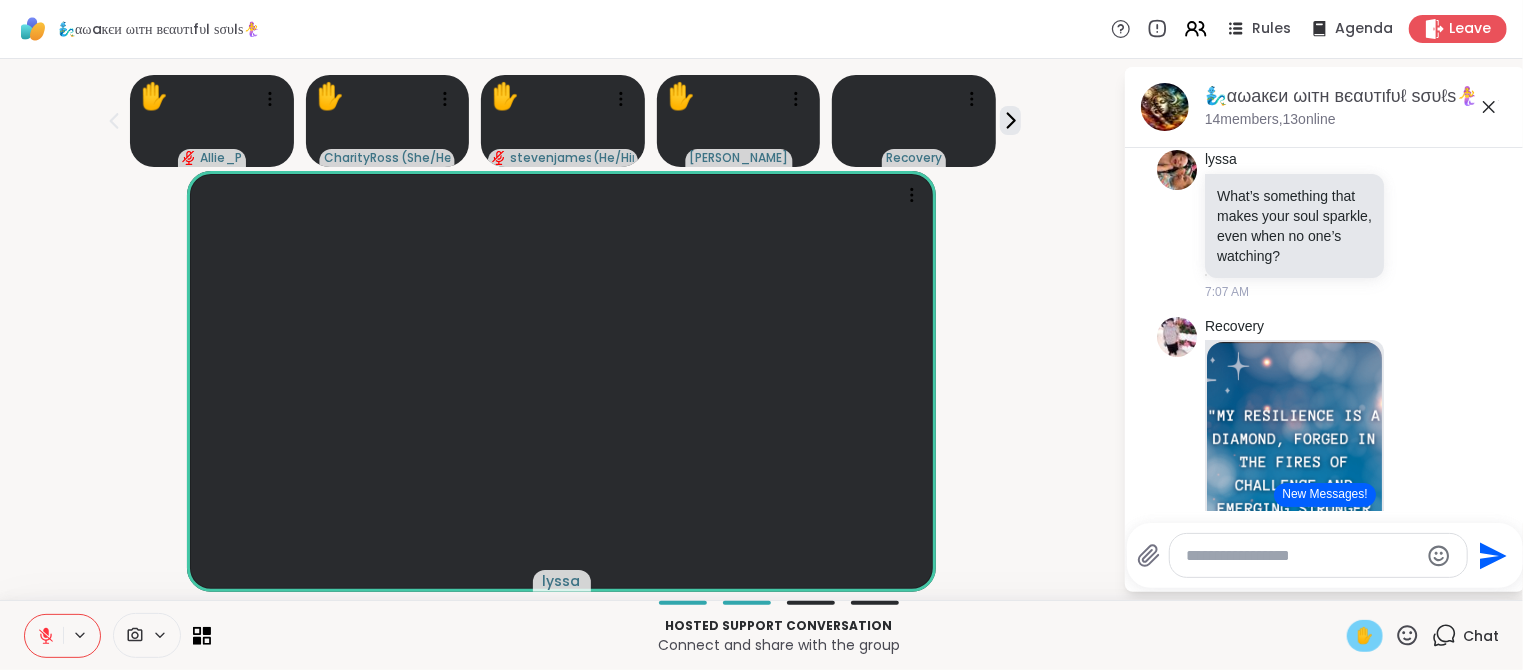 click at bounding box center [44, 636] 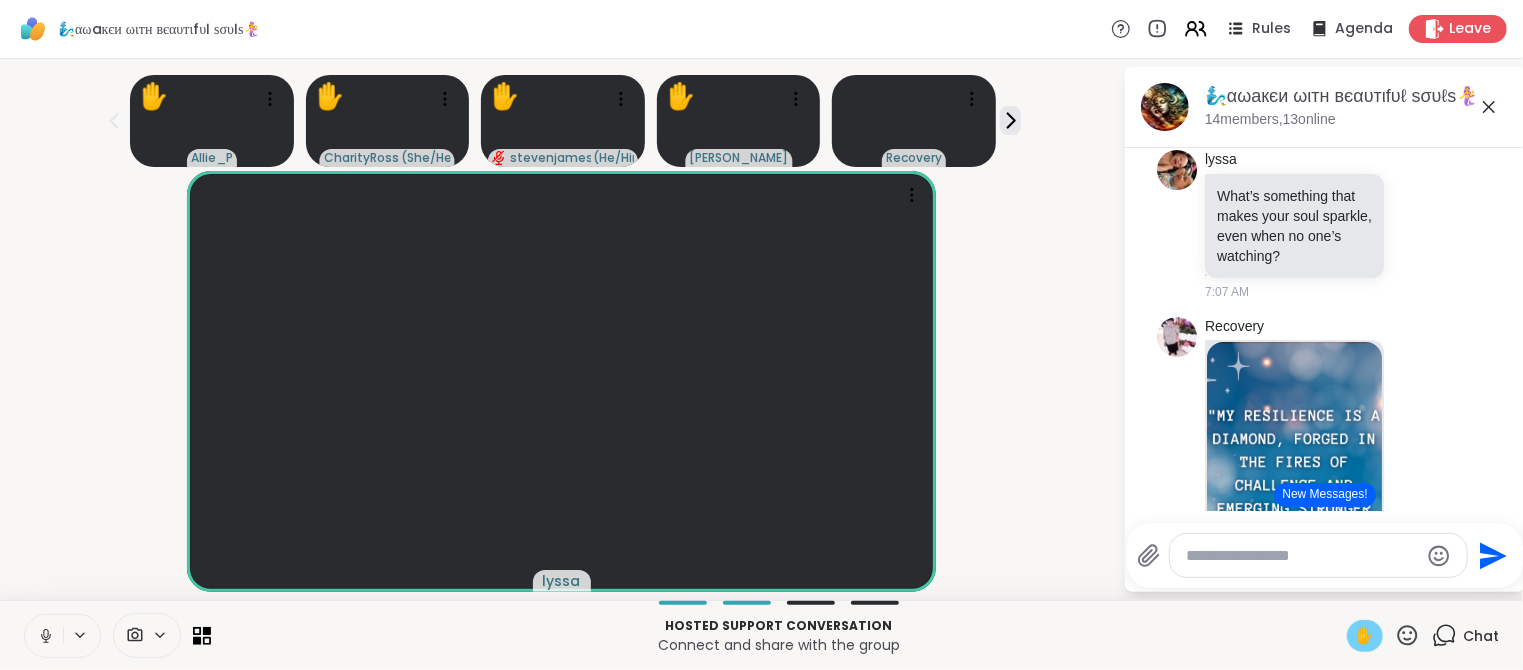 click 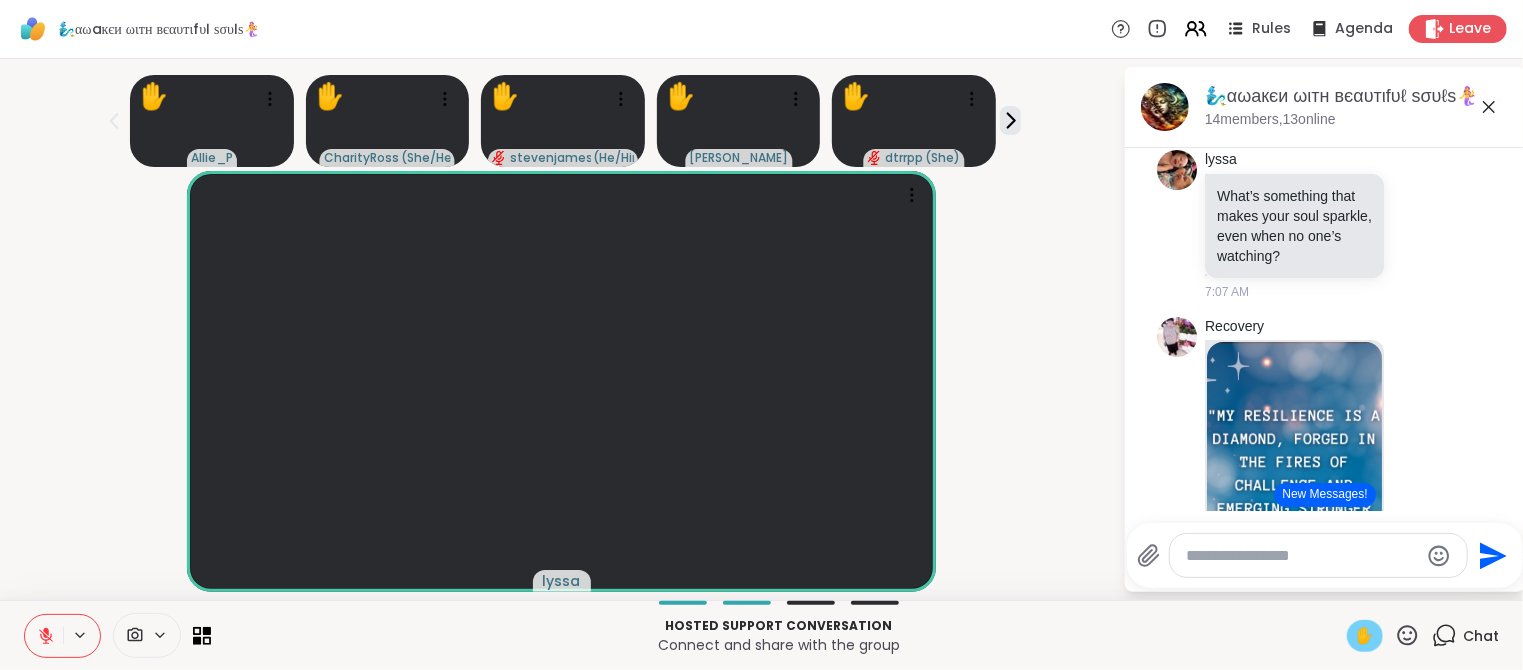 click on "✋" at bounding box center (1365, 636) 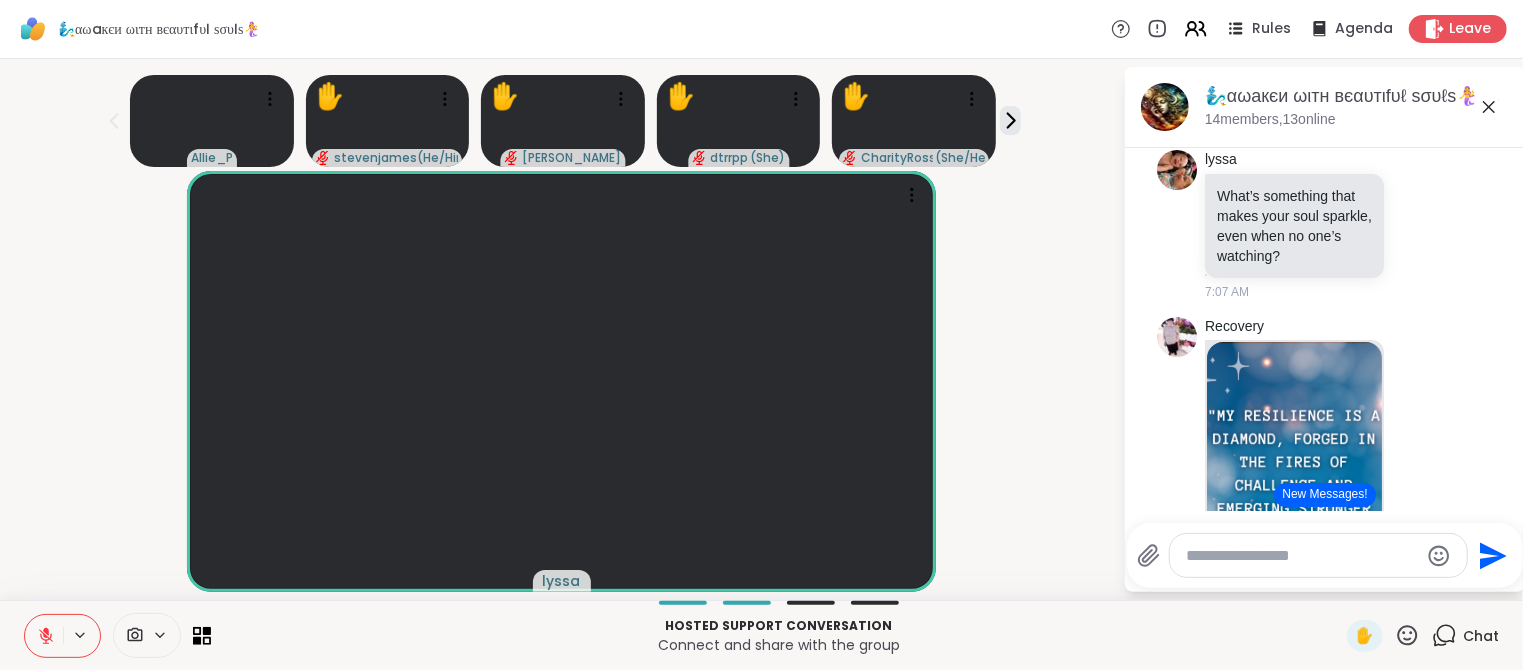 click 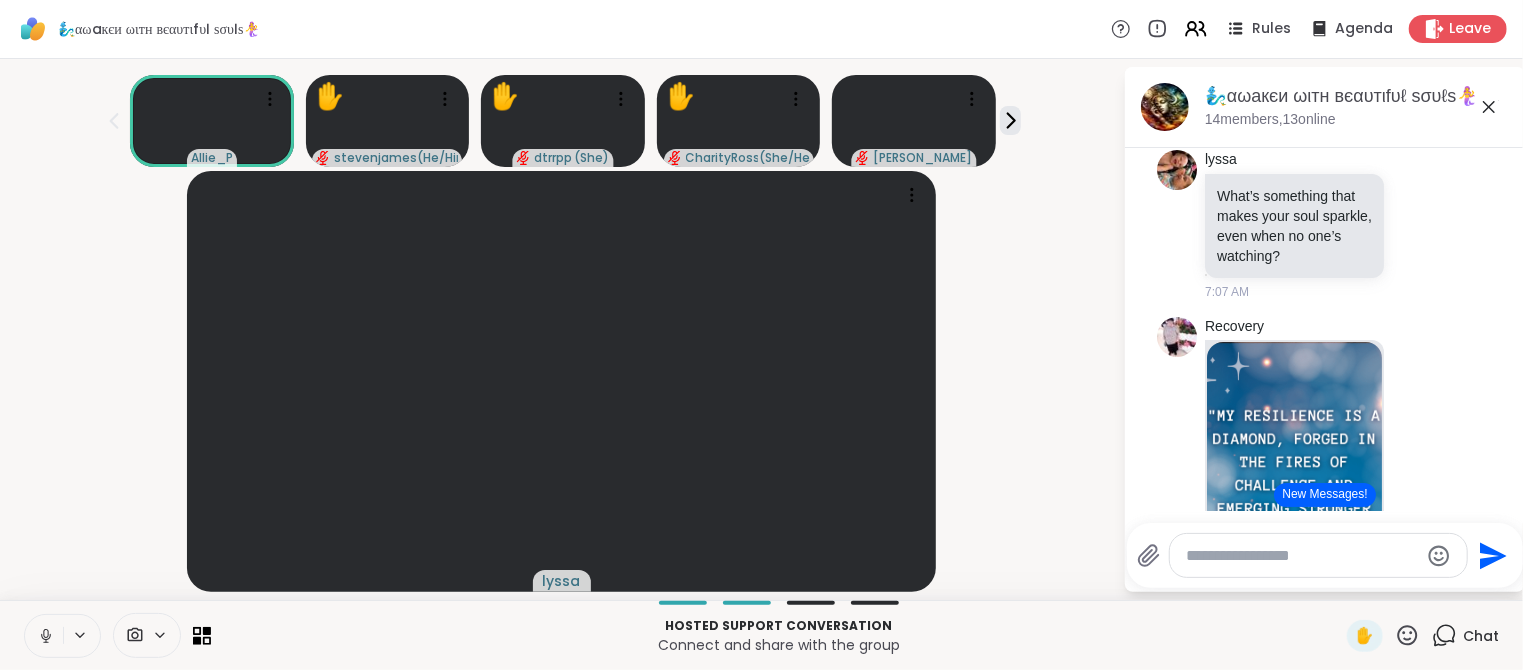 click 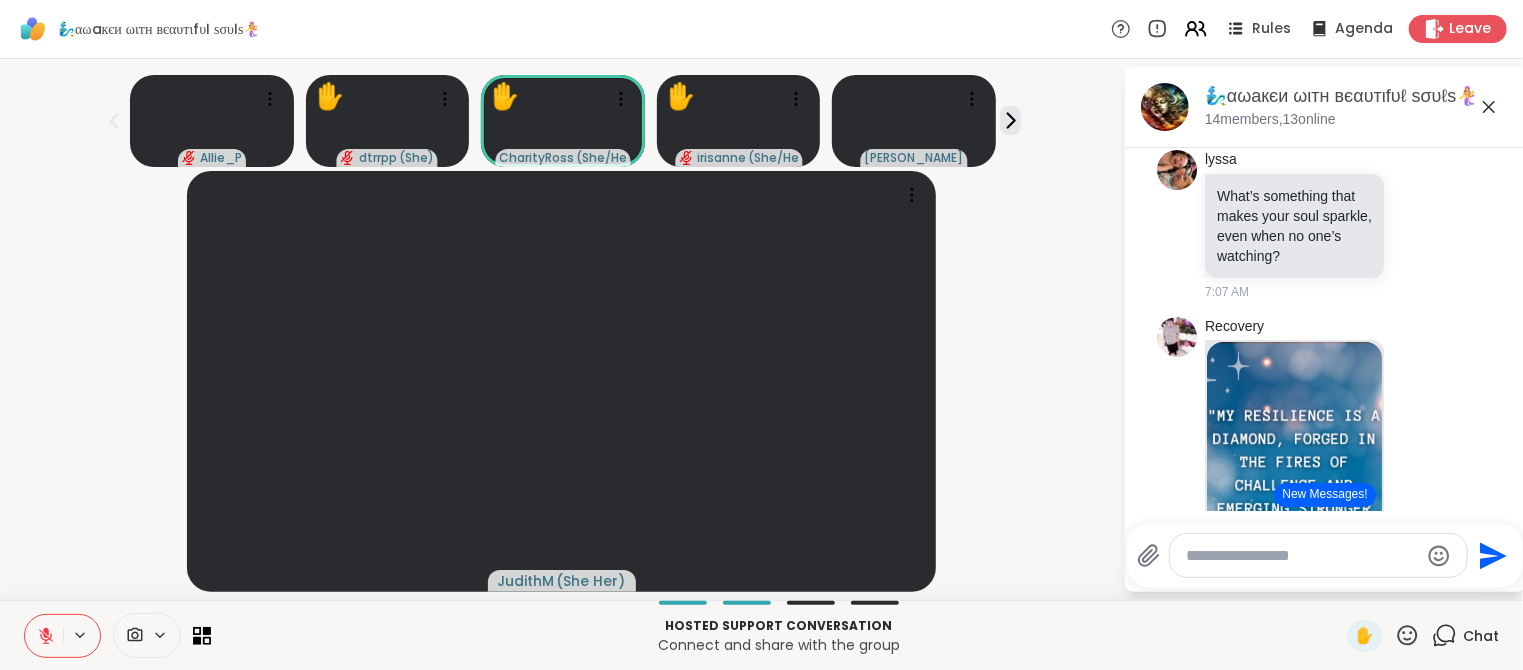click 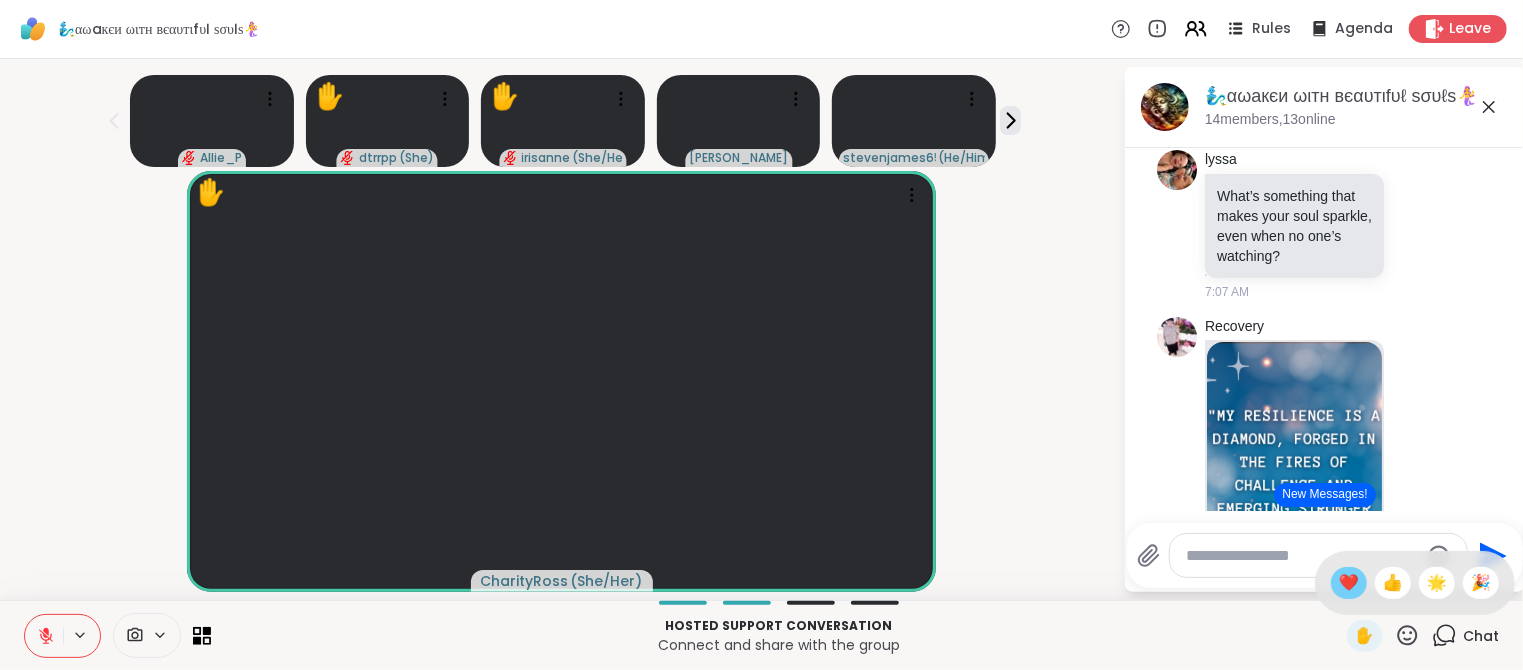 click on "❤️" at bounding box center [1349, 583] 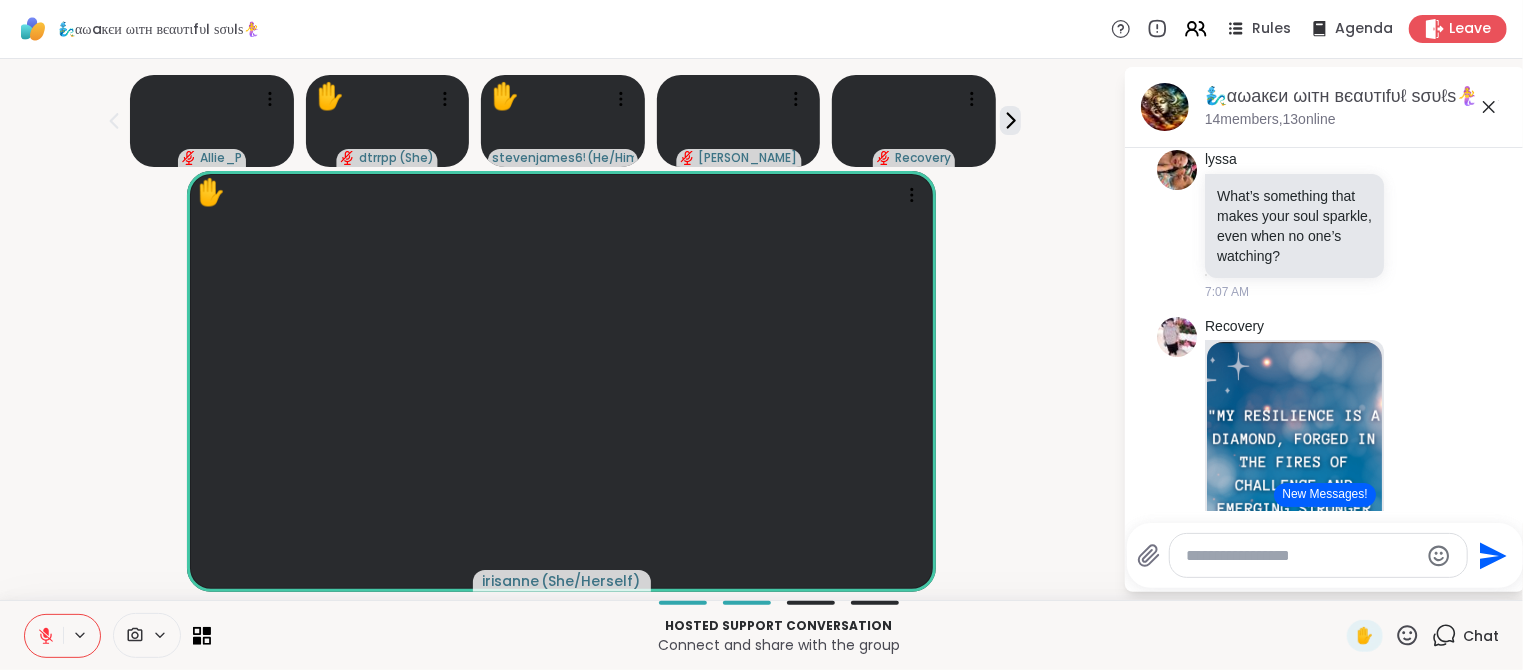 click 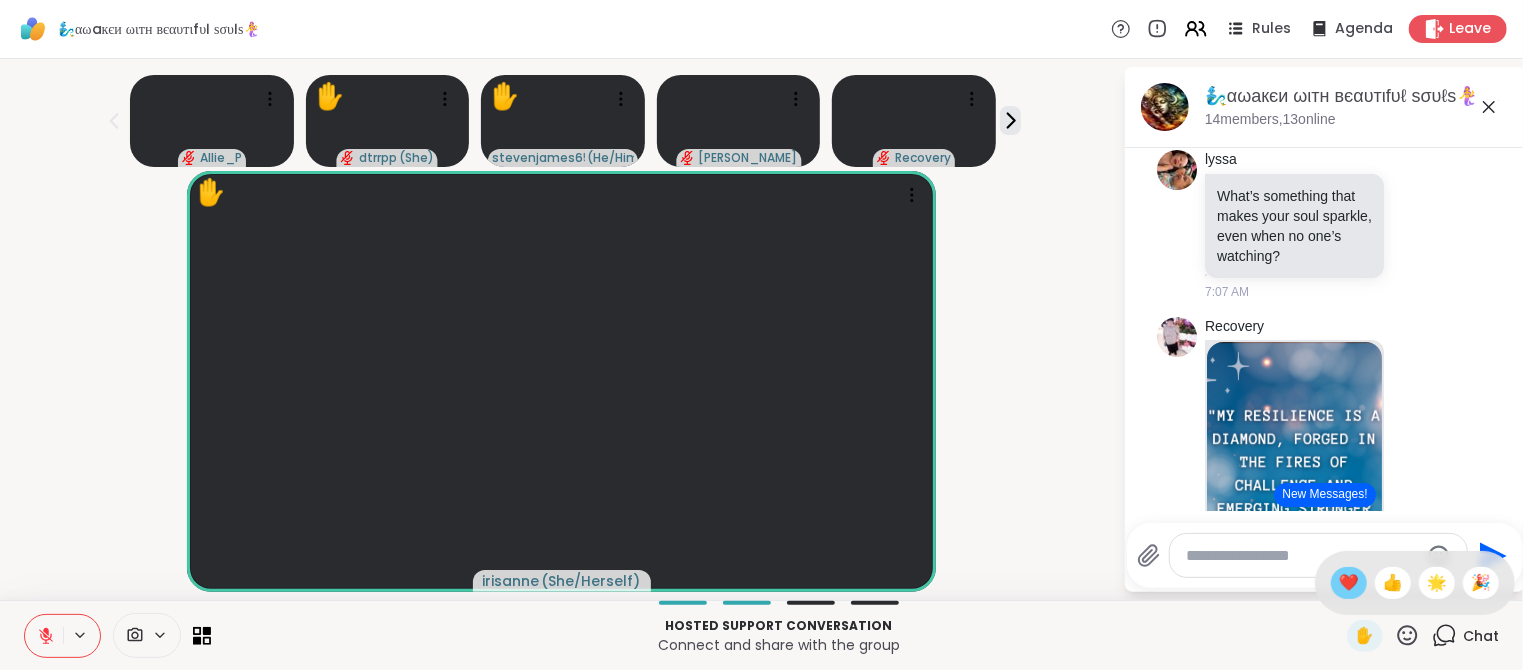 click on "❤️" at bounding box center [1349, 583] 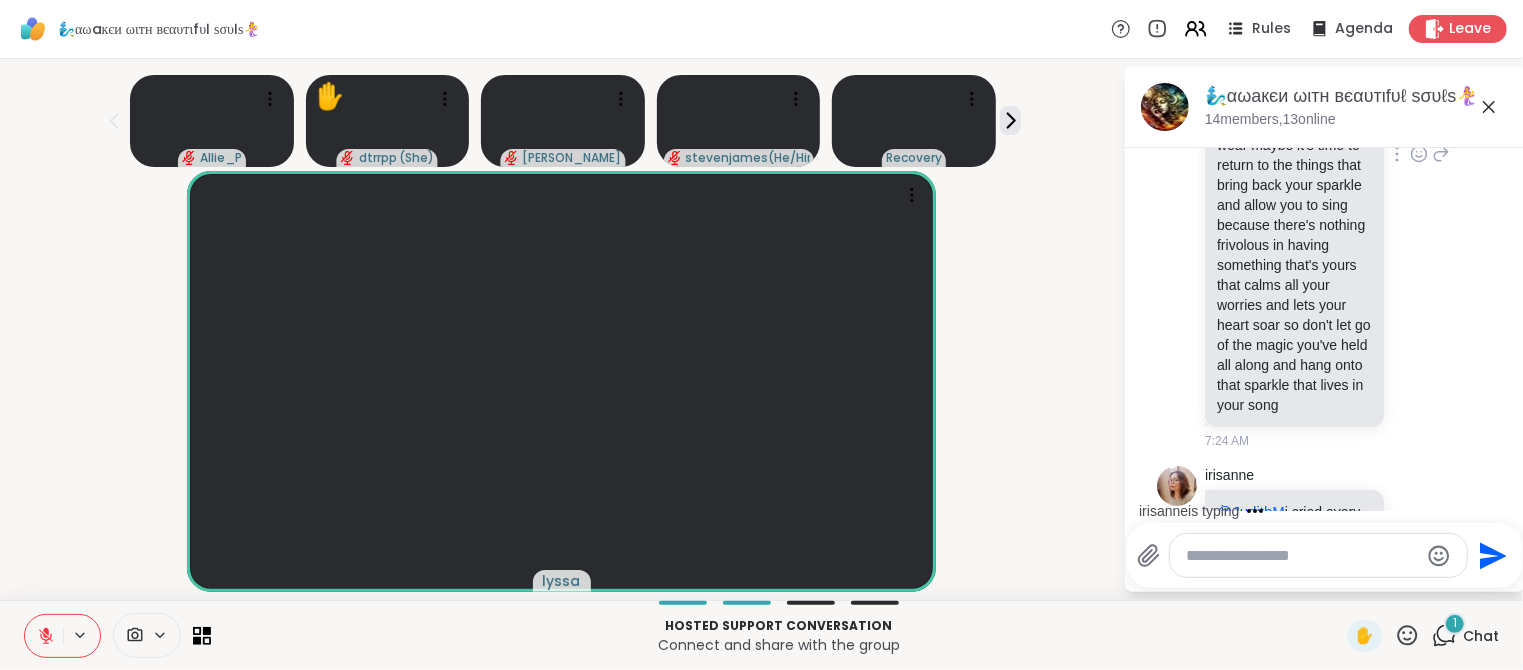 scroll, scrollTop: 3033, scrollLeft: 0, axis: vertical 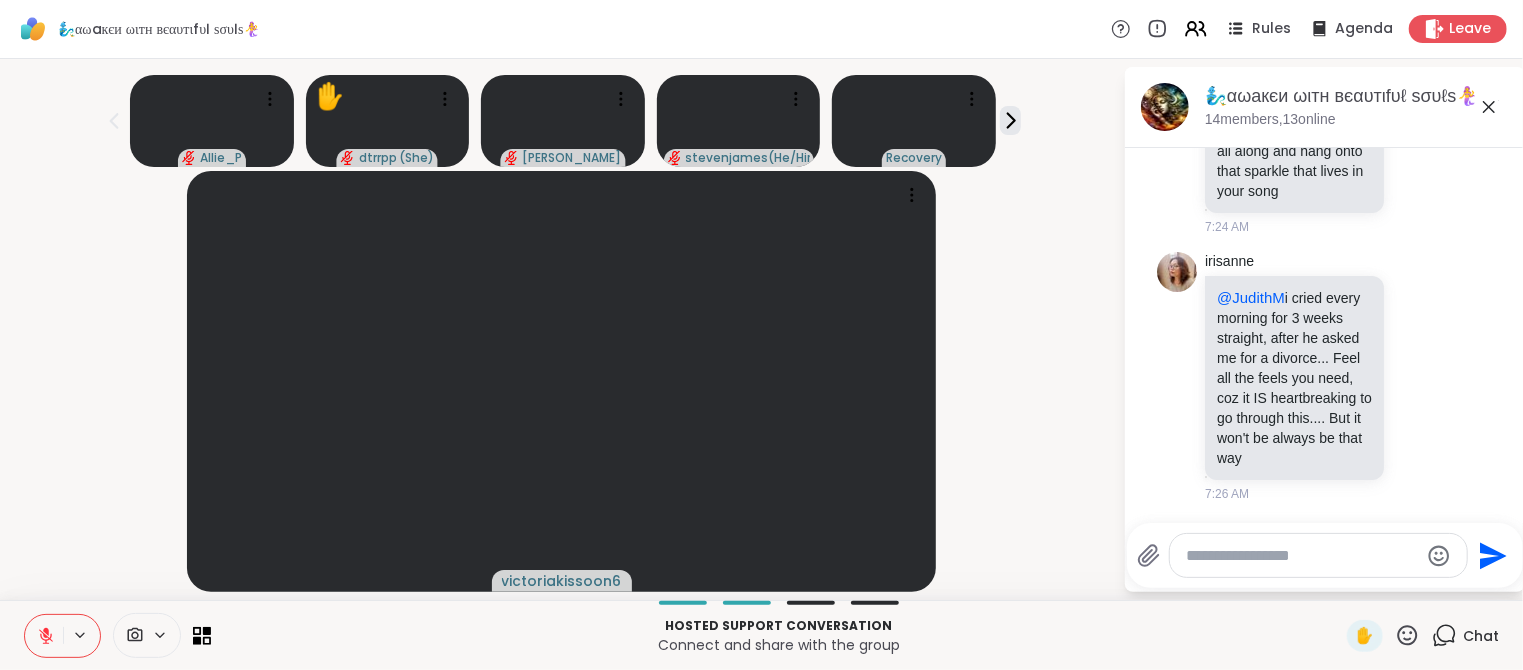 click 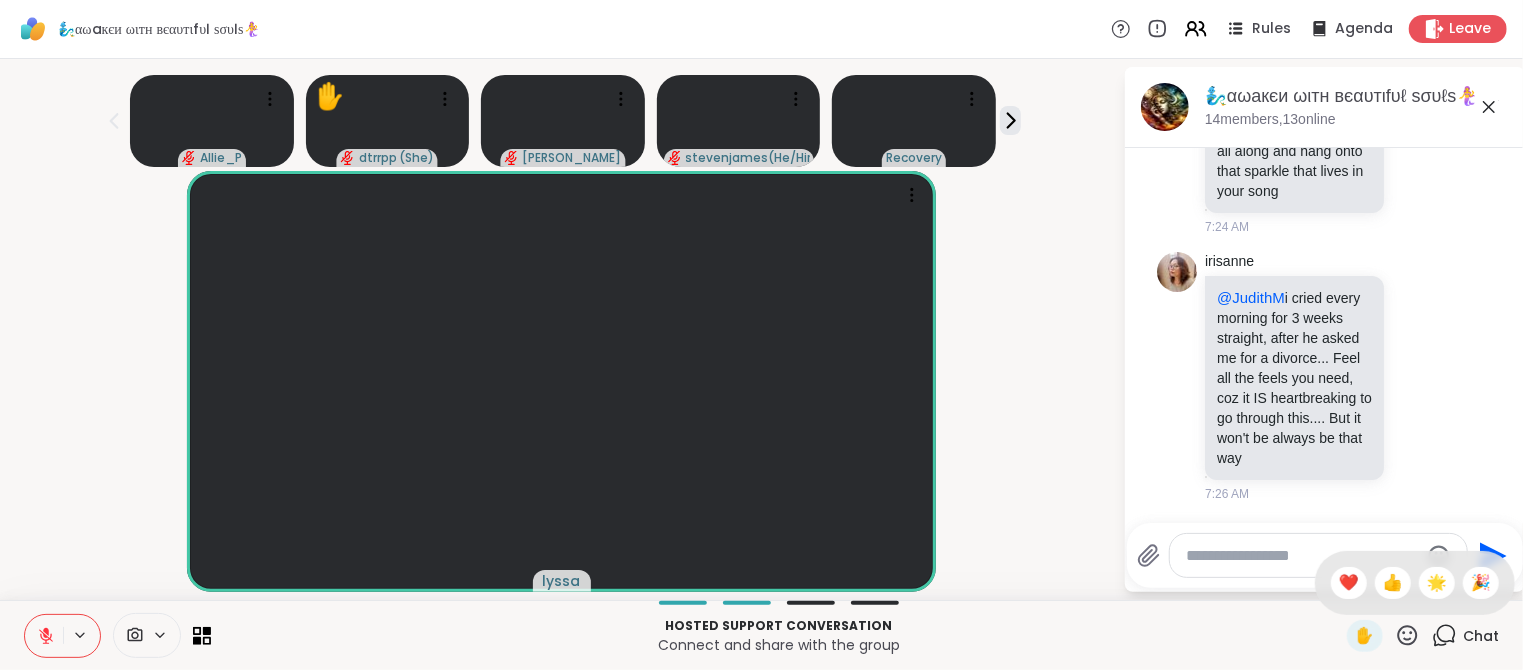 click on "lyssa" at bounding box center [561, 381] 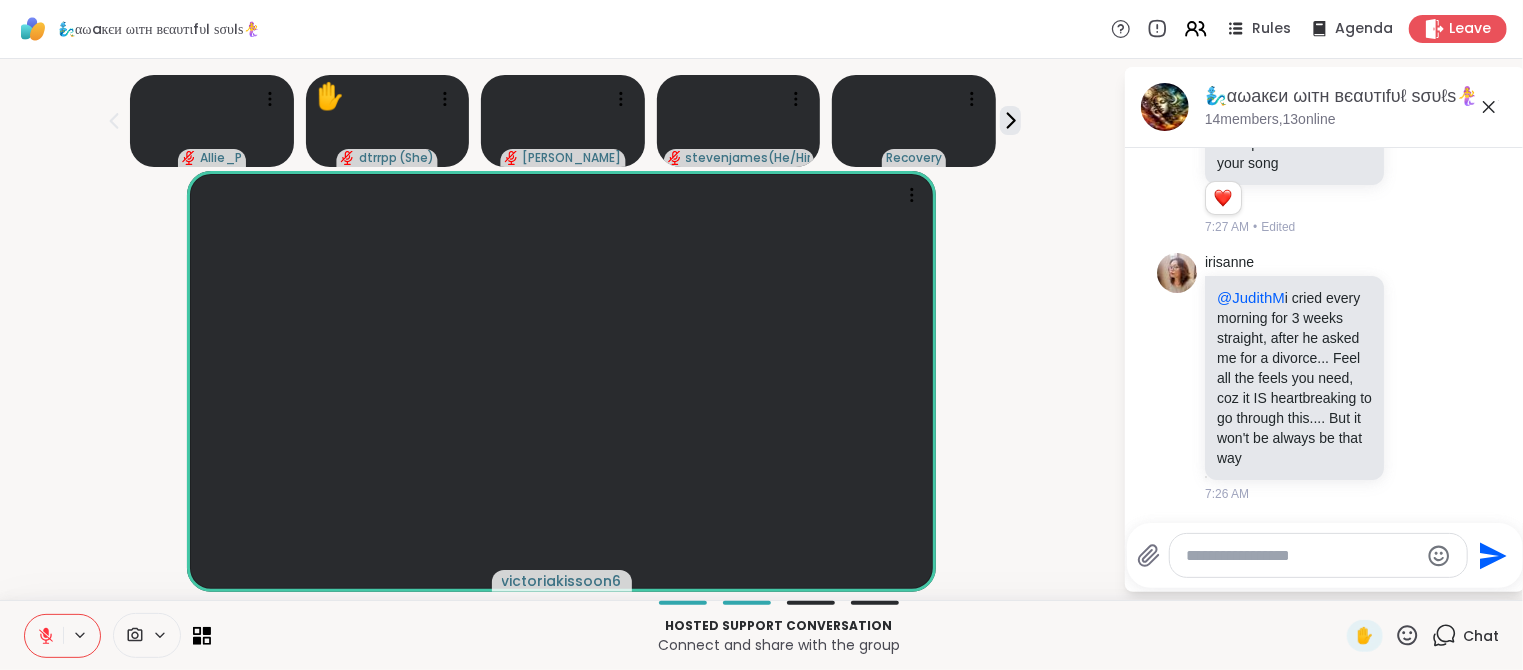 click at bounding box center (1302, 556) 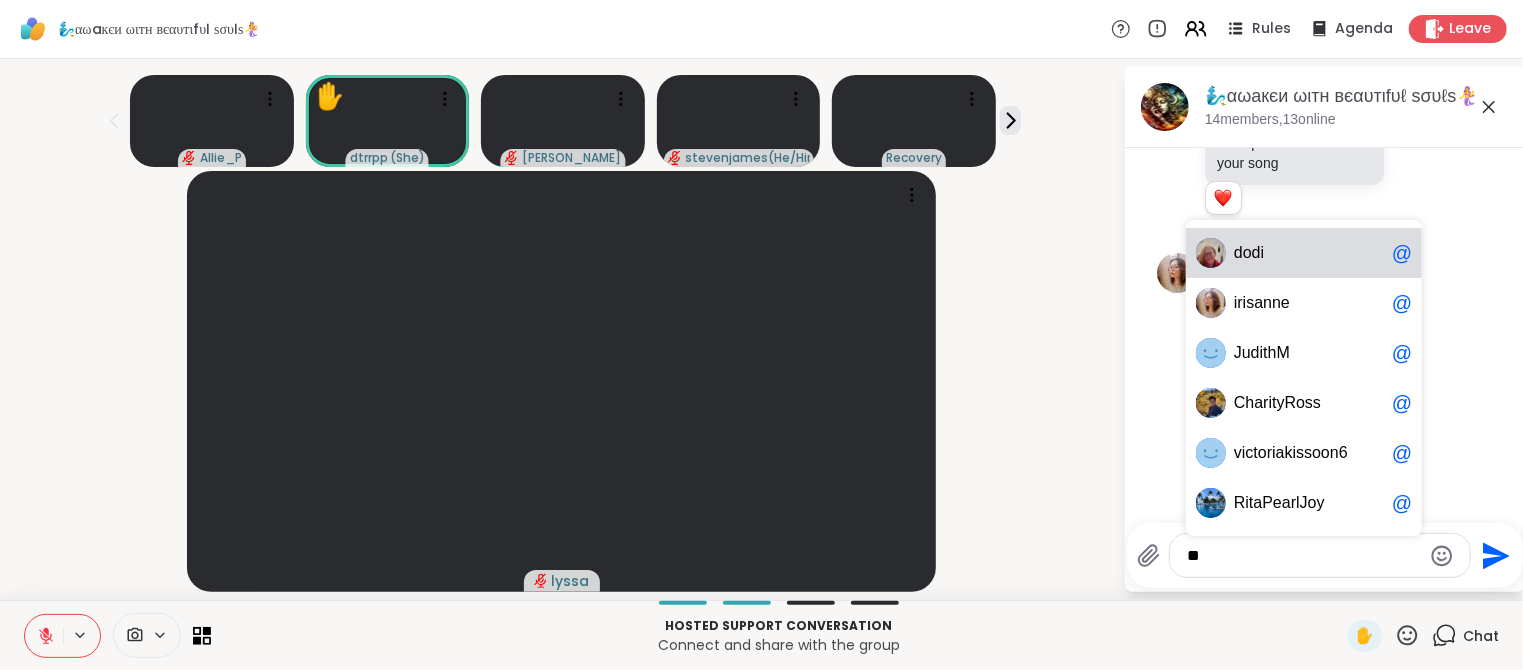 click on "i r i sanne @" at bounding box center (1304, 303) 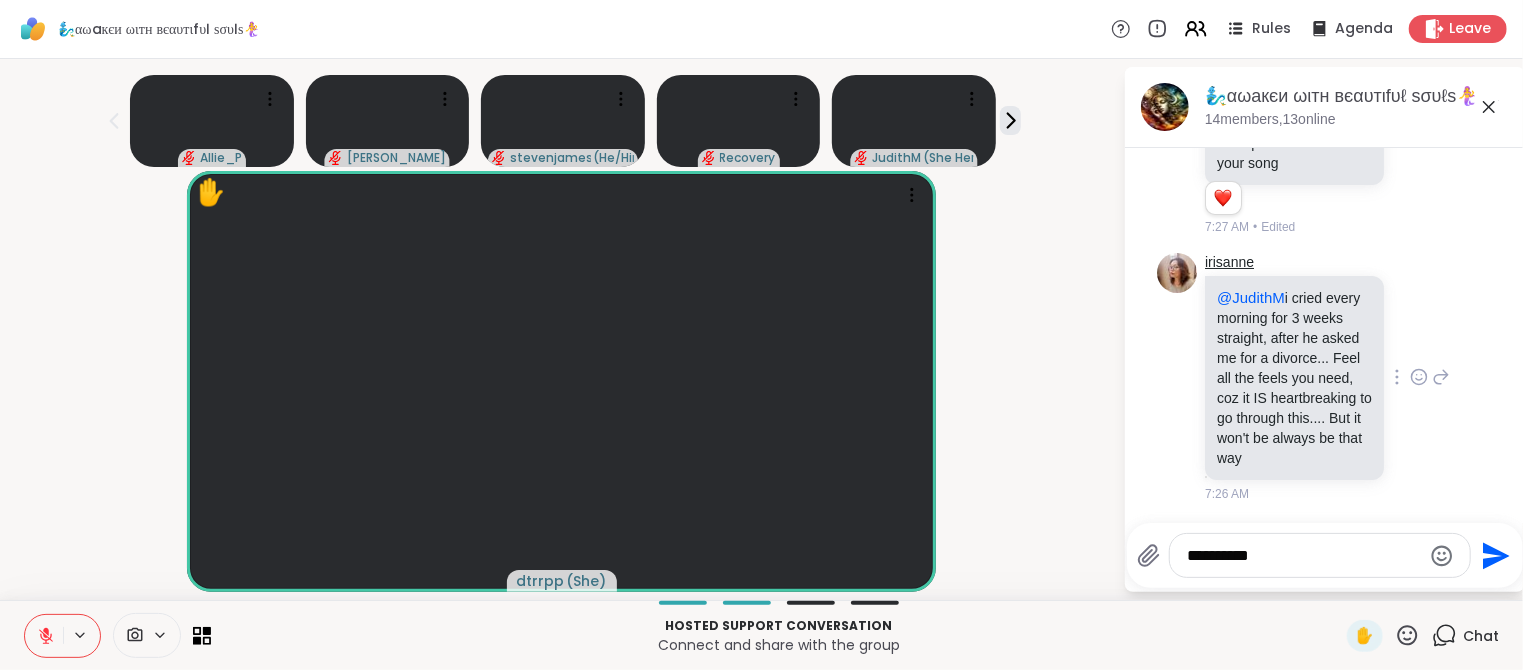 click on "irisanne" at bounding box center [1229, 263] 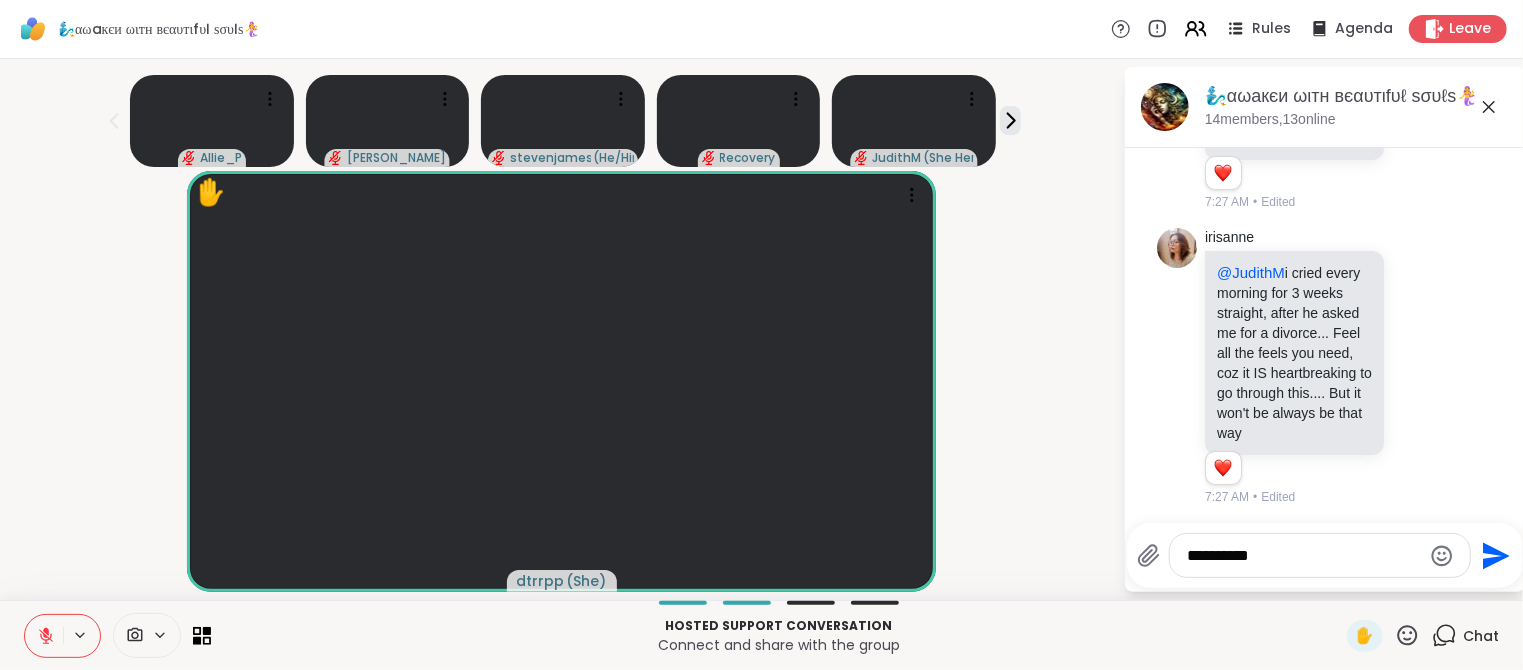 scroll, scrollTop: 3090, scrollLeft: 0, axis: vertical 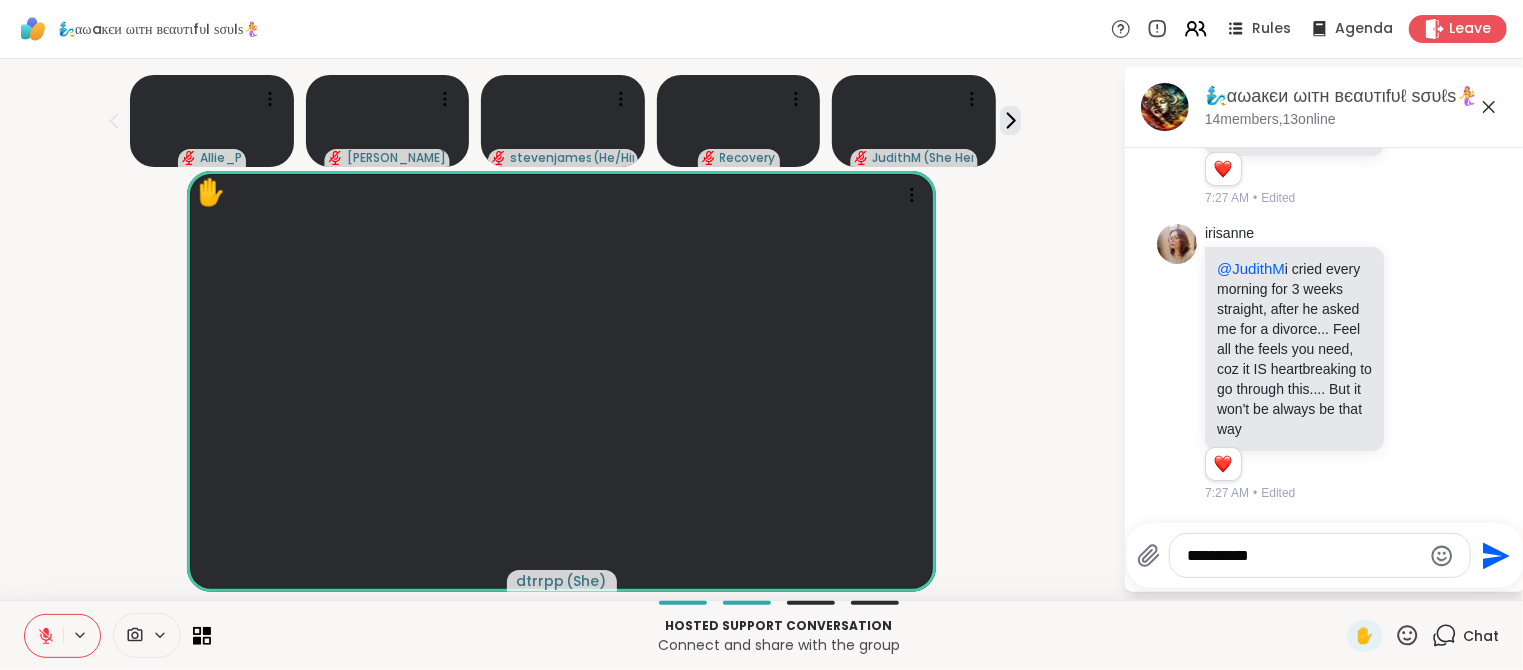 click on "*********" at bounding box center [1304, 556] 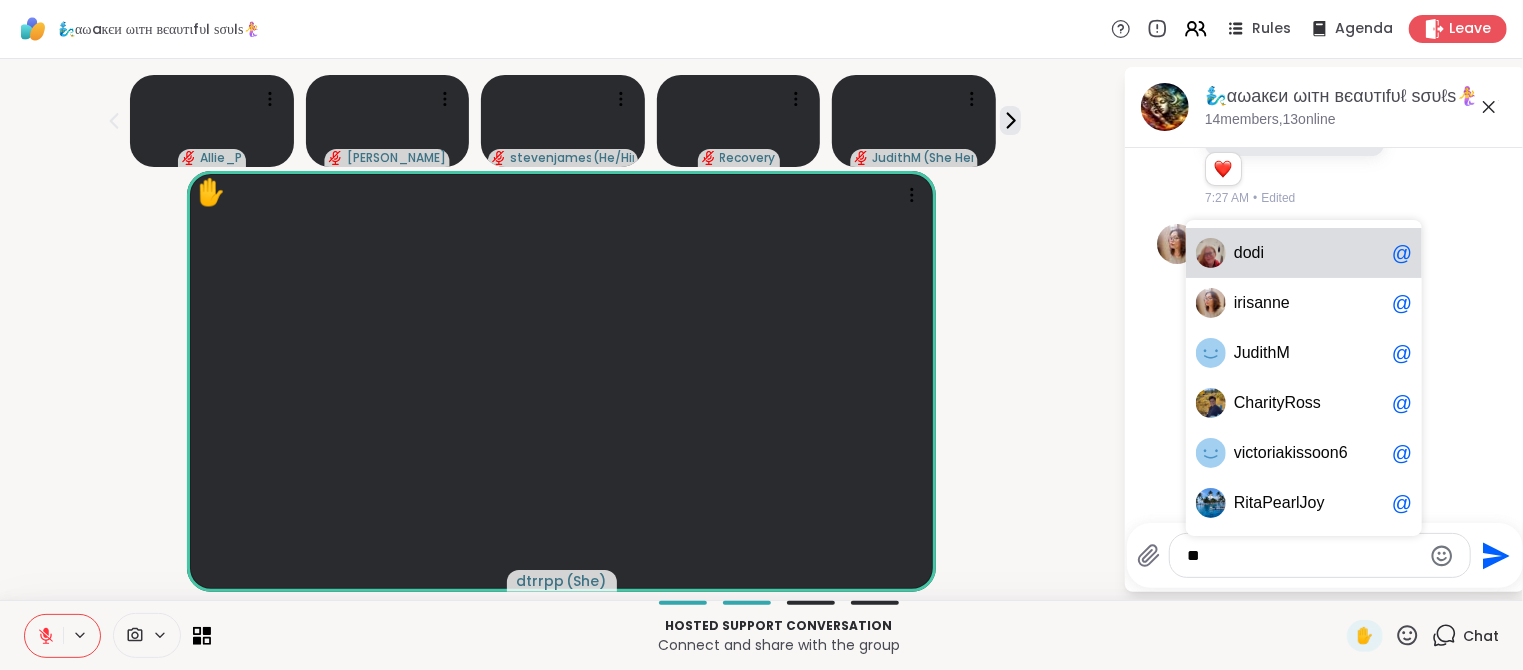 type on "*" 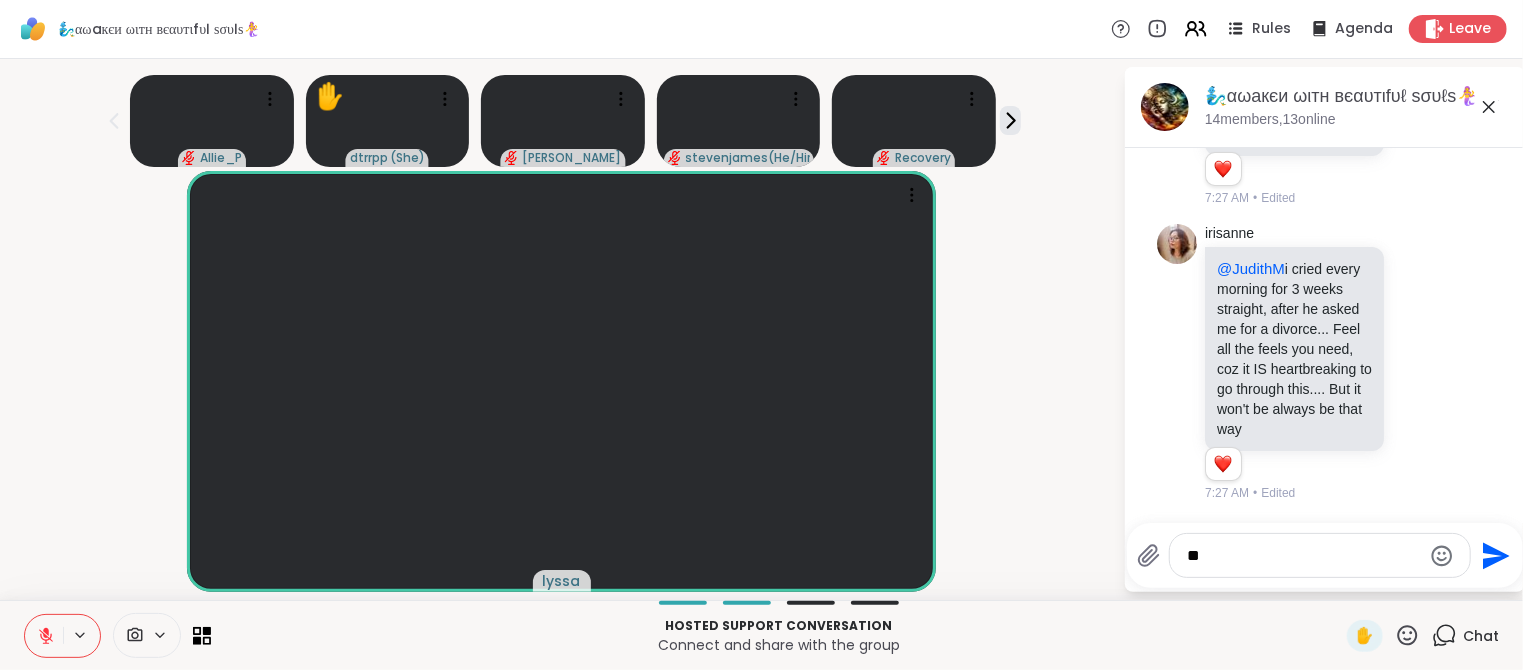 type on "*" 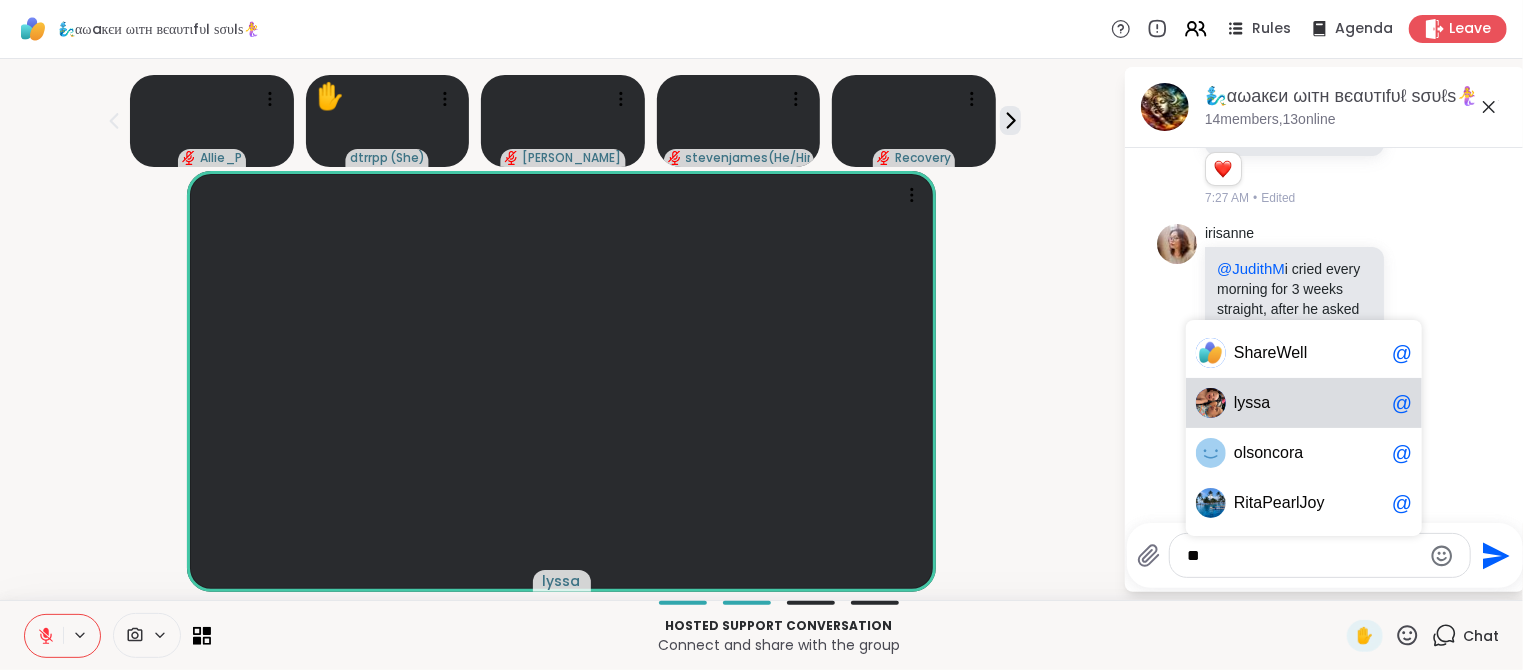 click on "yssa" at bounding box center [1254, 403] 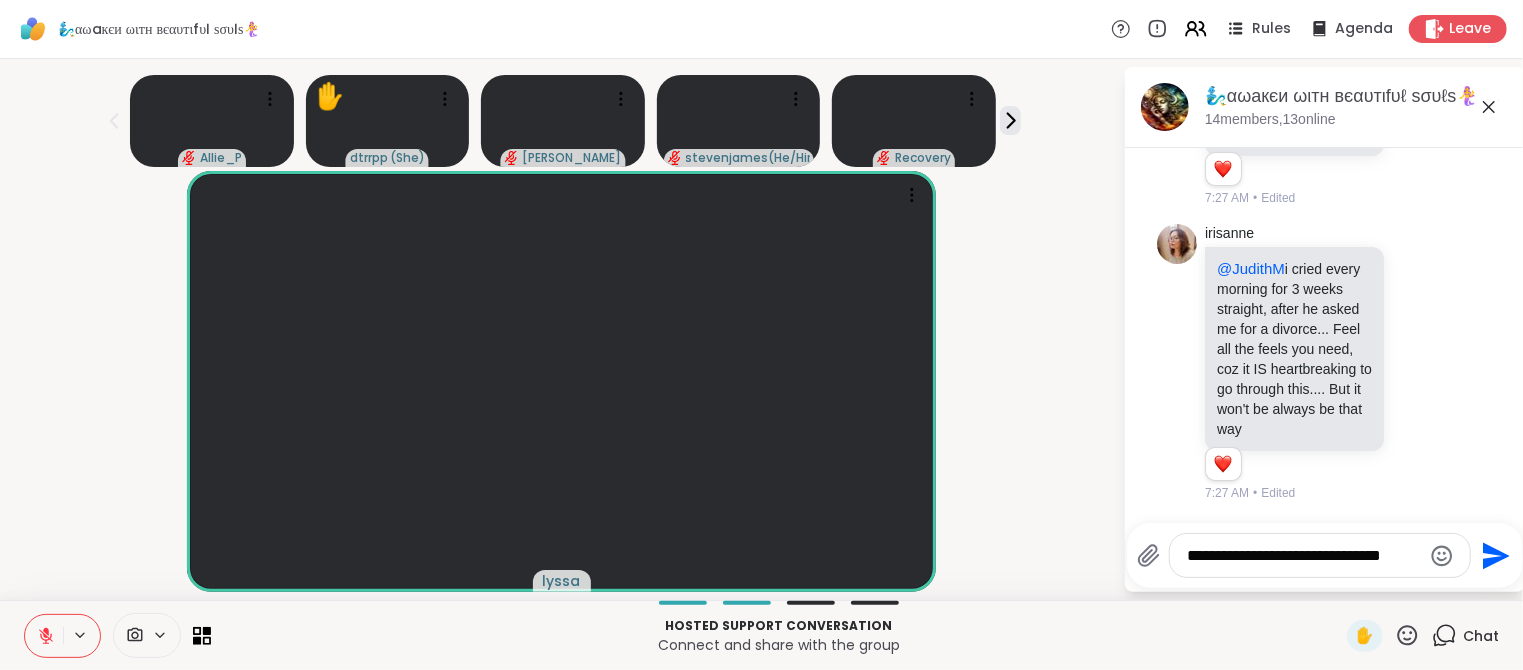 click 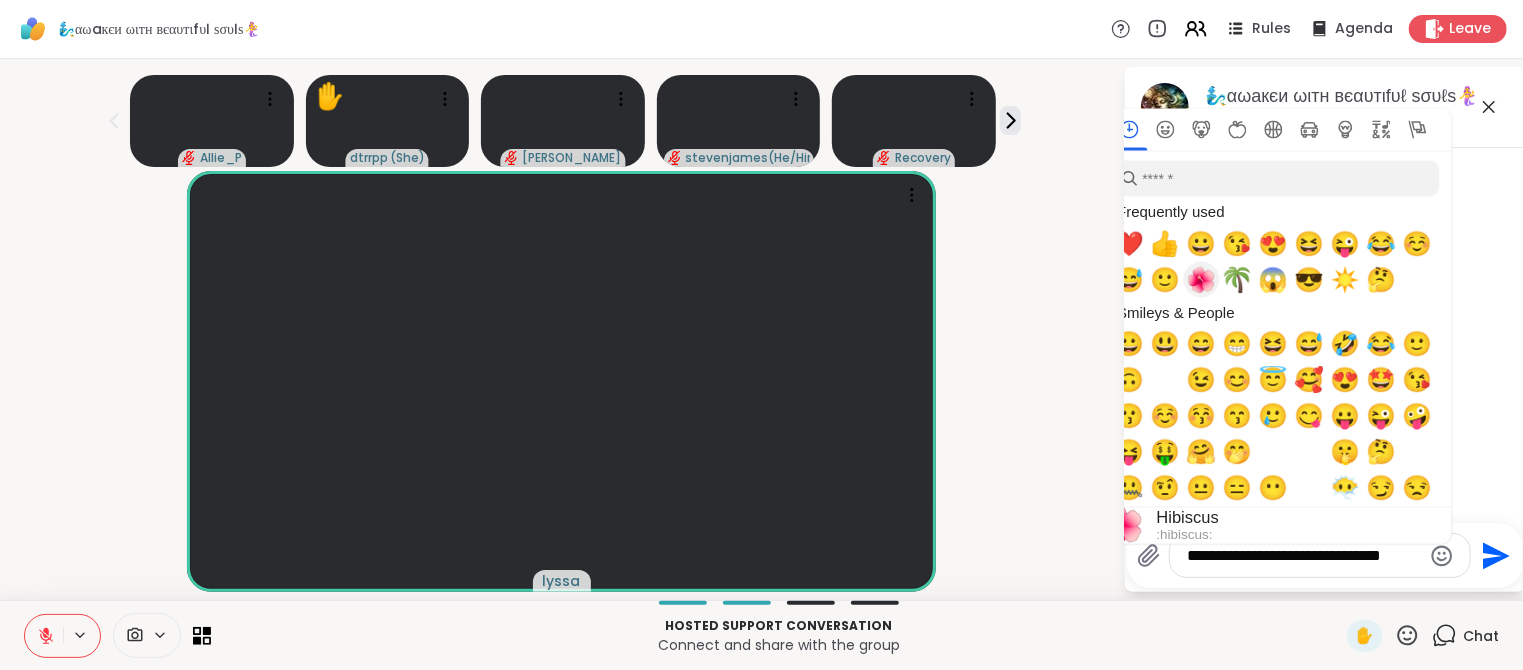 click on "🙂" at bounding box center [1166, 280] 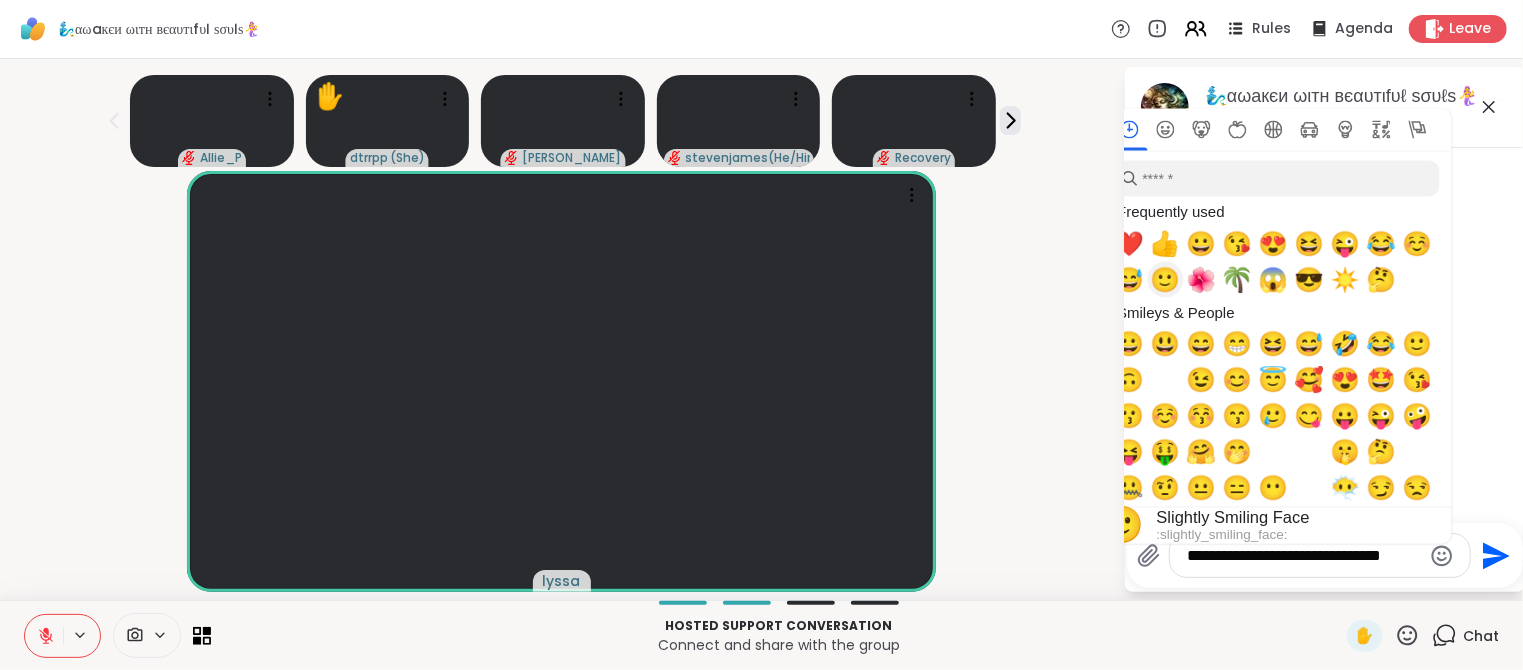 type on "**********" 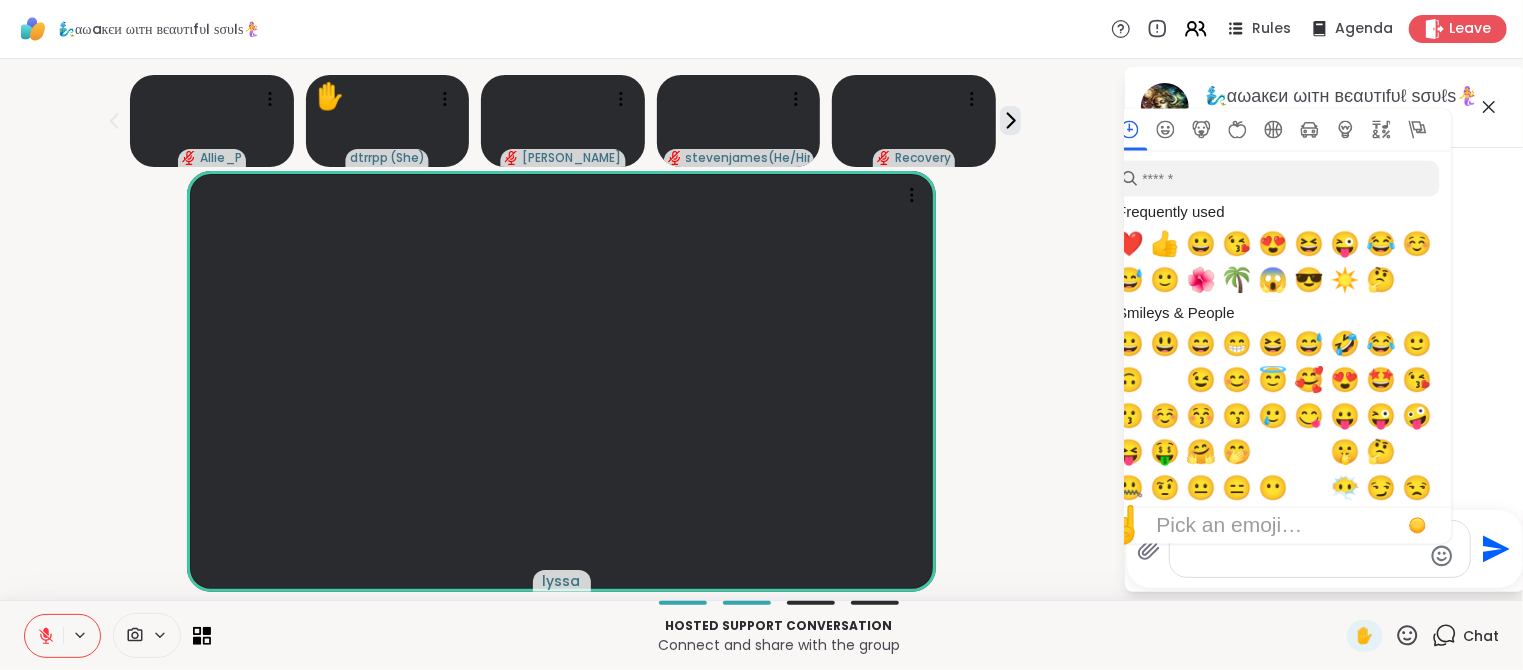 click on "Send" 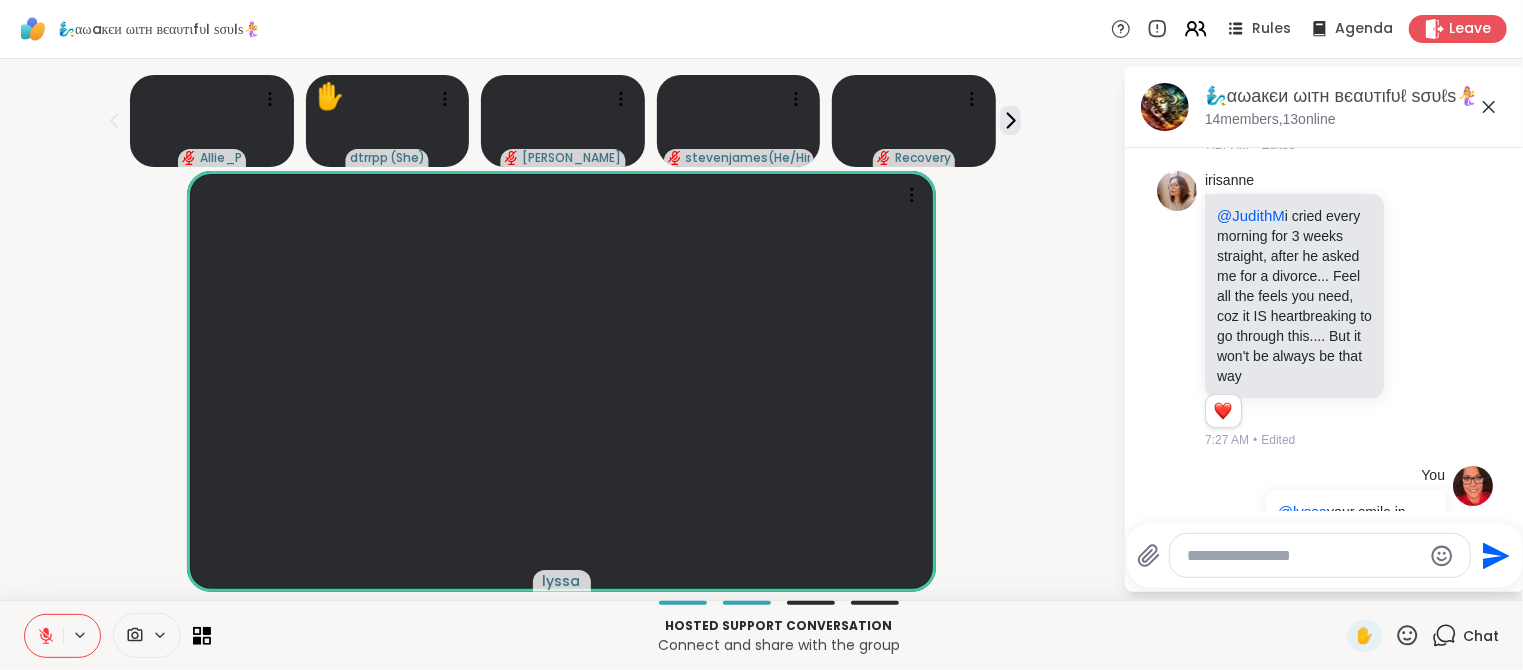 scroll, scrollTop: 3216, scrollLeft: 0, axis: vertical 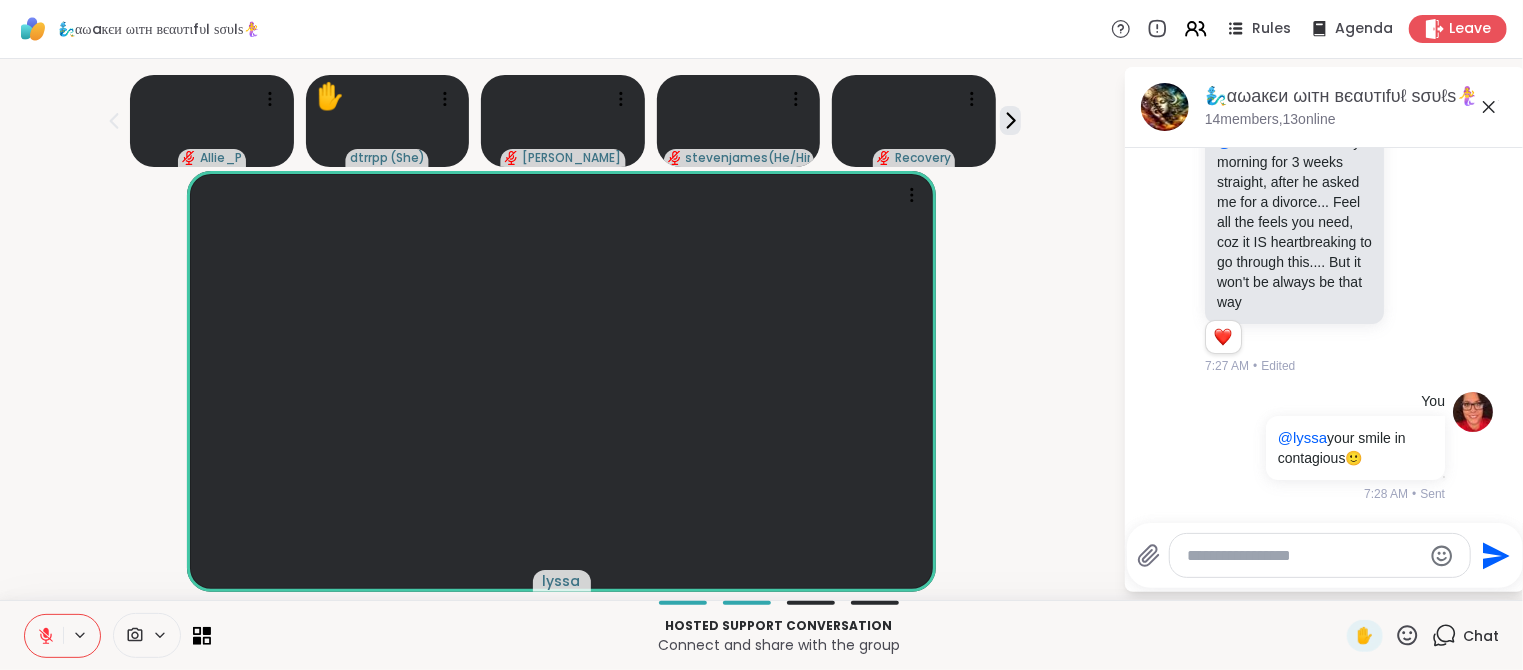click at bounding box center (1304, 556) 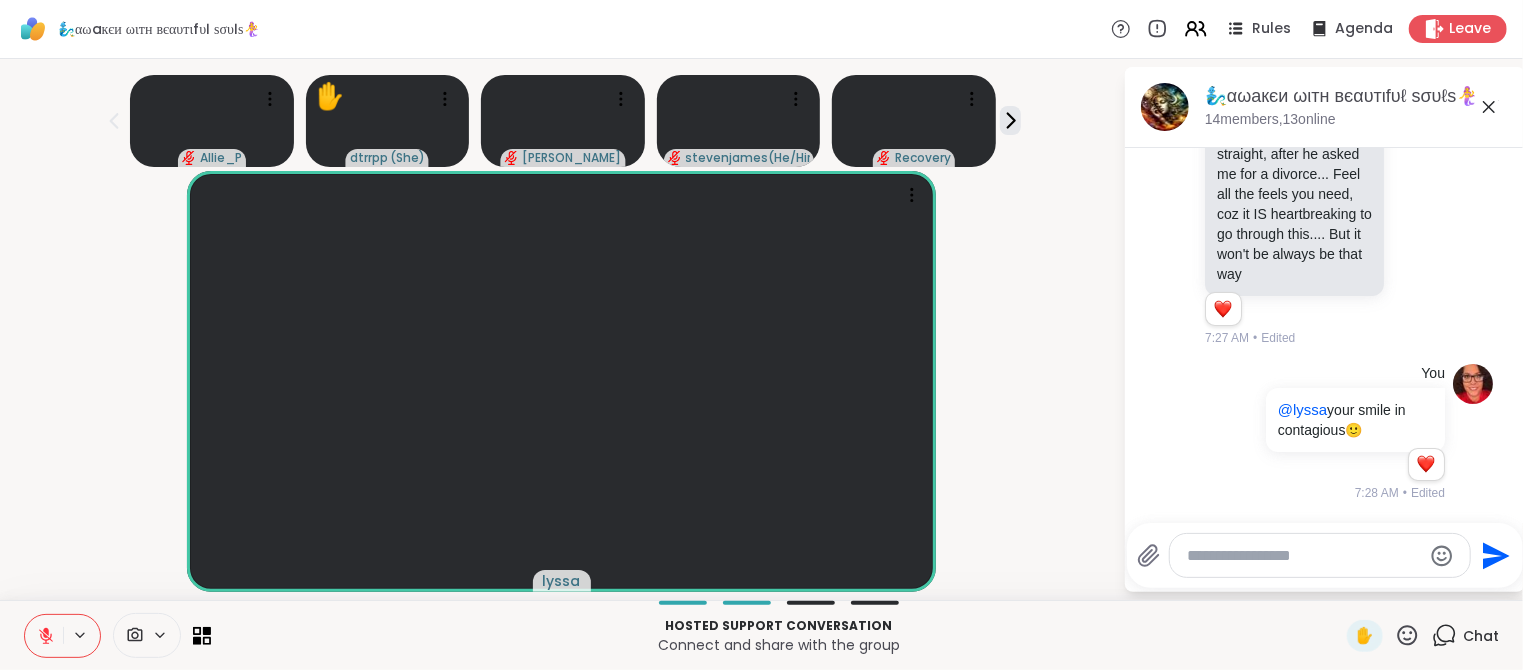 scroll, scrollTop: 3245, scrollLeft: 0, axis: vertical 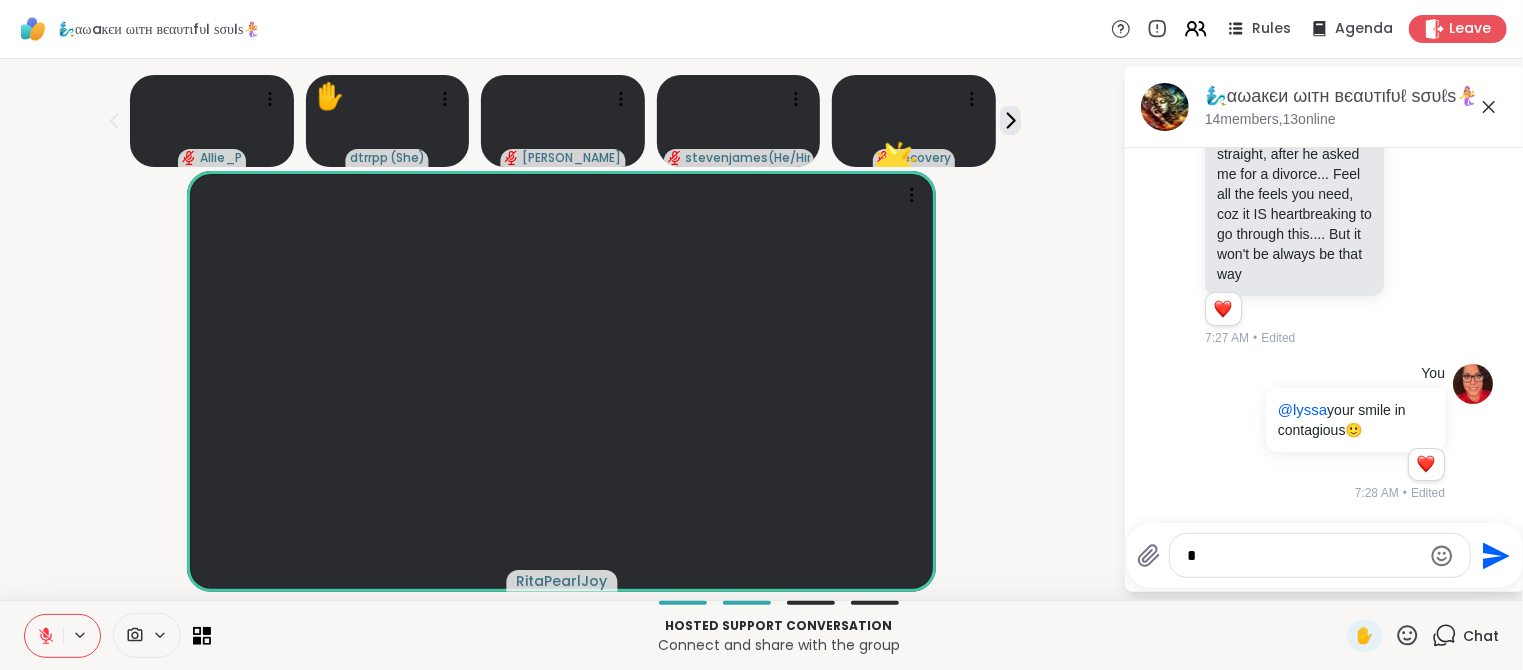 click on "🧞‍♂️αωaкєи ωιтн вєαυтιfυℓ ѕσυℓѕ🧜‍♀️, Jul 25 14  members,  13  online Today Recovery Rooted Light Rooted Light: A Morning Grounding for Inner Radiance Start your day with this gentle 7-minute meditation that helps you feel grounded, centered, and connected to your inner light. Through breath and body awareness, you’ll root into calm presence and let your natural radiance rise from within. Perfect for mornings or any time you need to reconnect with your quiet strength.  Deb Phelps | Peaceful Wellness is a reader-supported publication. To receive new posts and support my work, consider becoming a free or paid subscriber.   Get full access to Deb Phelps | Peaceful Wellness at debphelps.substack.com/subscribe (https://debphelps.substack.com/subscribe?utm_medium=podcast&utm_campaign=CTA_4) youtu.be/6LWUAeEStOU?si=LFecEJA0dlVhoUHU   1 1 6:30 AM • Edited Today lyssa Name 7:07 AM lyssa where your from 7:07 AM lyssa 7:07 AM lyssa 7:07 AM Recovery lavandamichelle.com >   1" at bounding box center (1325, 329) 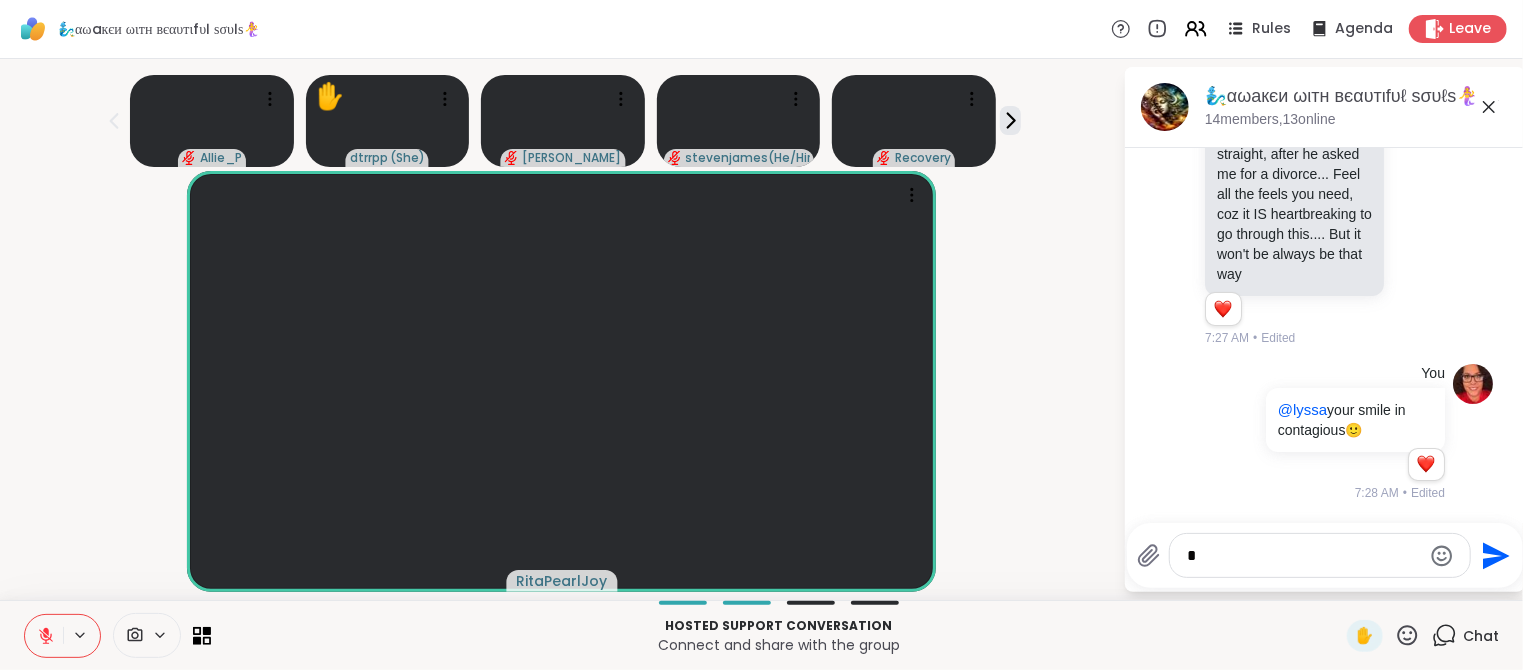click on "*" at bounding box center [1304, 556] 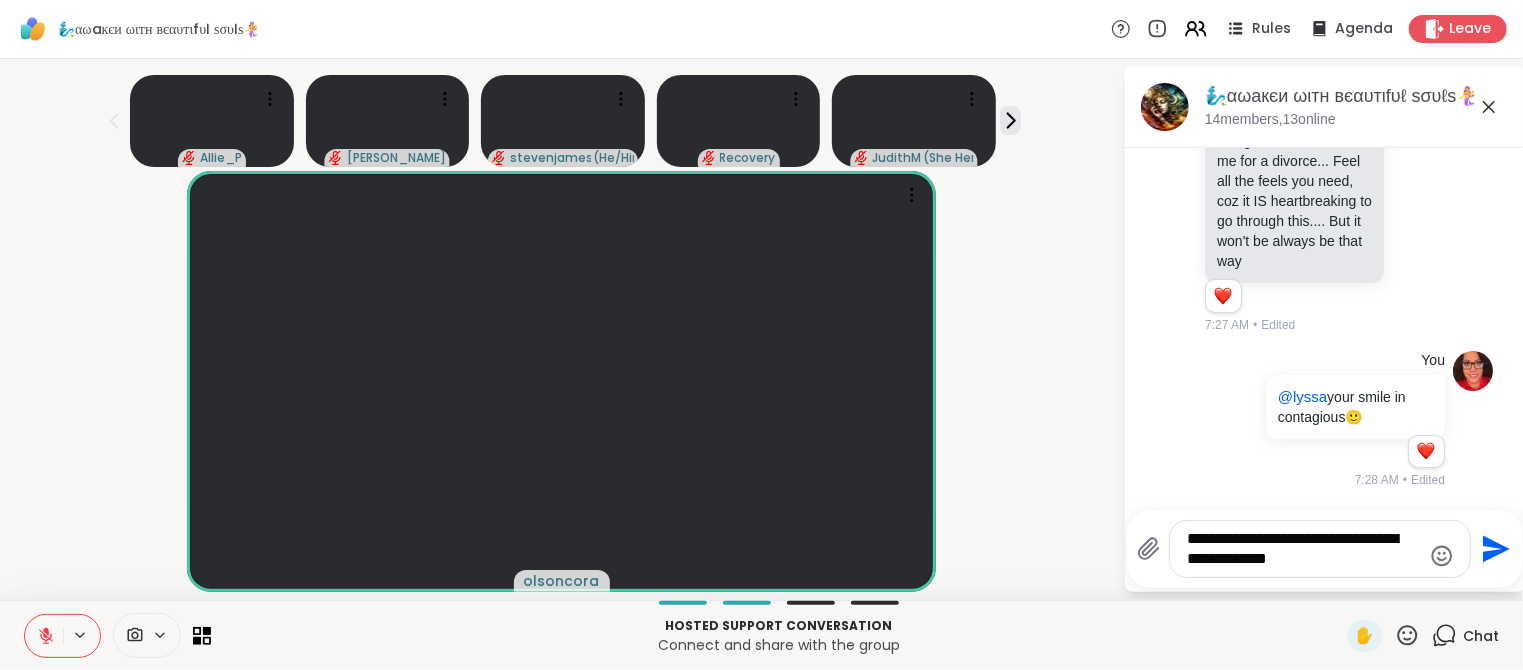 type on "**********" 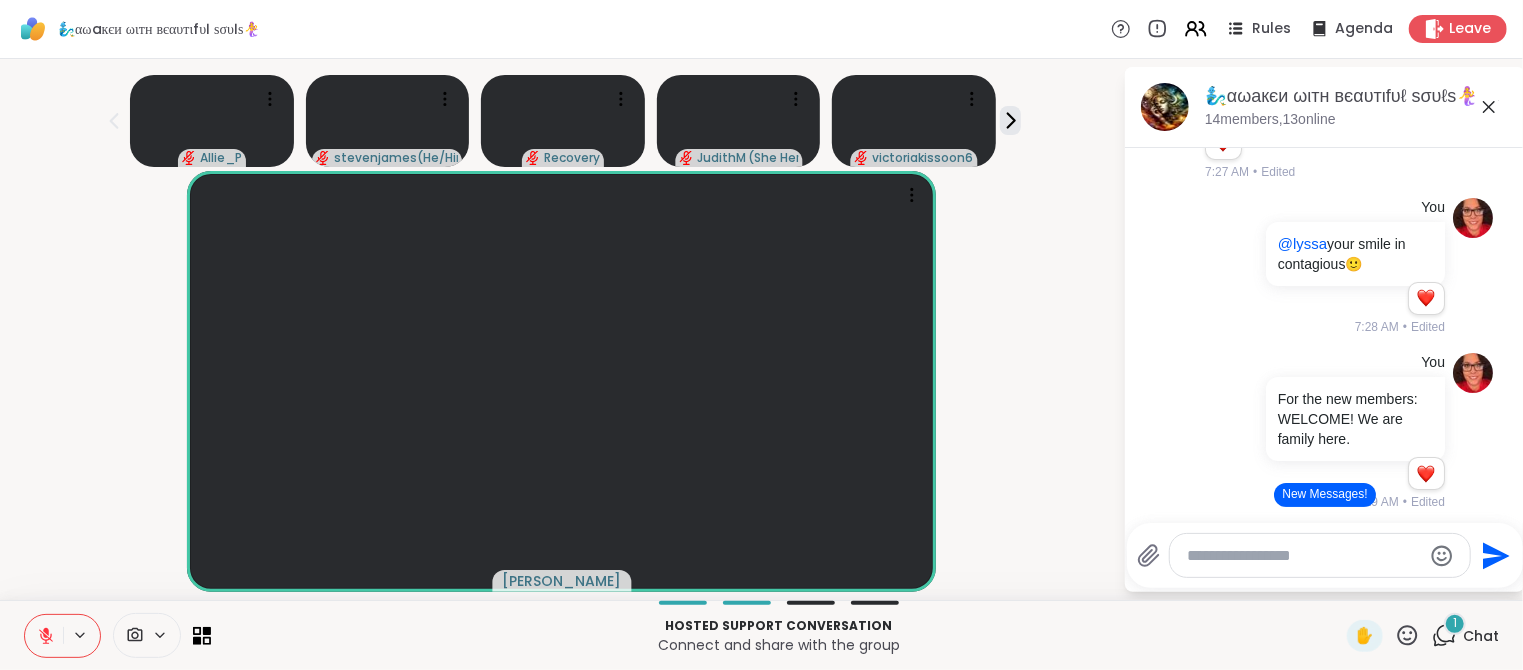 scroll, scrollTop: 3384, scrollLeft: 0, axis: vertical 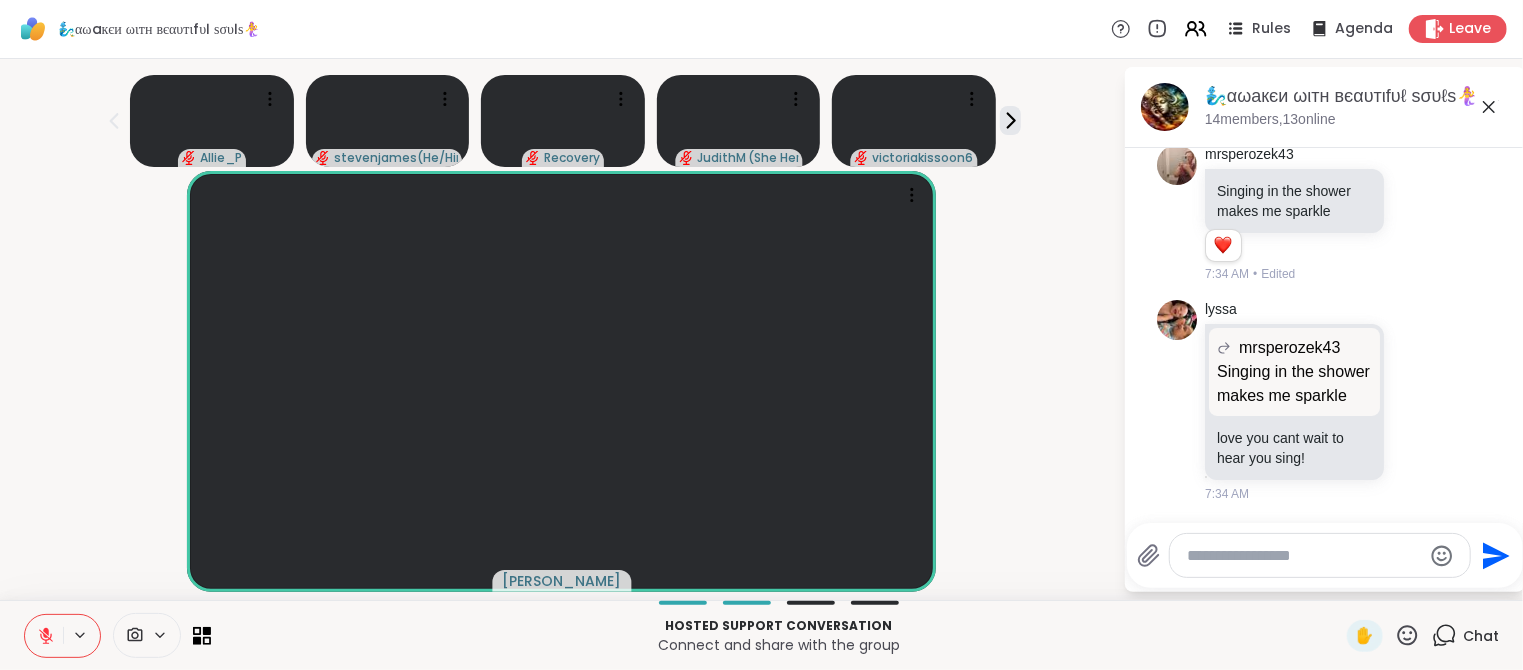type 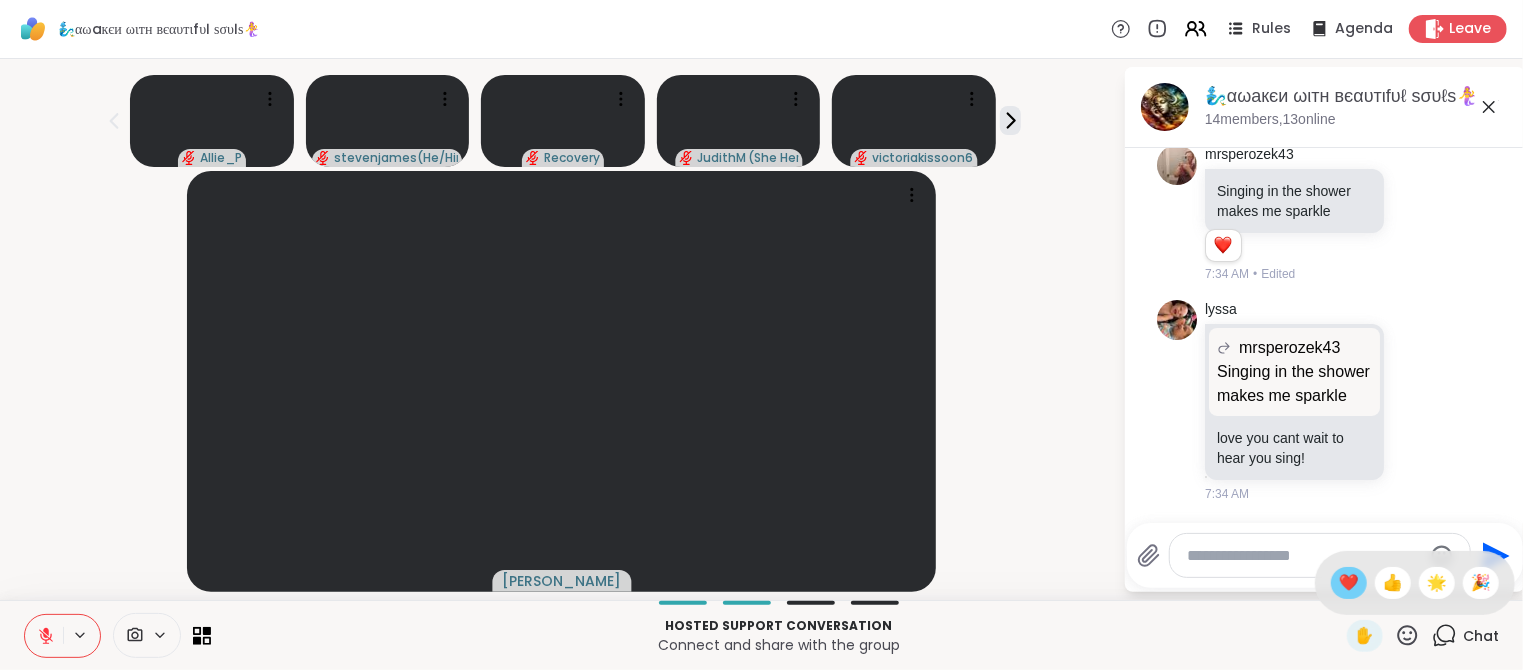 click on "❤️" at bounding box center [1349, 583] 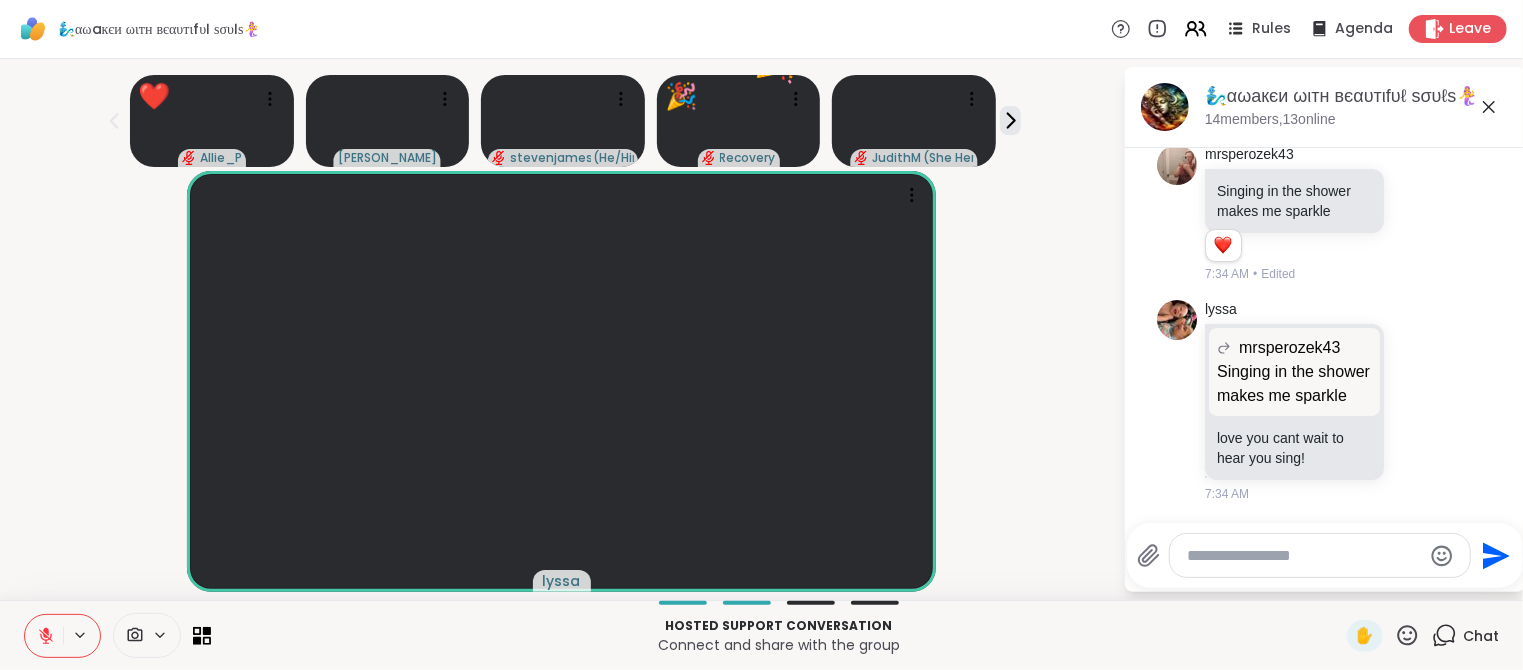 scroll, scrollTop: 0, scrollLeft: 0, axis: both 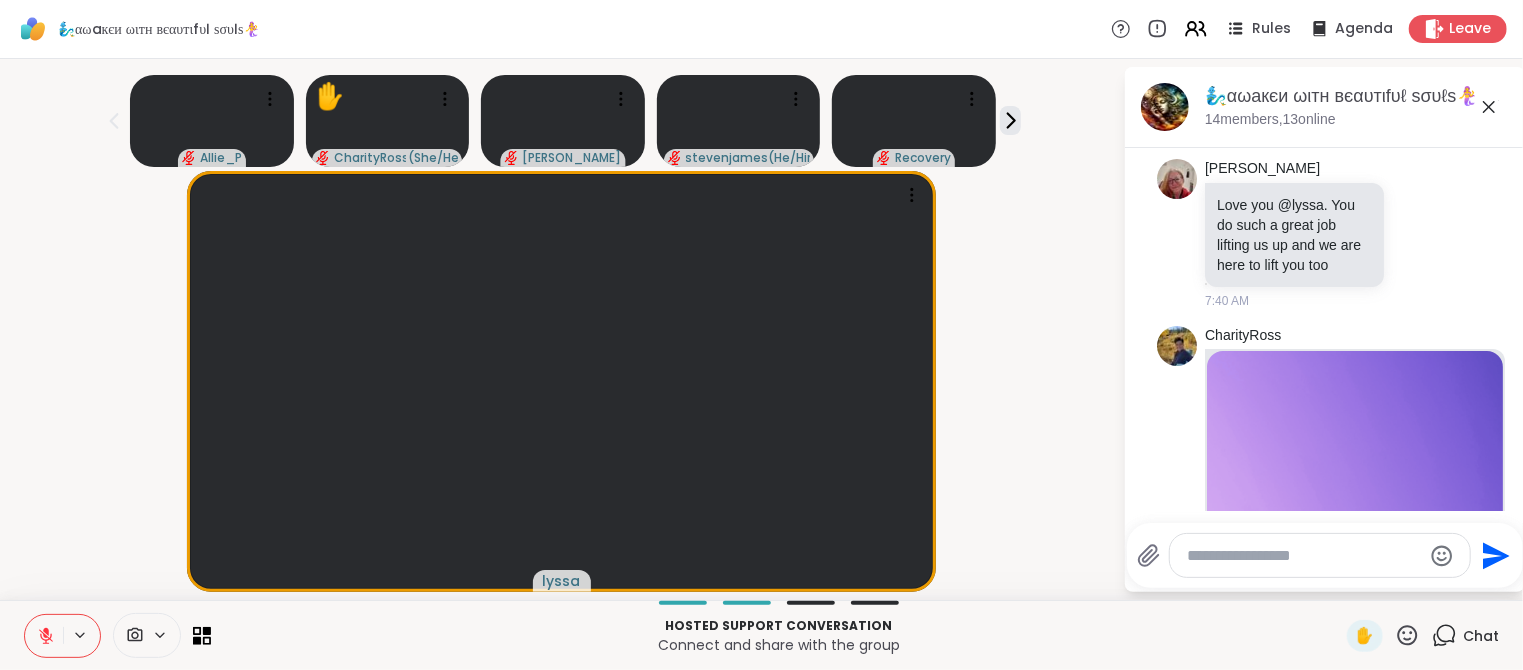 click 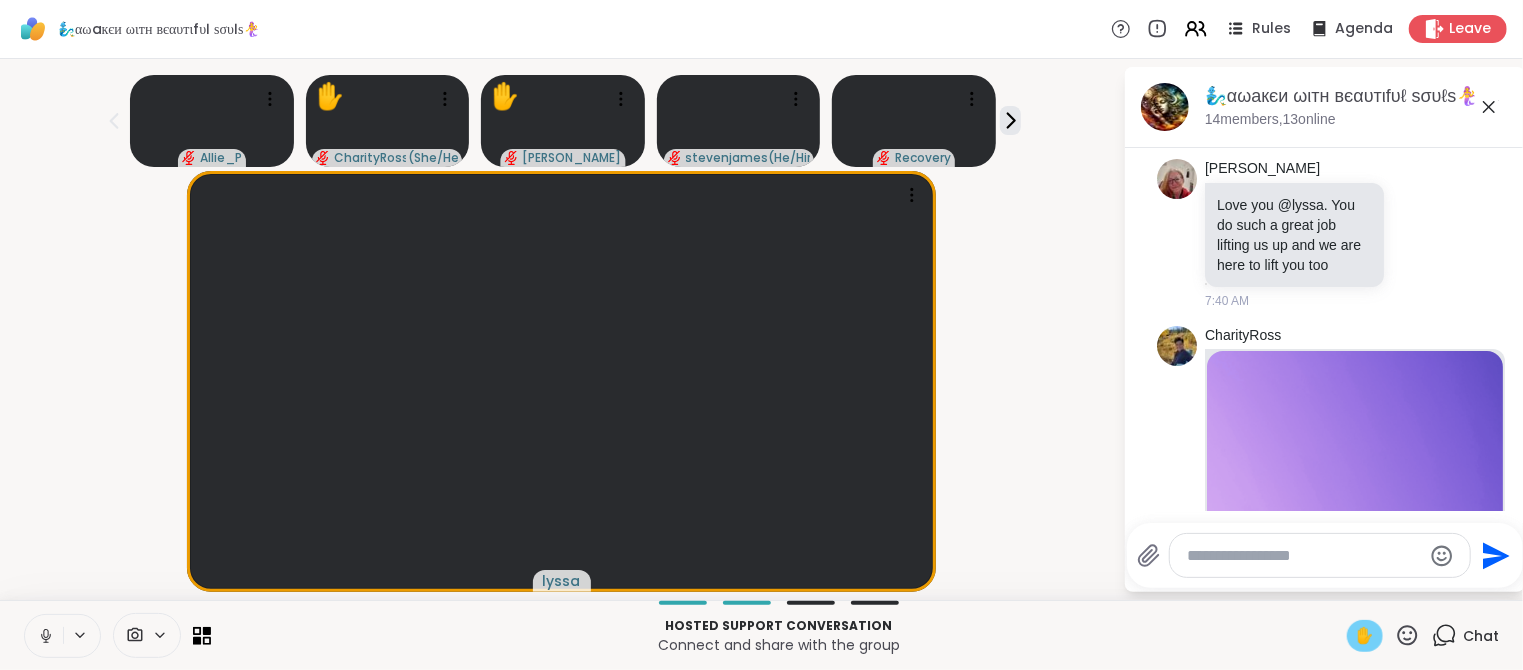 click on "✋" at bounding box center [1365, 636] 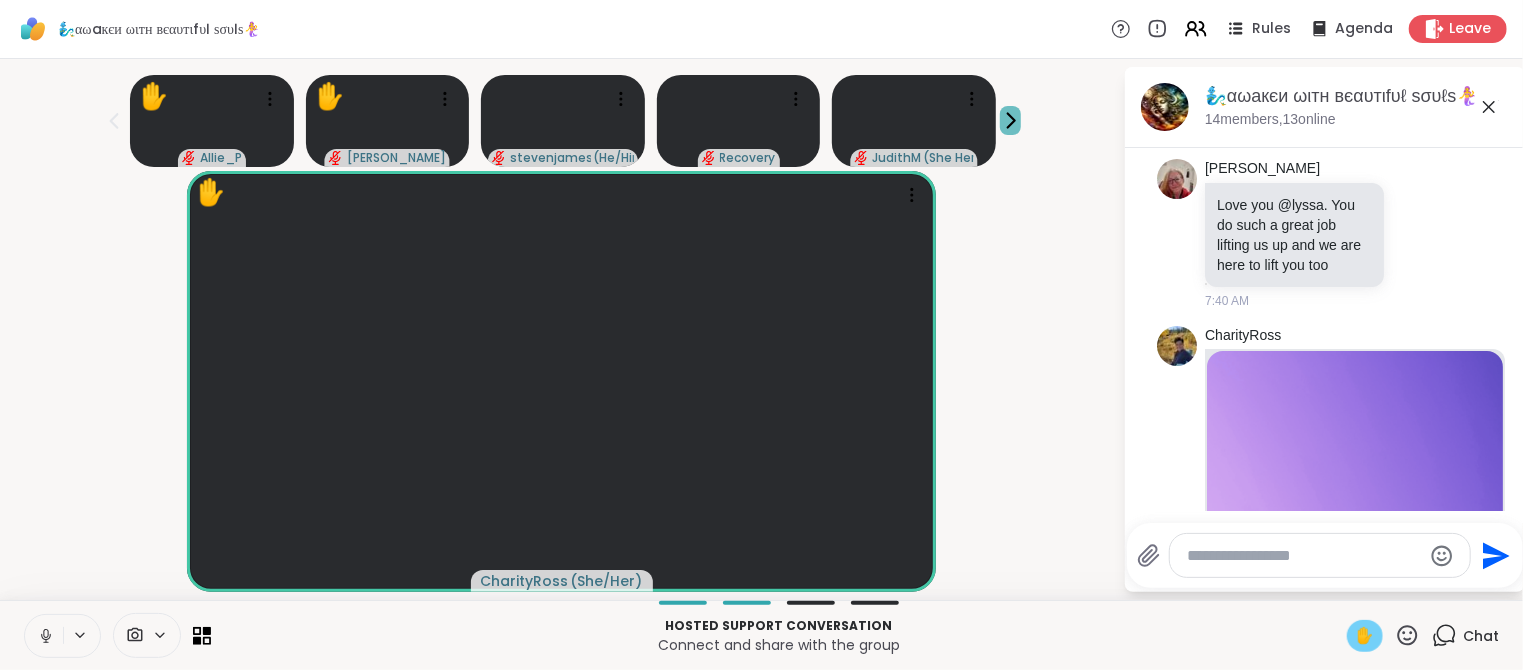 click 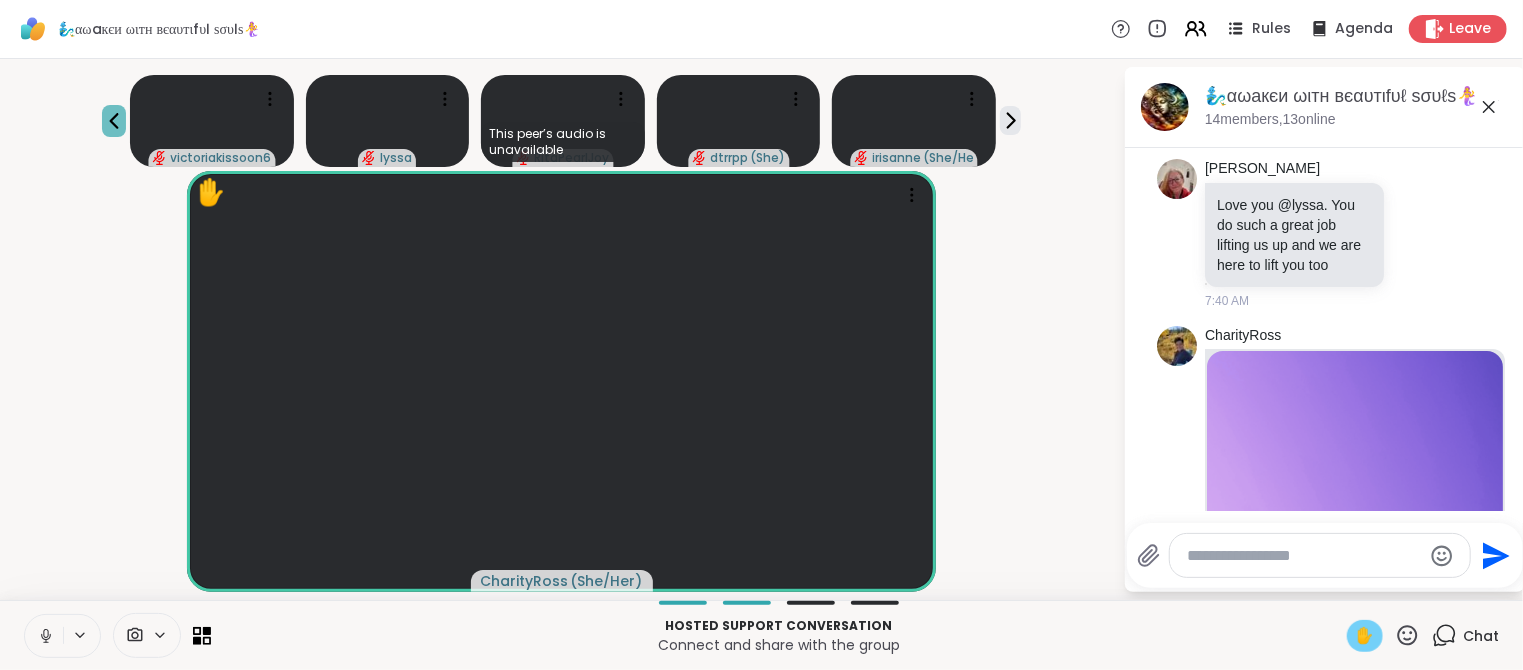 click 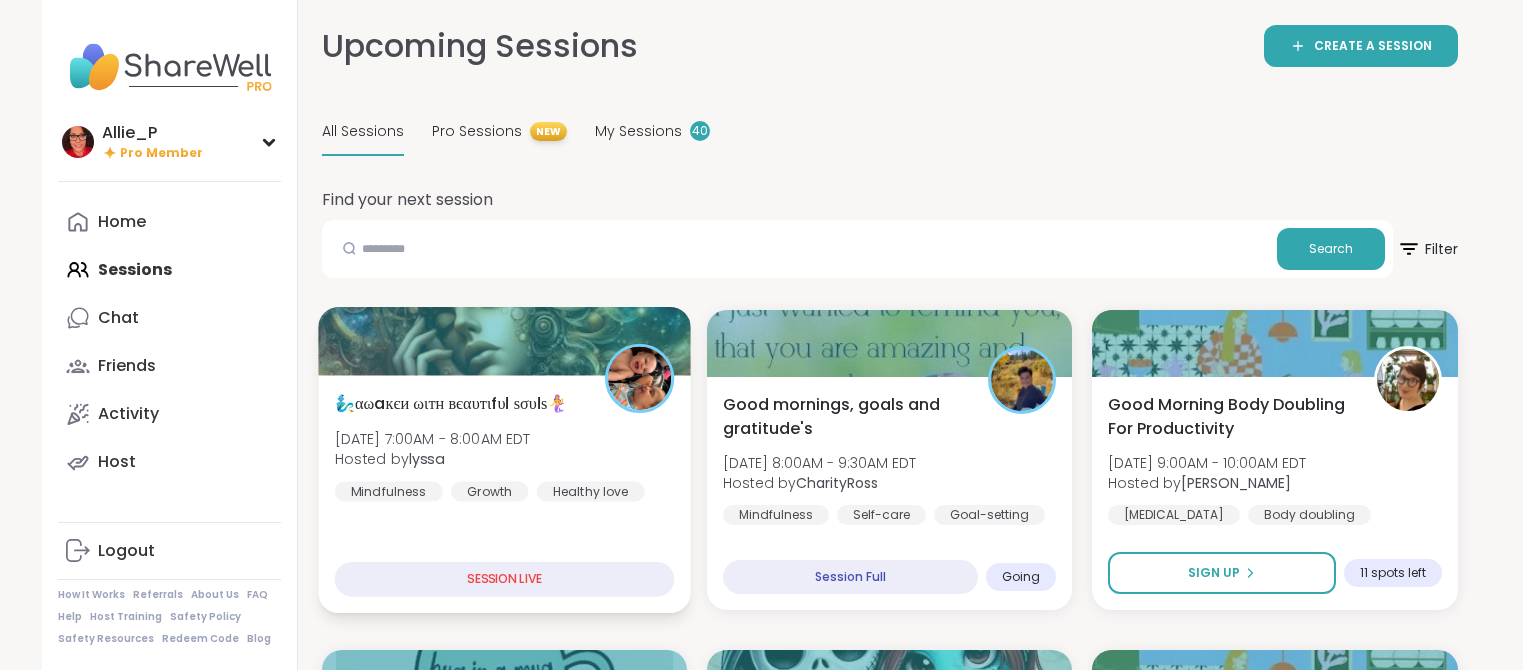 click on "🧞‍♂️αωaкєи ωιтн вєαυтιfυℓ ѕσυℓѕ🧜‍♀️" at bounding box center (450, 403) 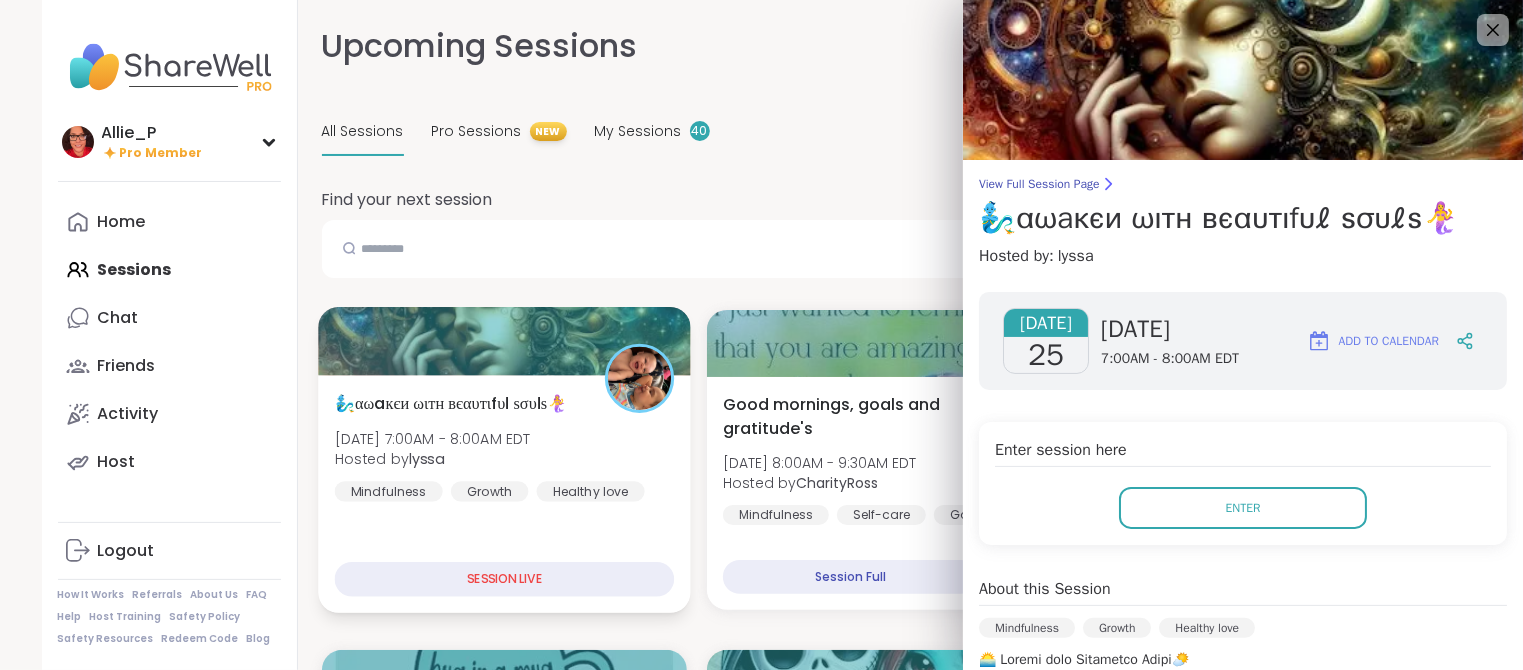 scroll, scrollTop: 0, scrollLeft: 0, axis: both 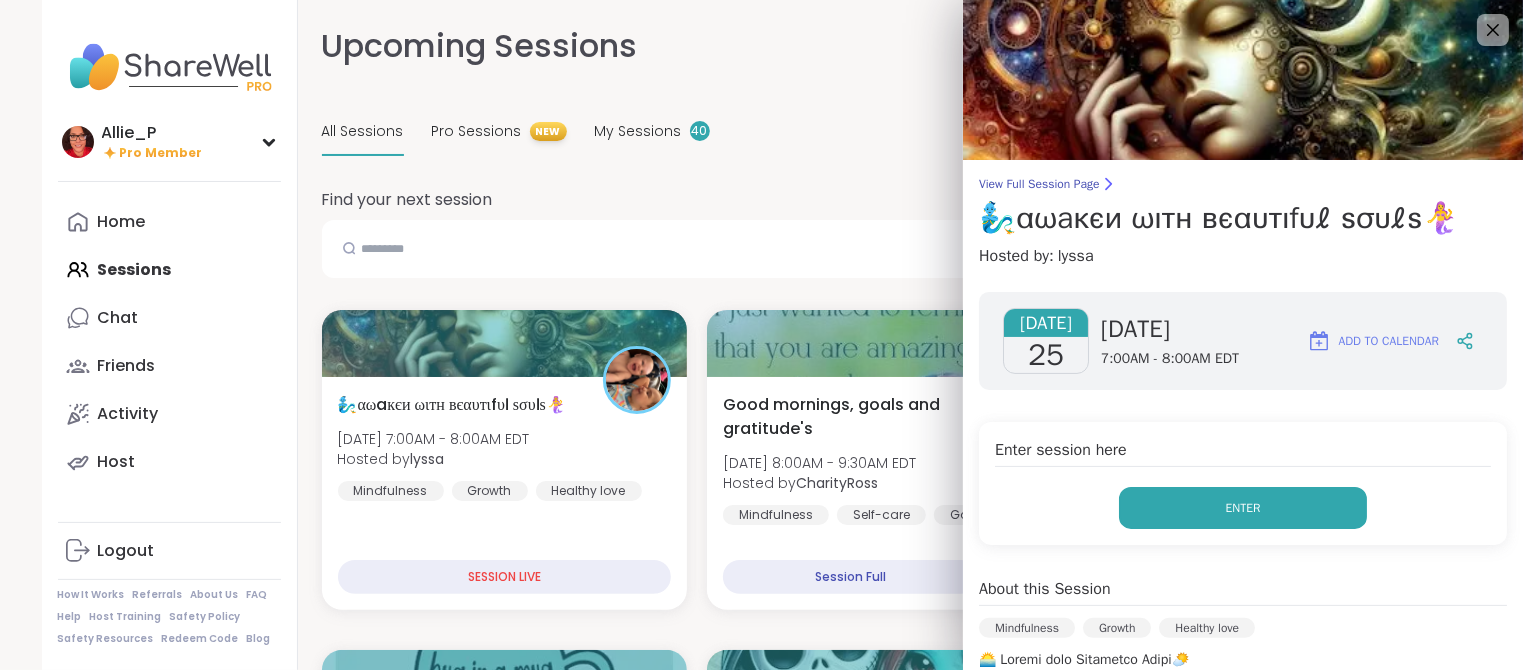 click on "Enter" at bounding box center (1243, 508) 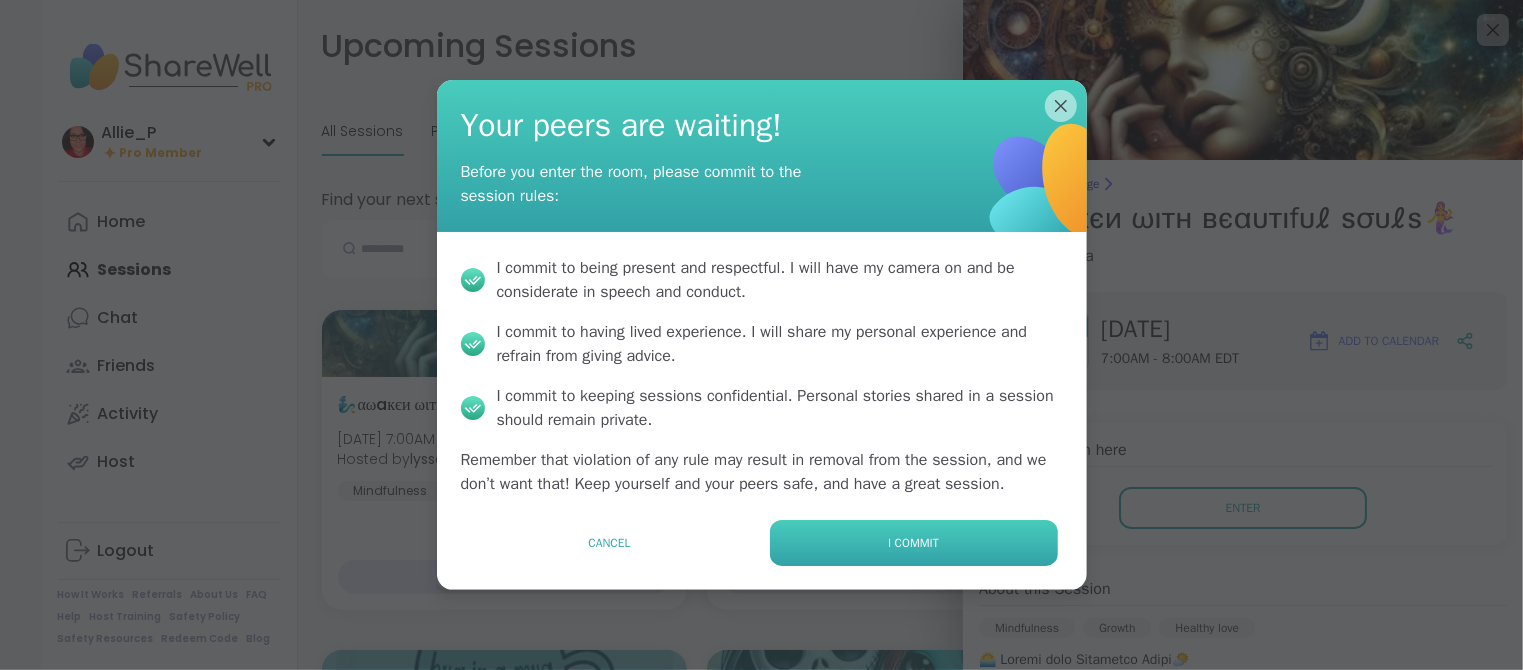 click on "I commit" at bounding box center (913, 543) 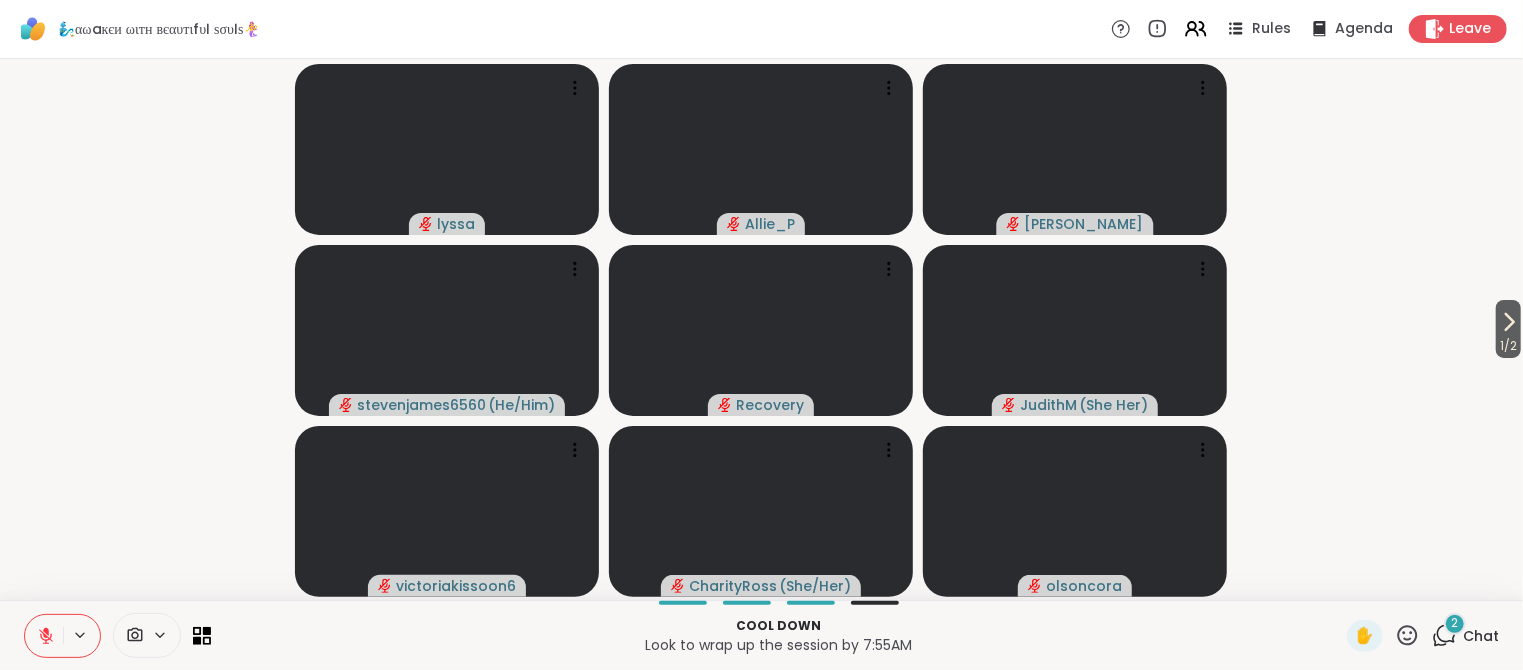 click 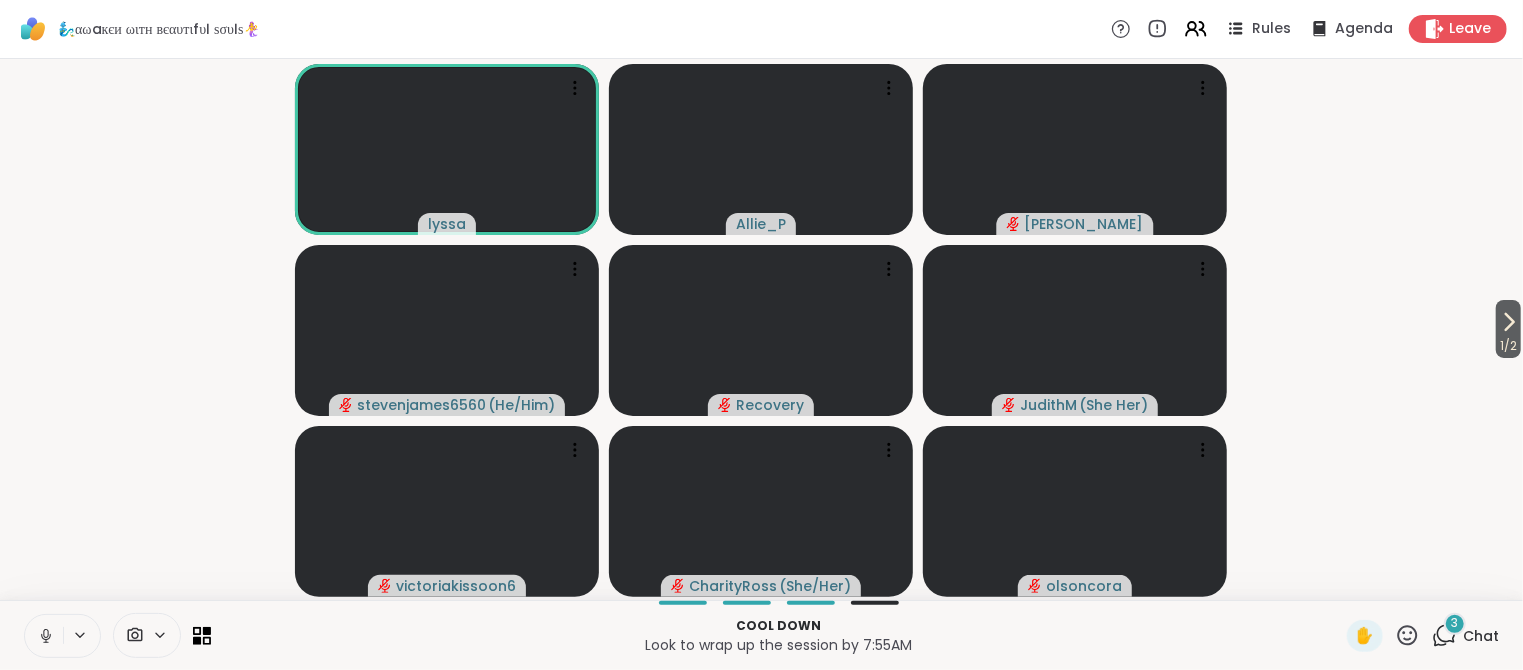 click on "3 Chat" at bounding box center [1465, 636] 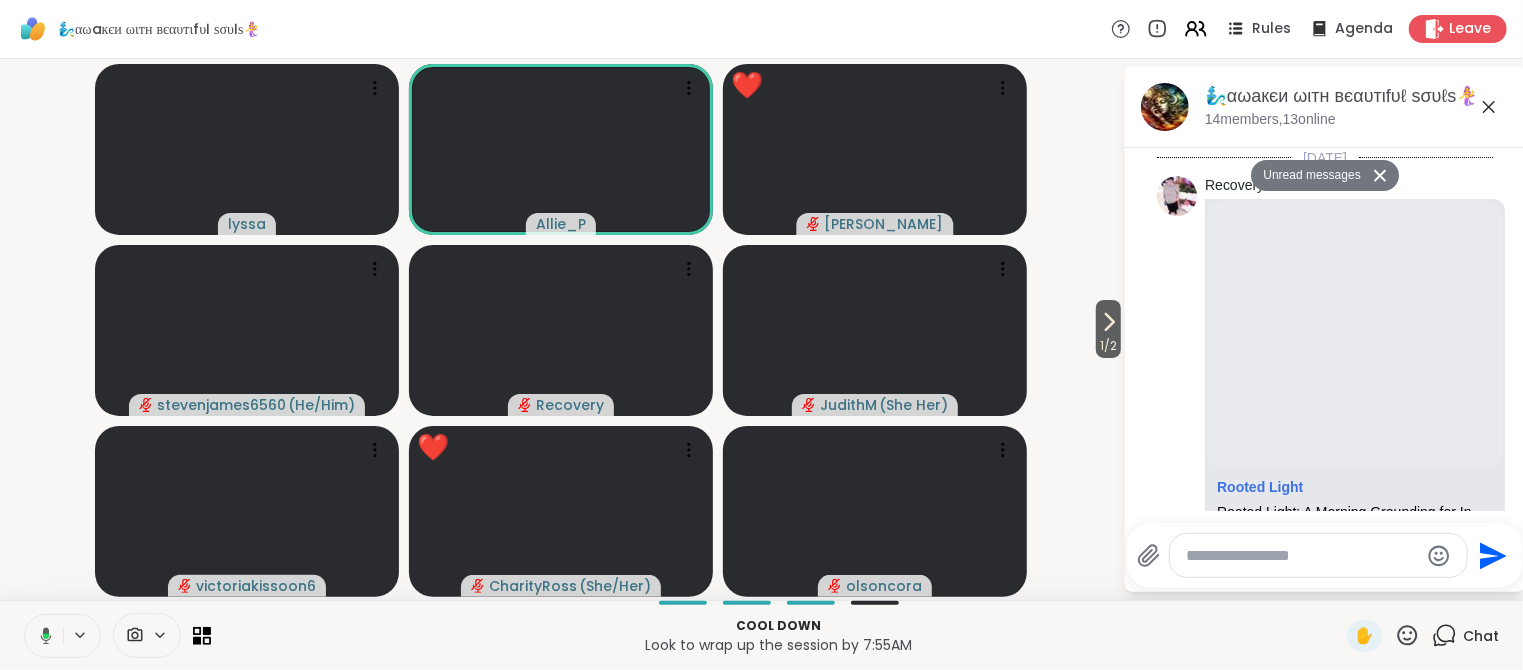 scroll, scrollTop: 10517, scrollLeft: 0, axis: vertical 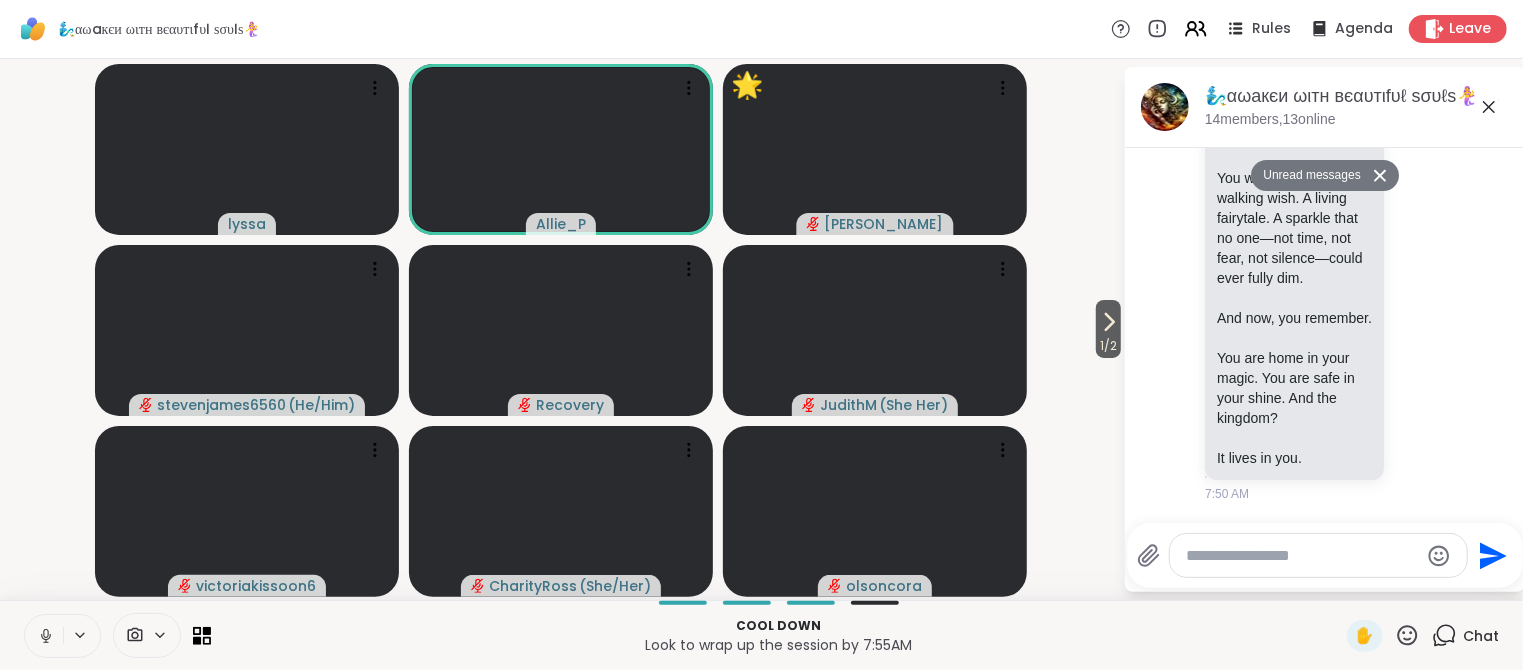 click 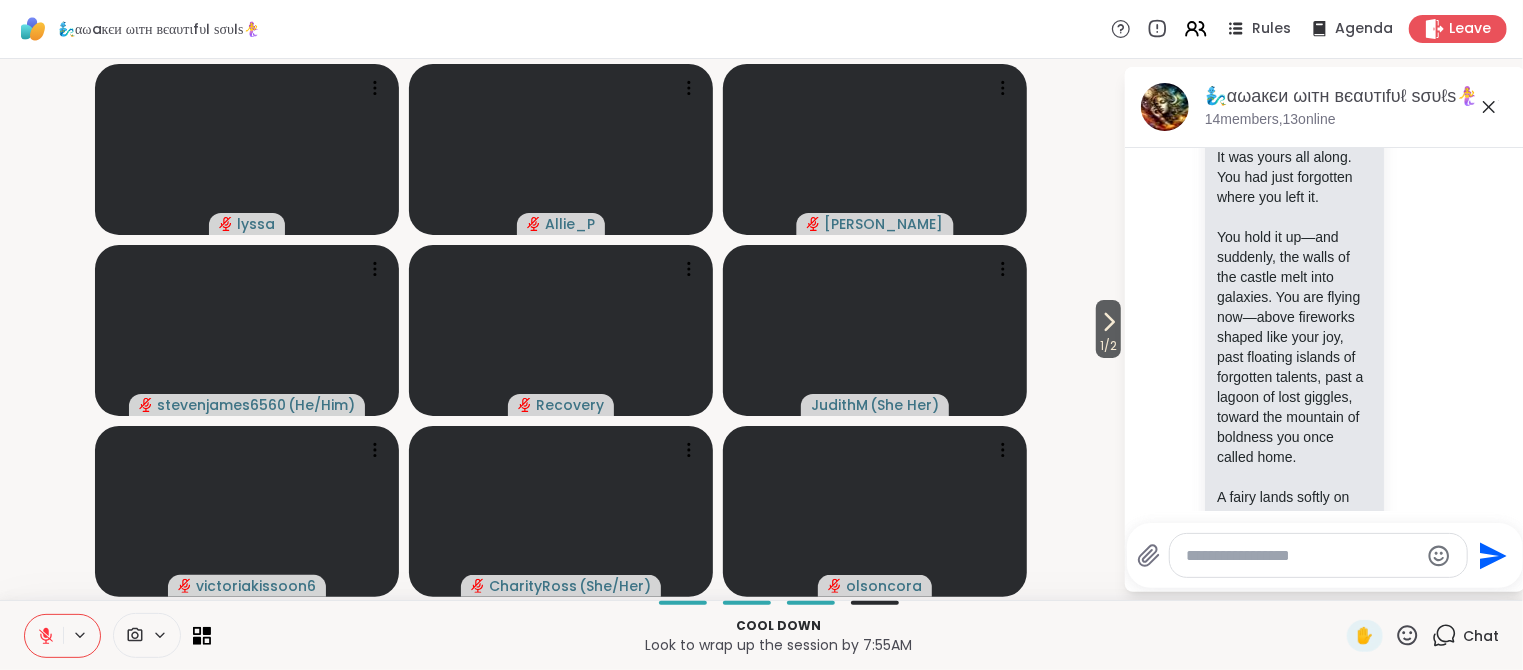 scroll, scrollTop: 9804, scrollLeft: 0, axis: vertical 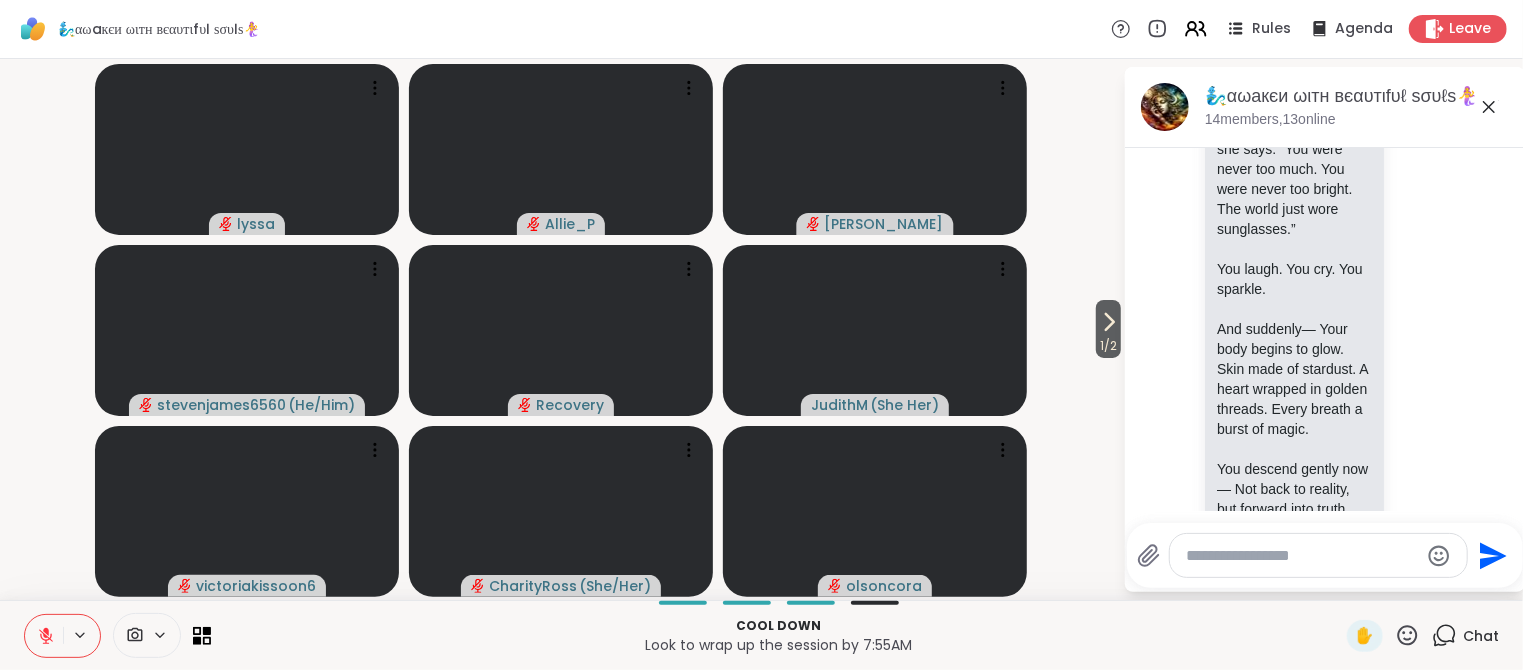 click at bounding box center (117, 635) 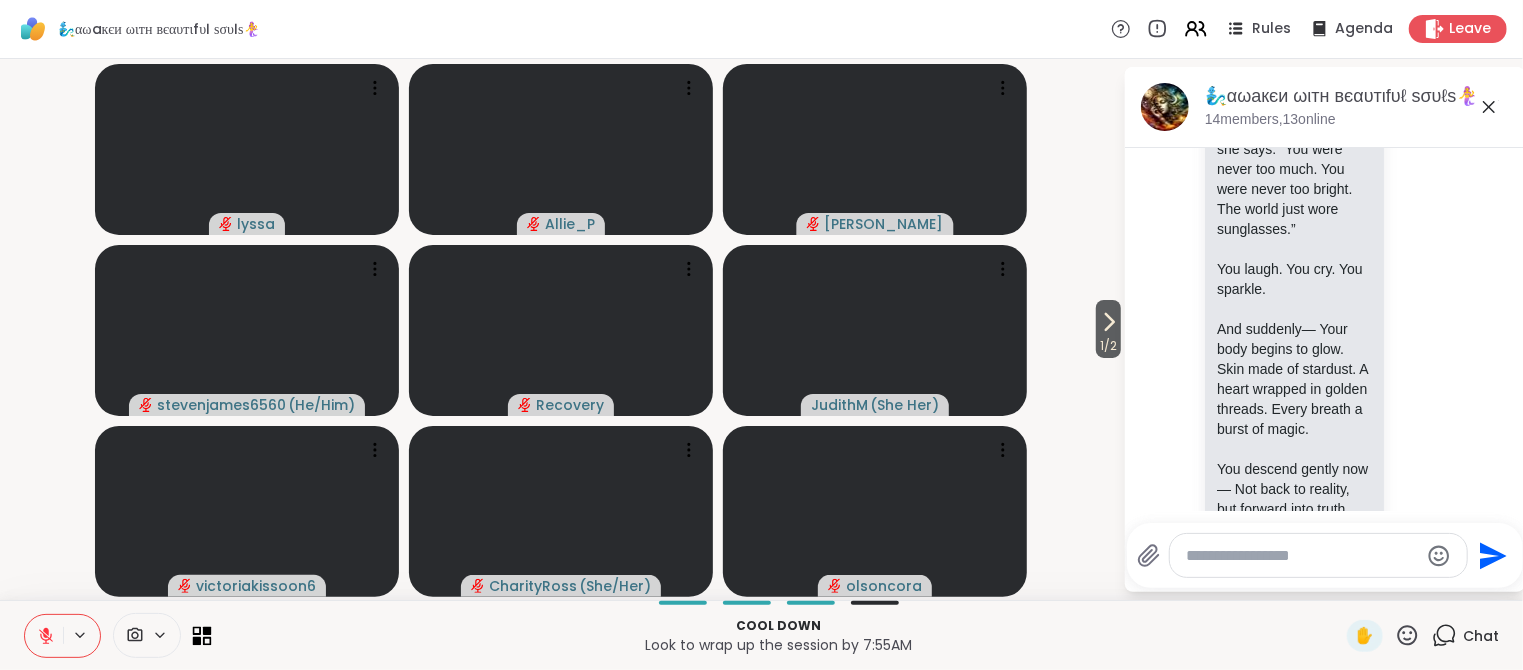 click 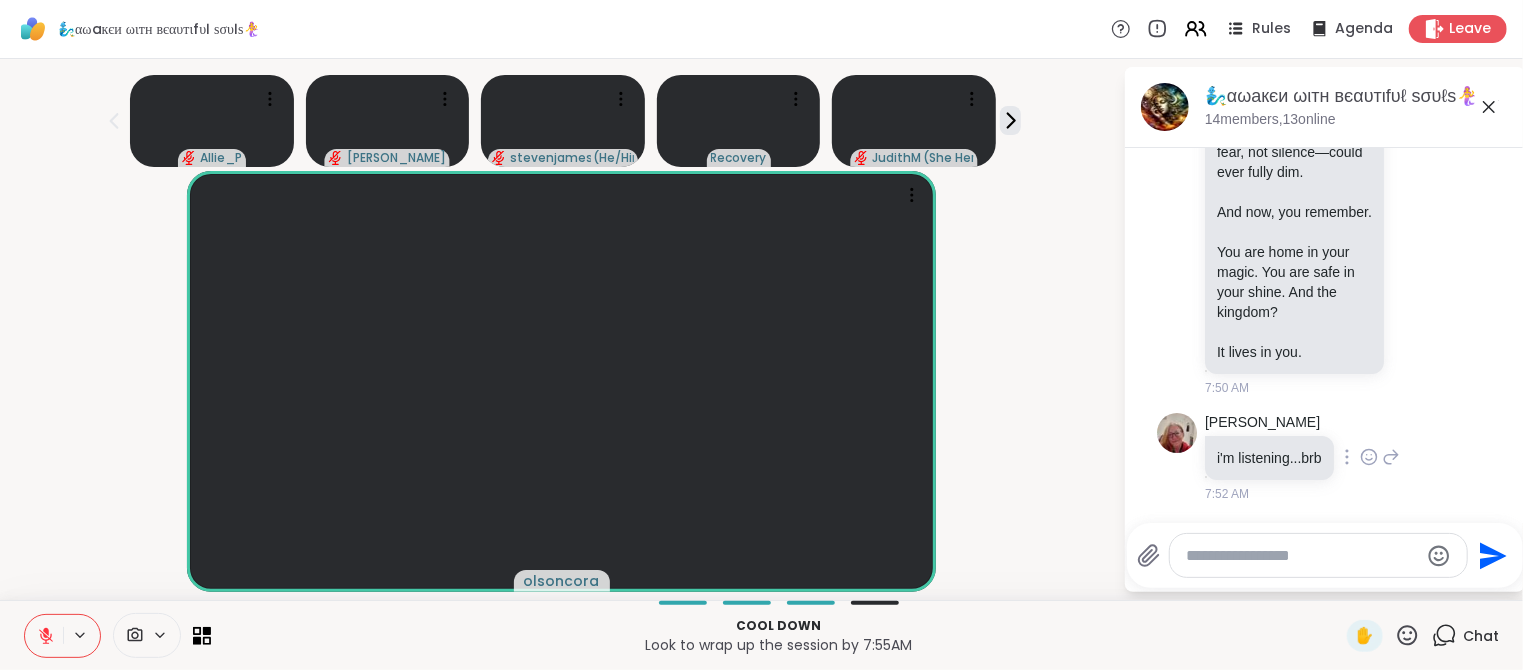 scroll, scrollTop: 10575, scrollLeft: 0, axis: vertical 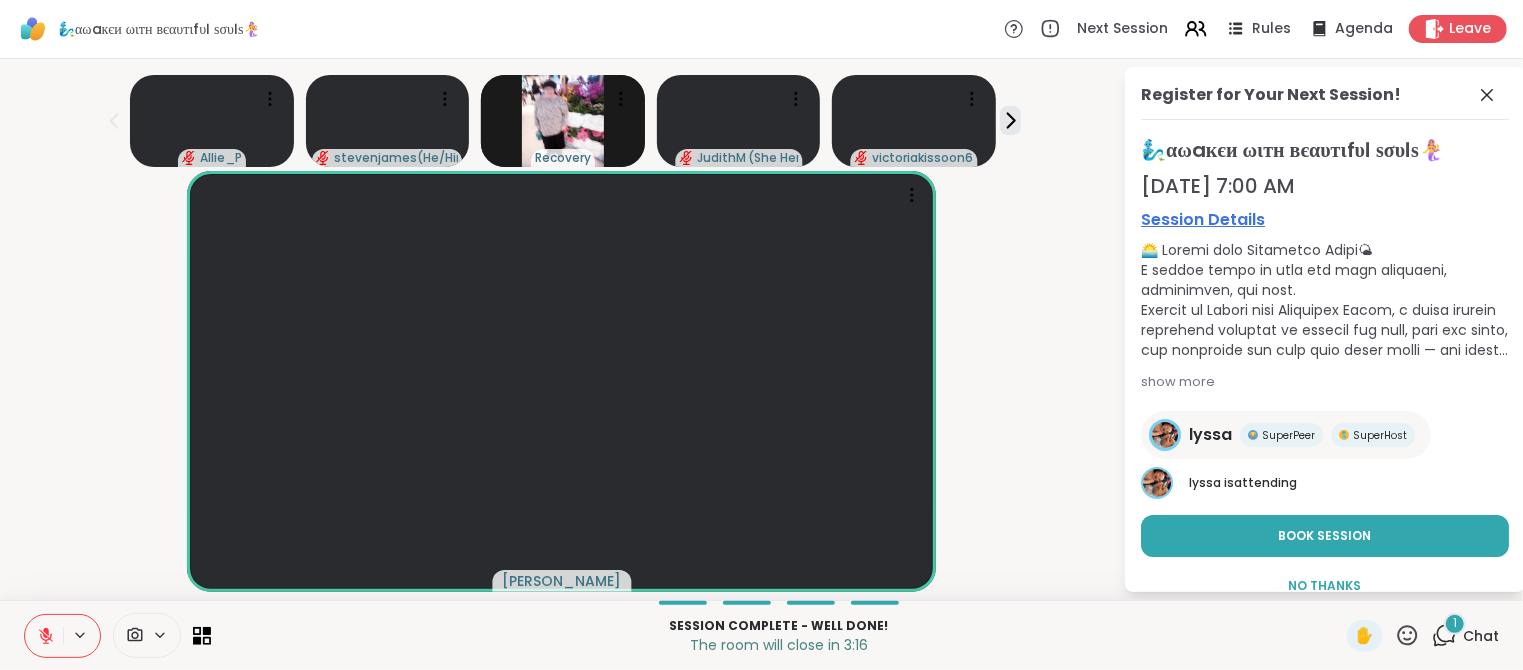 click 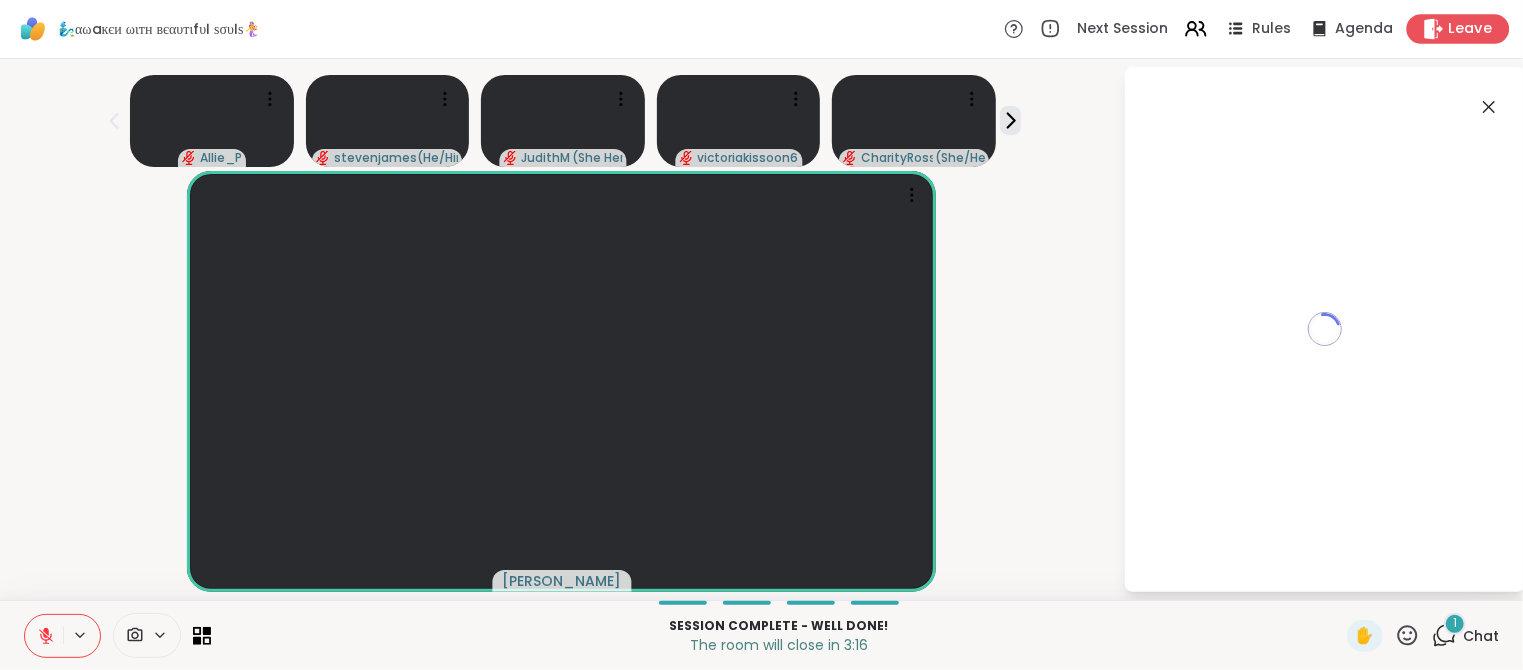 click on "Leave" at bounding box center [1471, 29] 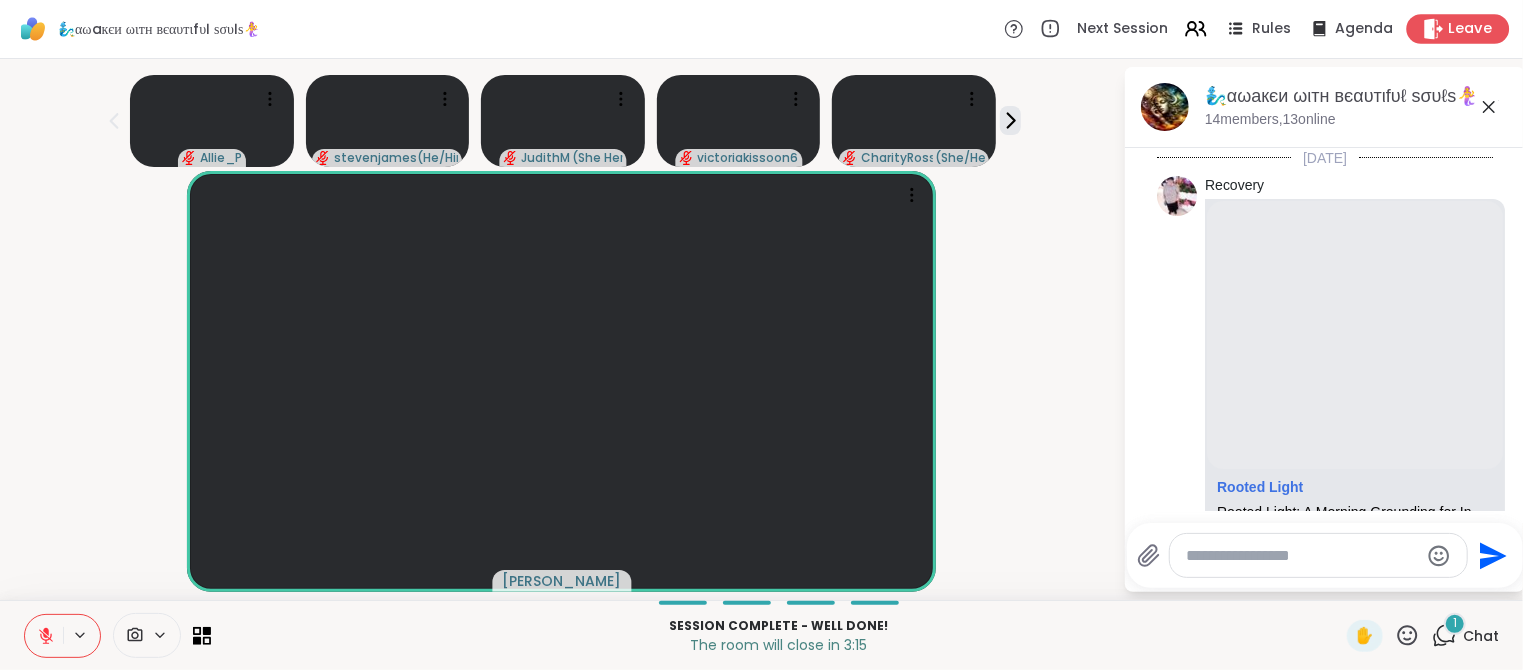 click on "Leave" at bounding box center [1471, 29] 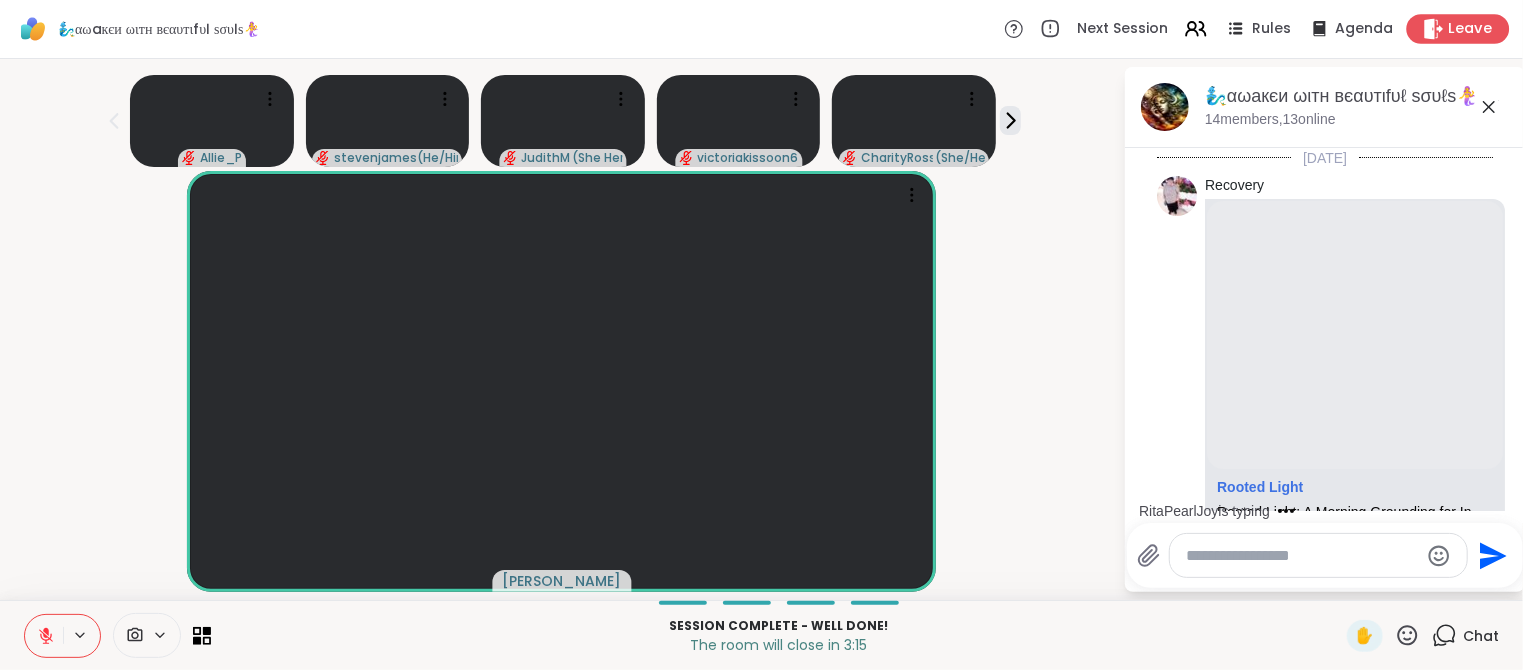 click on "Leave" at bounding box center [1471, 29] 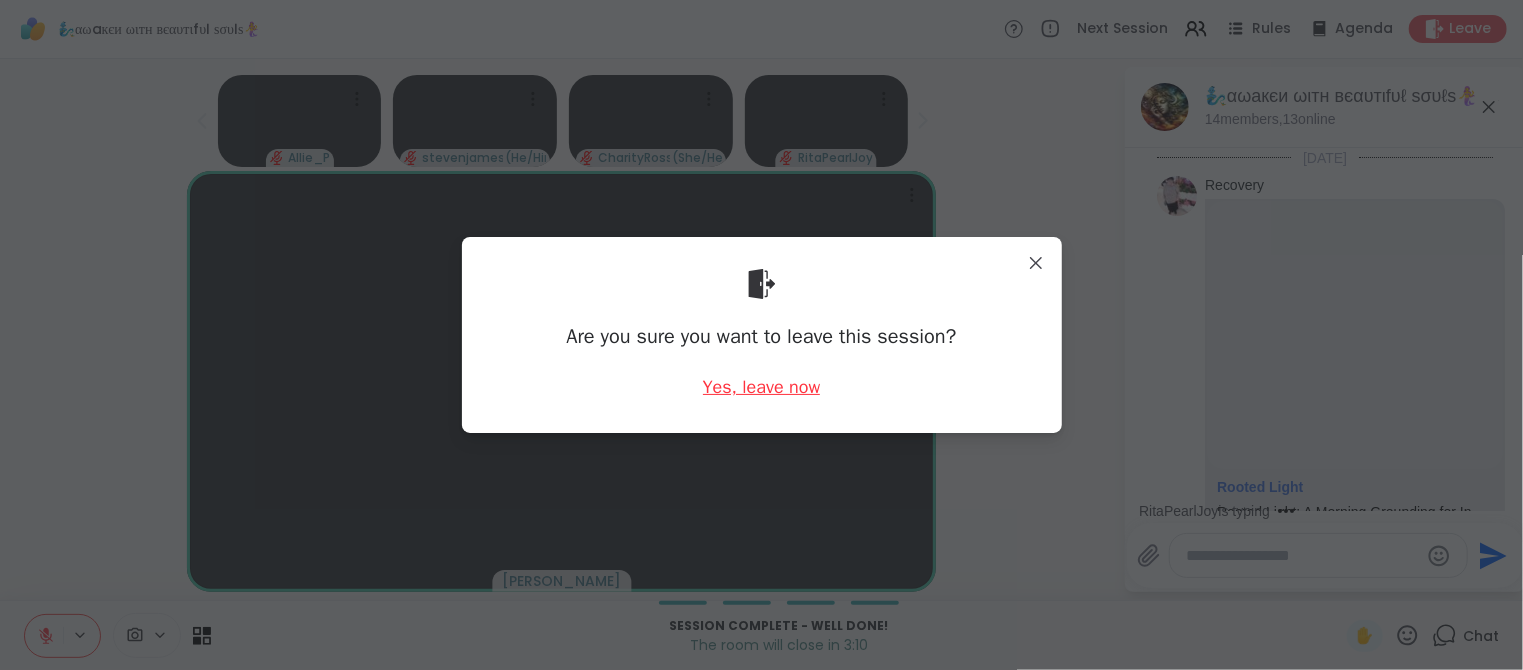 click on "Yes, leave now" at bounding box center (762, 387) 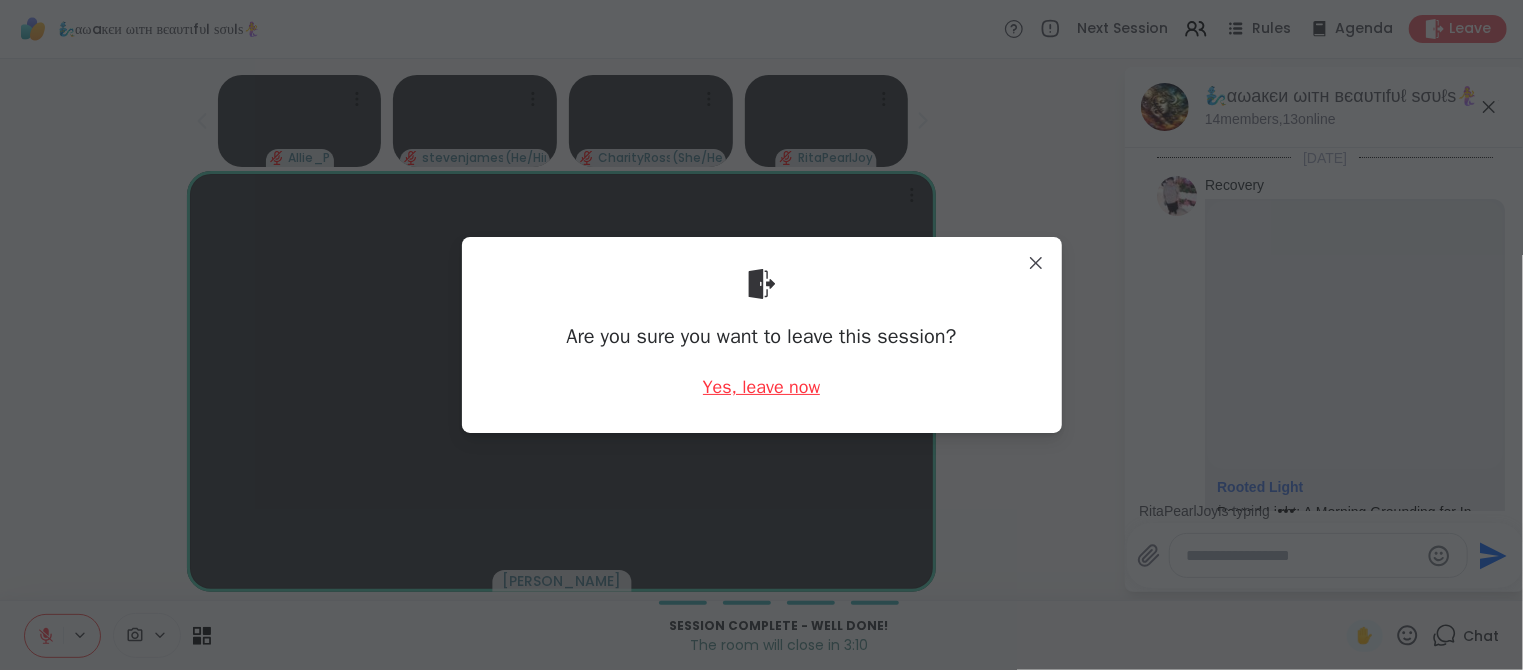 click on "Yes, leave now" at bounding box center [762, 387] 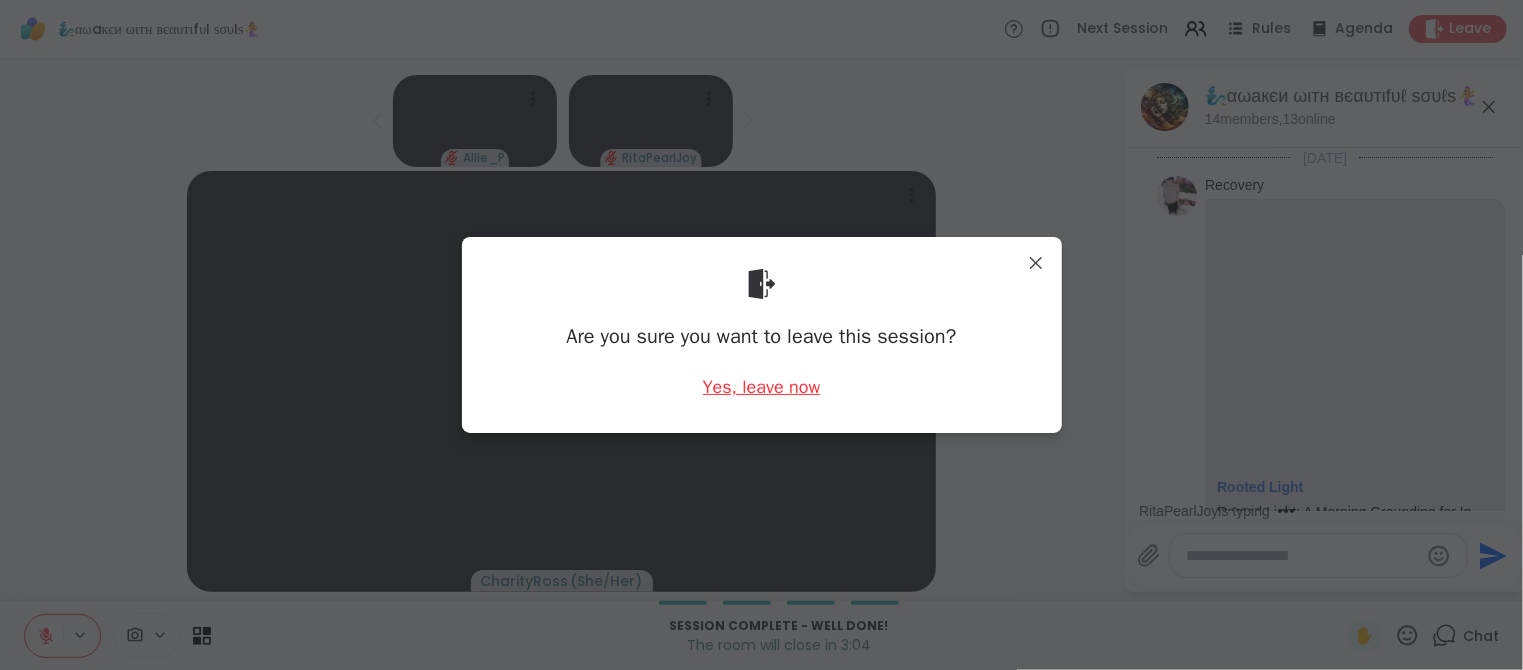 scroll, scrollTop: 10722, scrollLeft: 0, axis: vertical 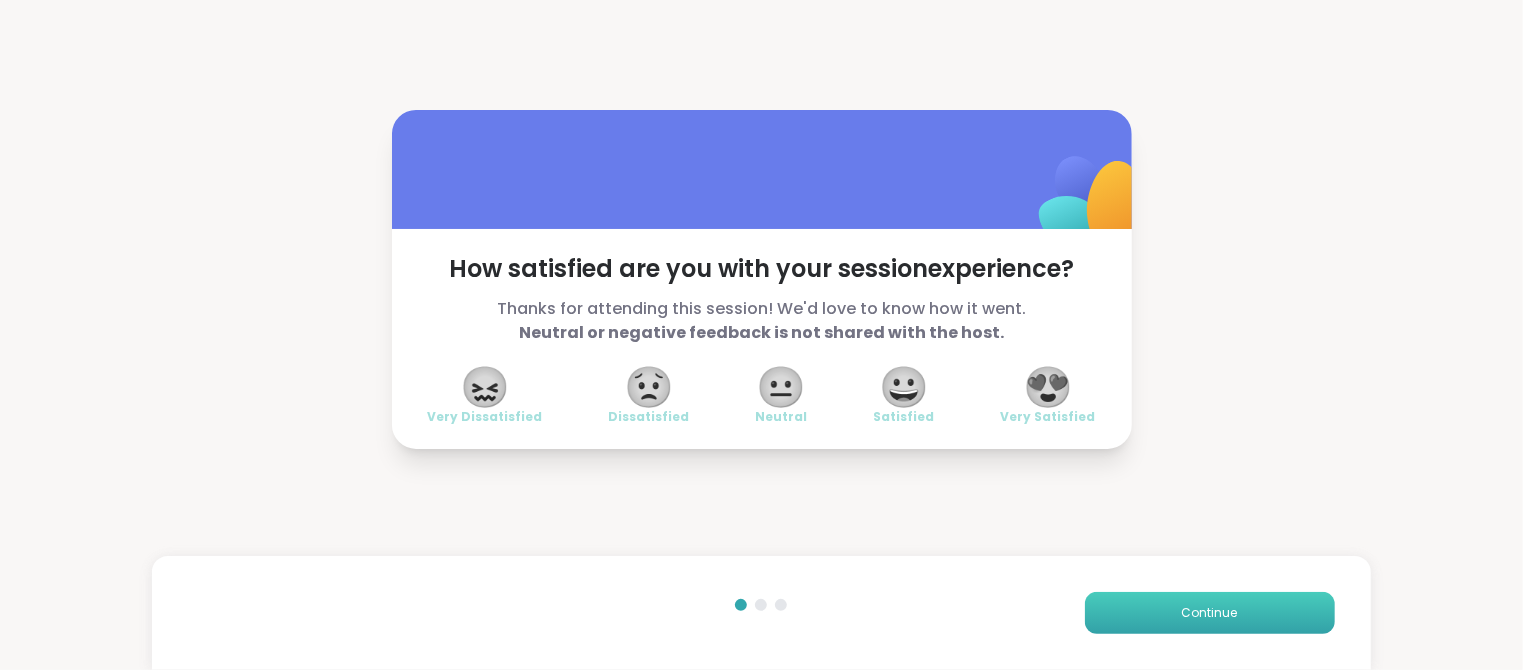 click on "Continue" at bounding box center [1210, 613] 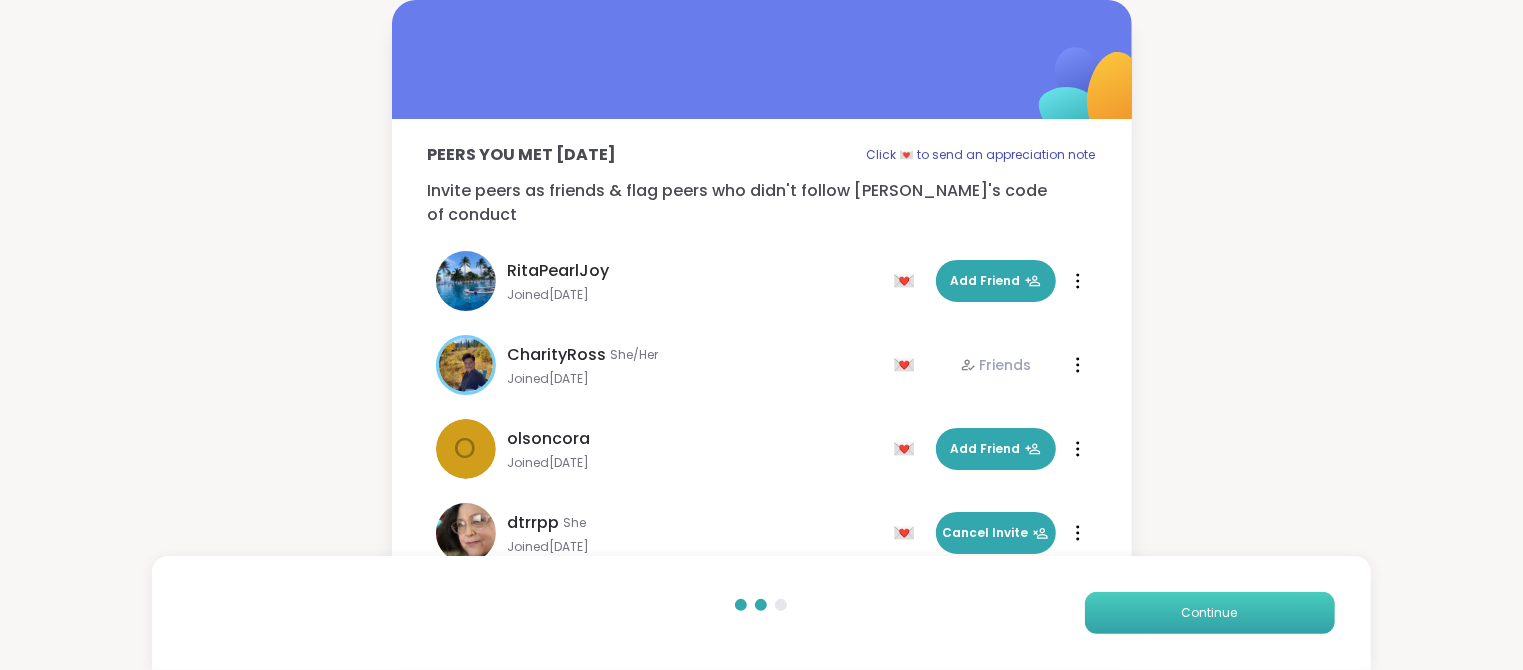 click on "Continue" at bounding box center (1210, 613) 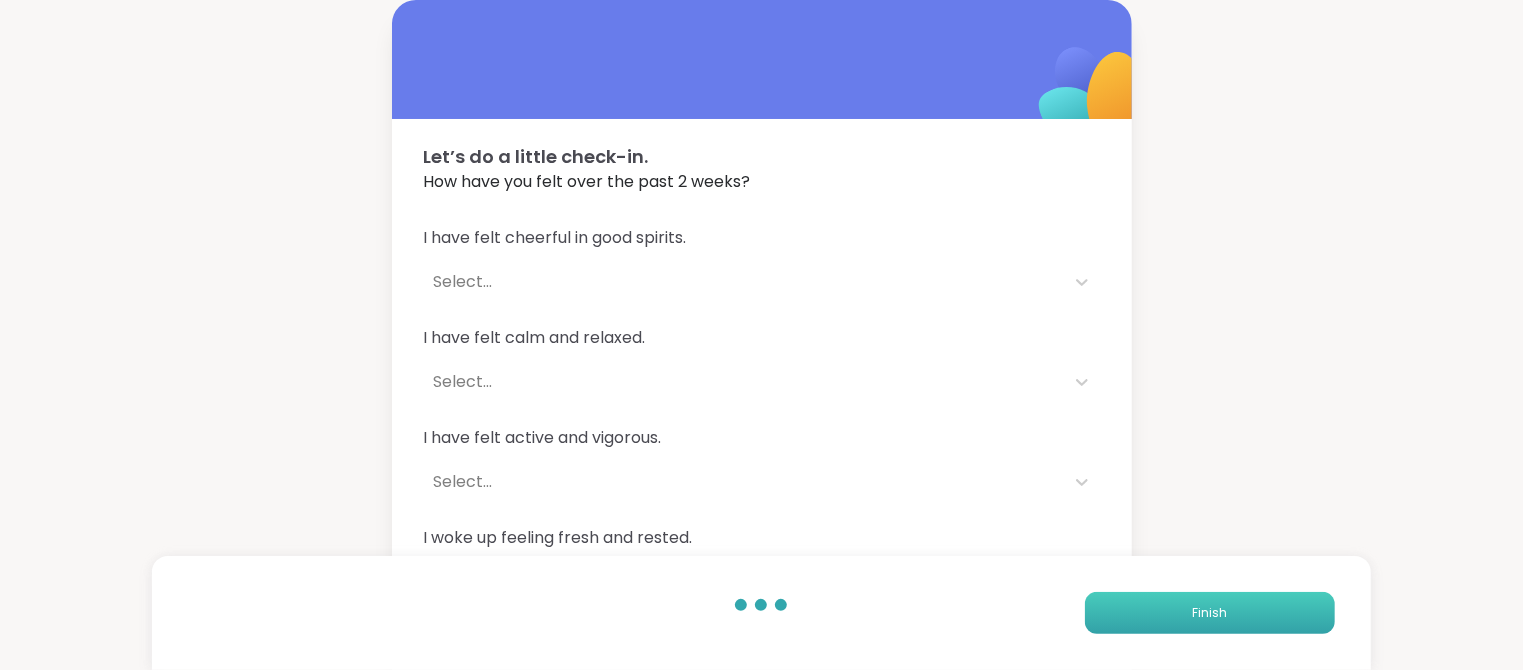 click on "Finish" at bounding box center (1209, 613) 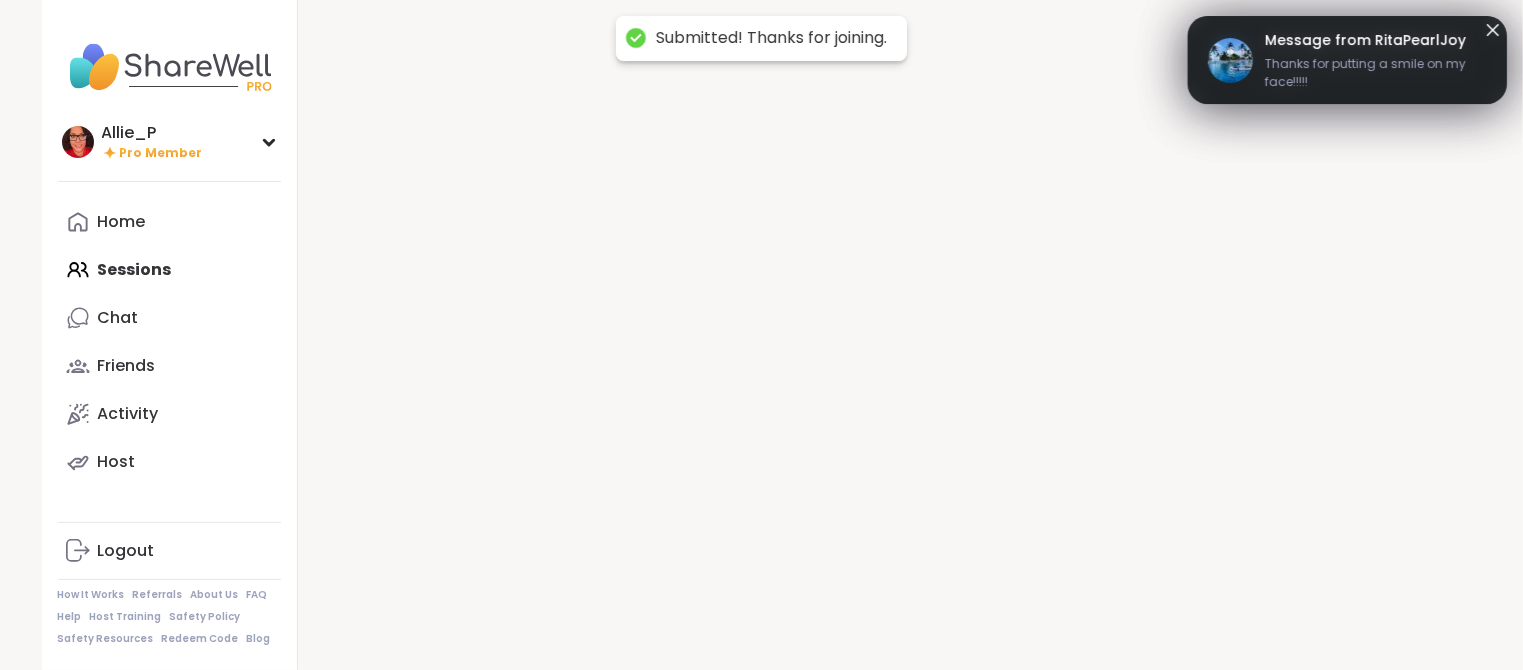 click at bounding box center [890, 335] 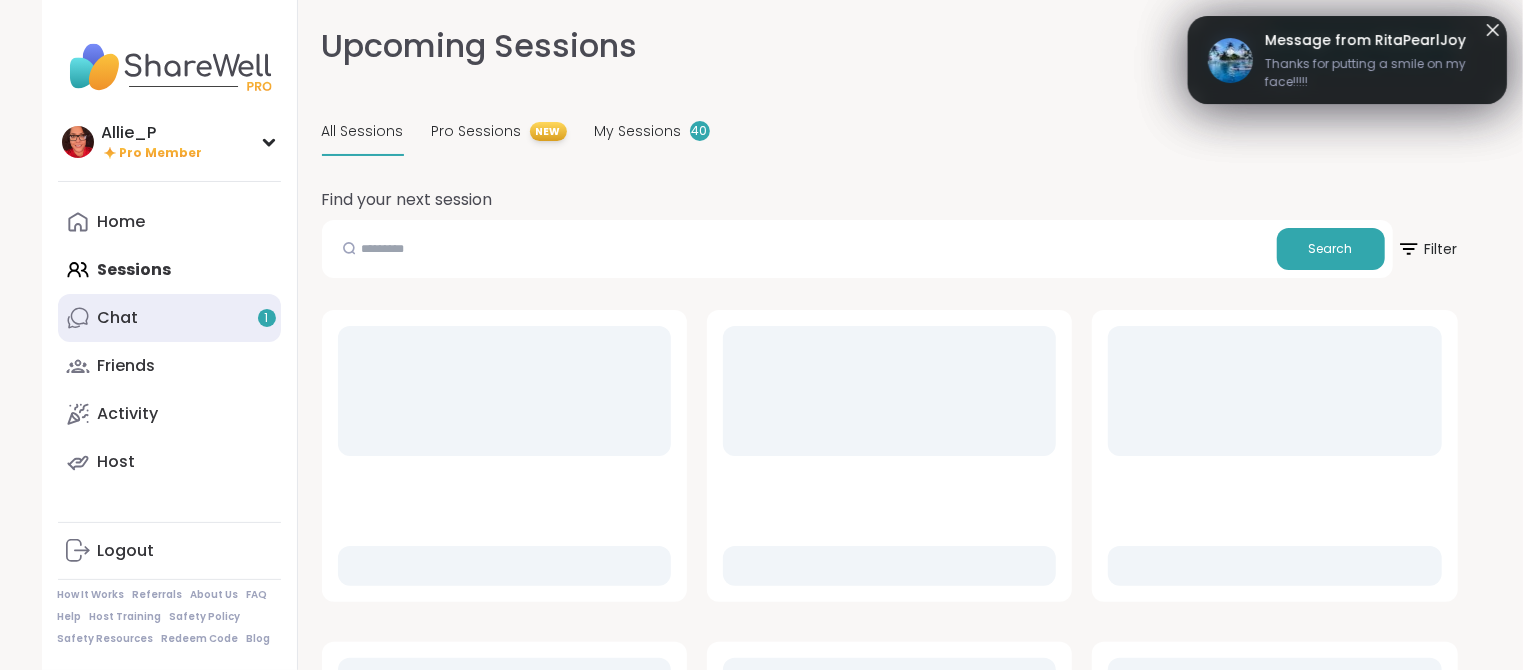 click on "Chat 1" at bounding box center [118, 318] 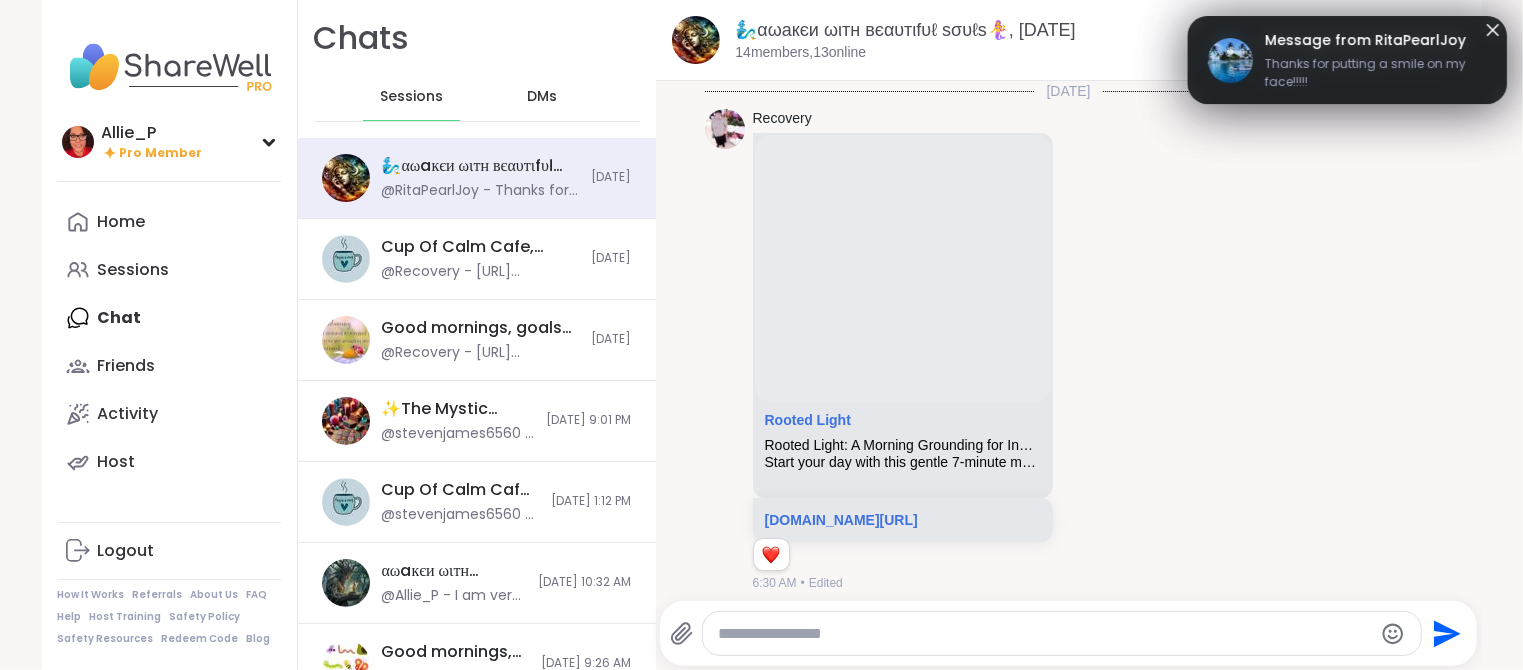 scroll, scrollTop: 7832, scrollLeft: 0, axis: vertical 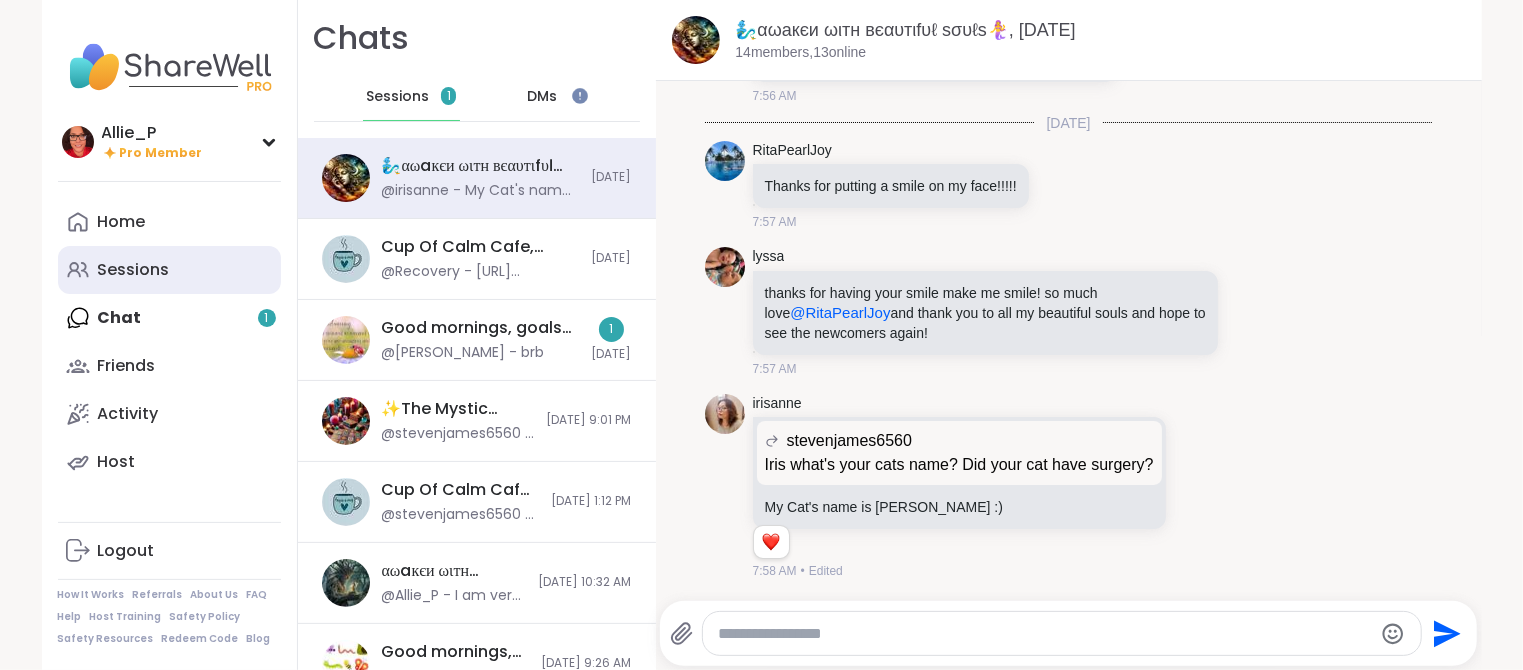 click on "Sessions" at bounding box center [134, 270] 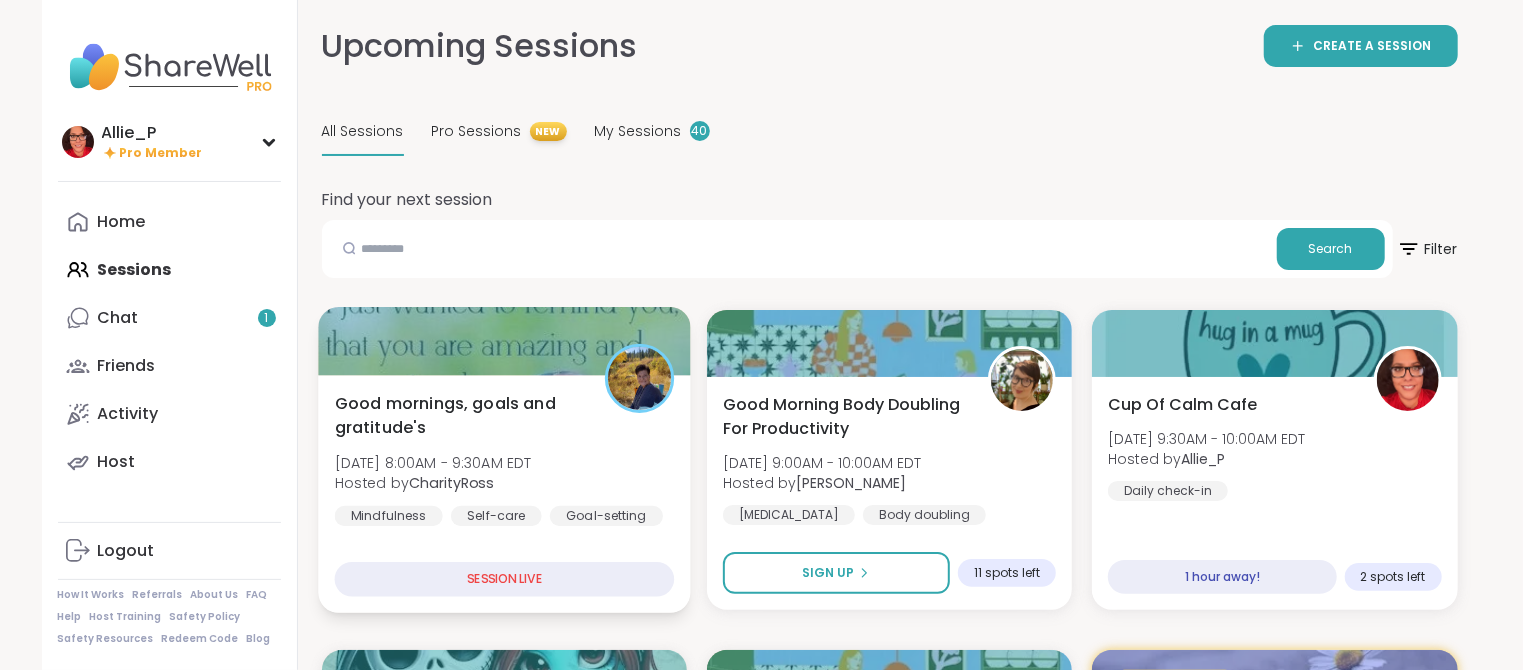 click on "Fri, Jul 25 | 8:00AM - 9:30AM EDT" at bounding box center (432, 463) 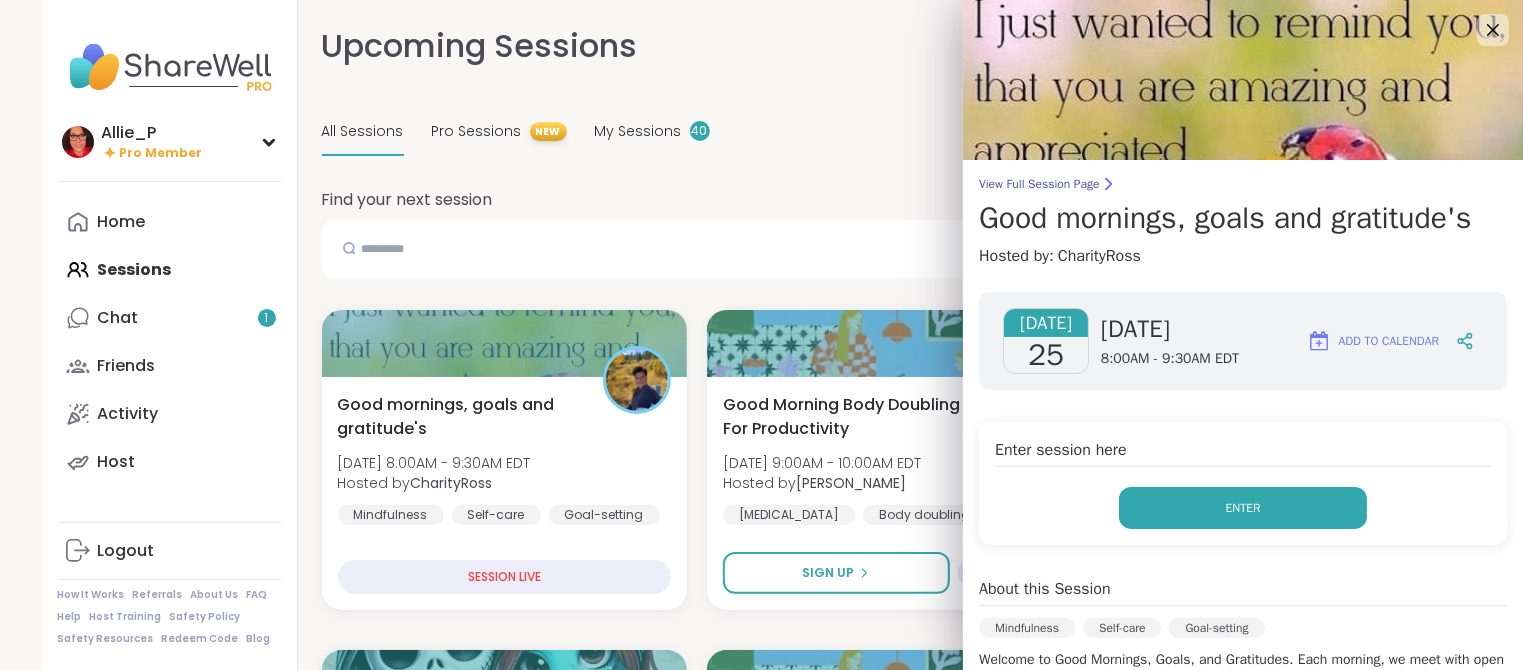 click on "Enter" at bounding box center [1243, 508] 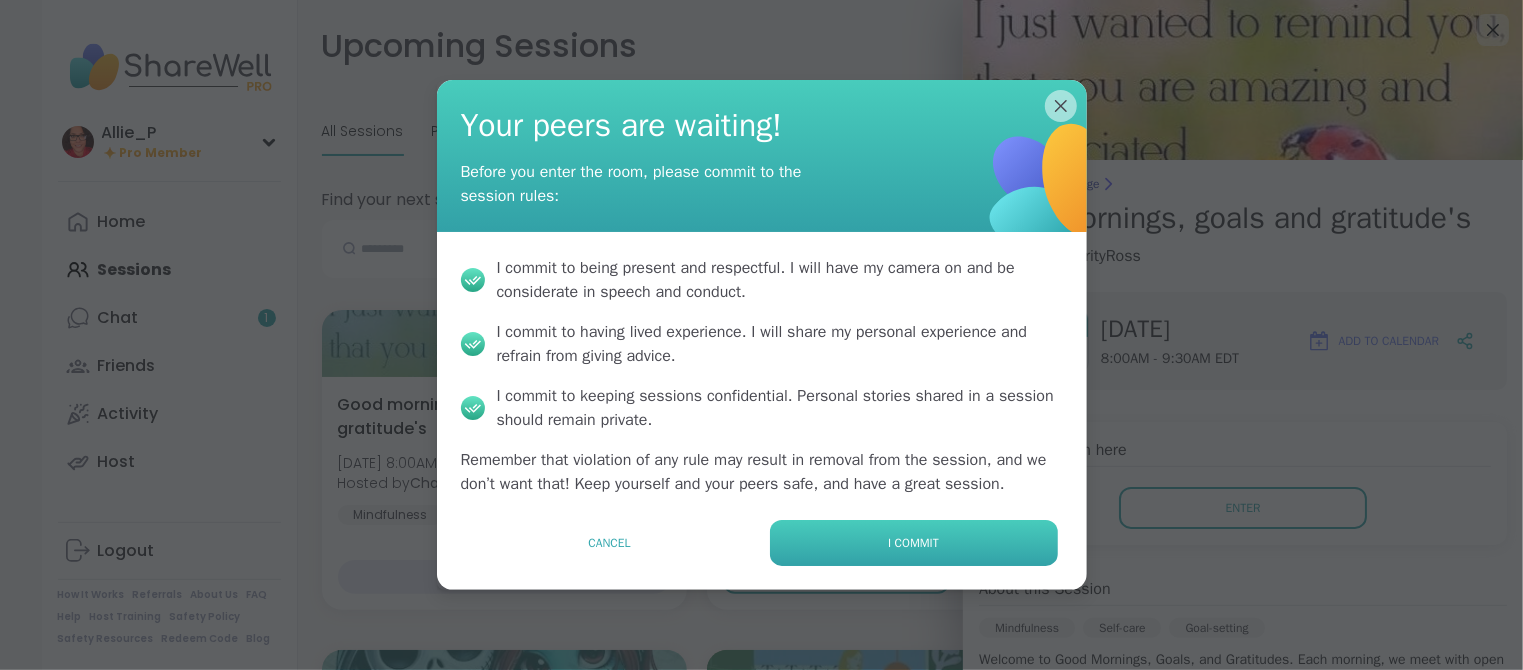 click on "I commit" at bounding box center [913, 543] 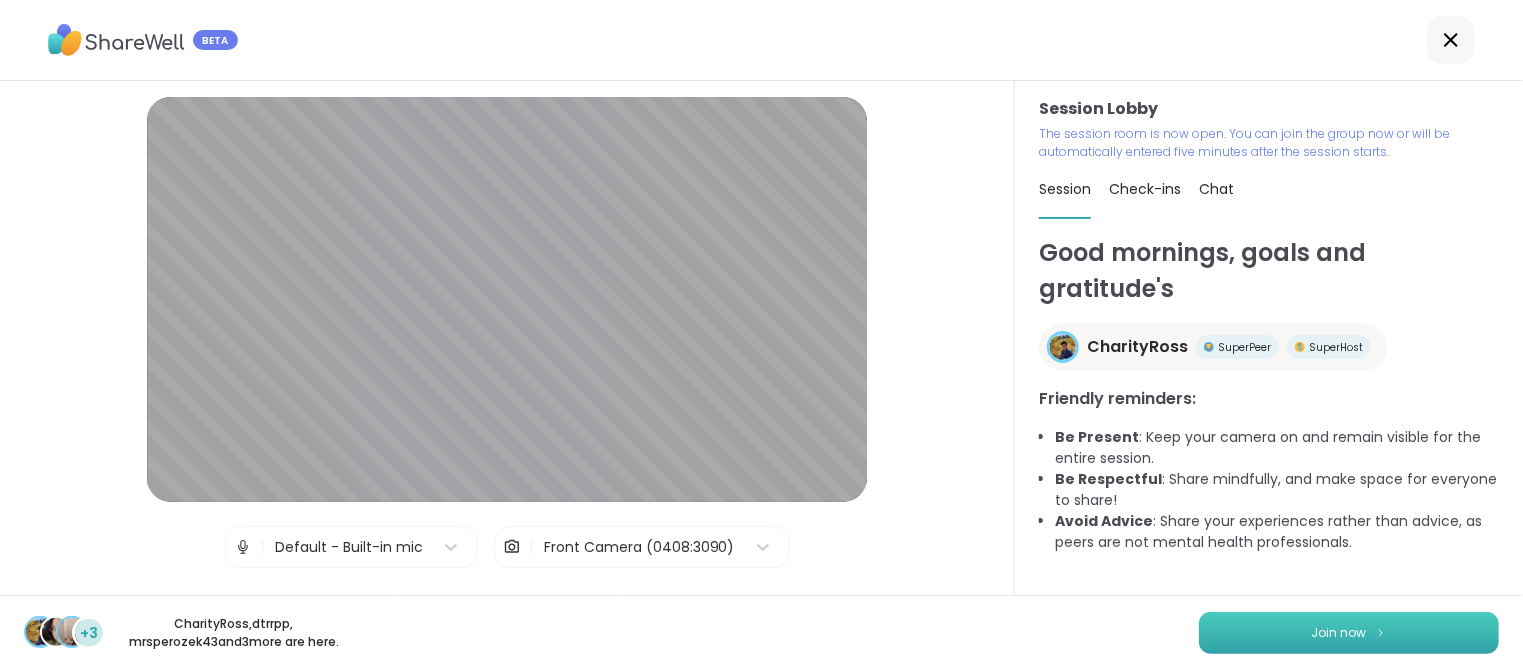 click on "Join now" at bounding box center [1339, 633] 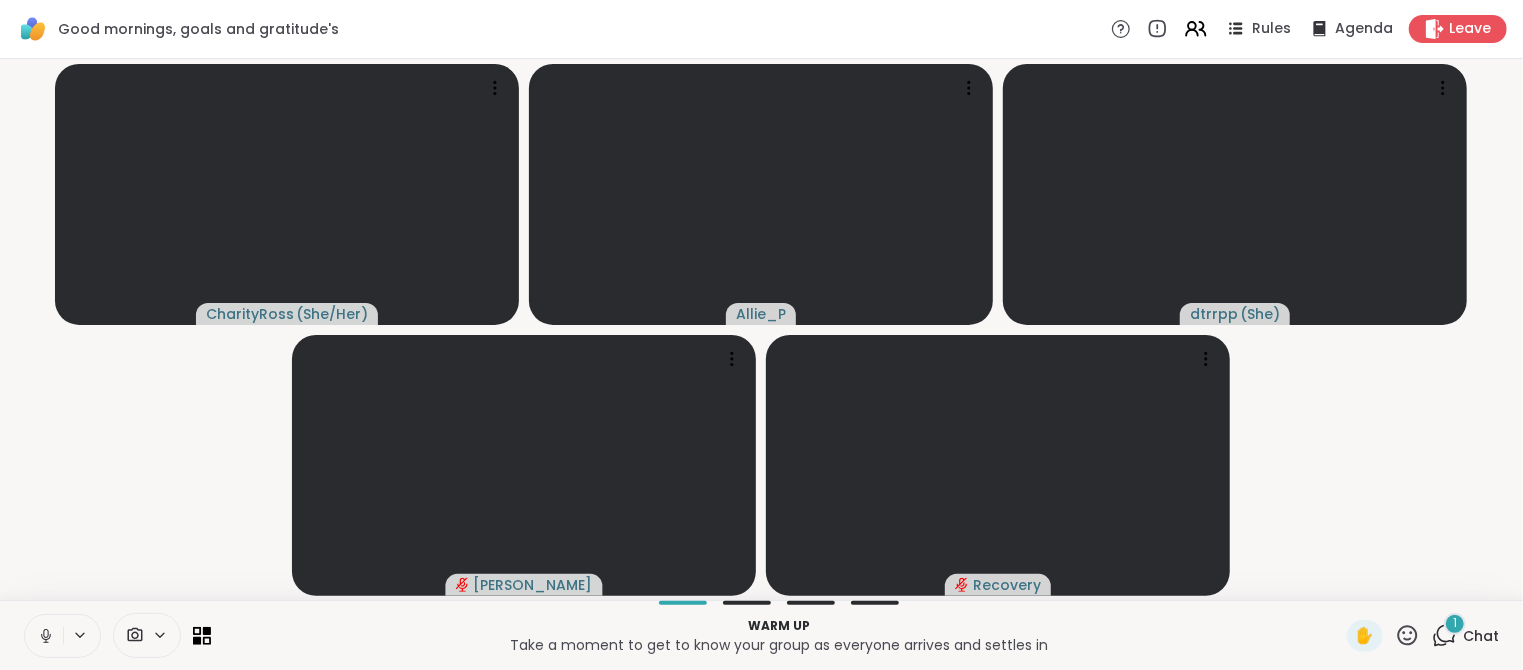 click 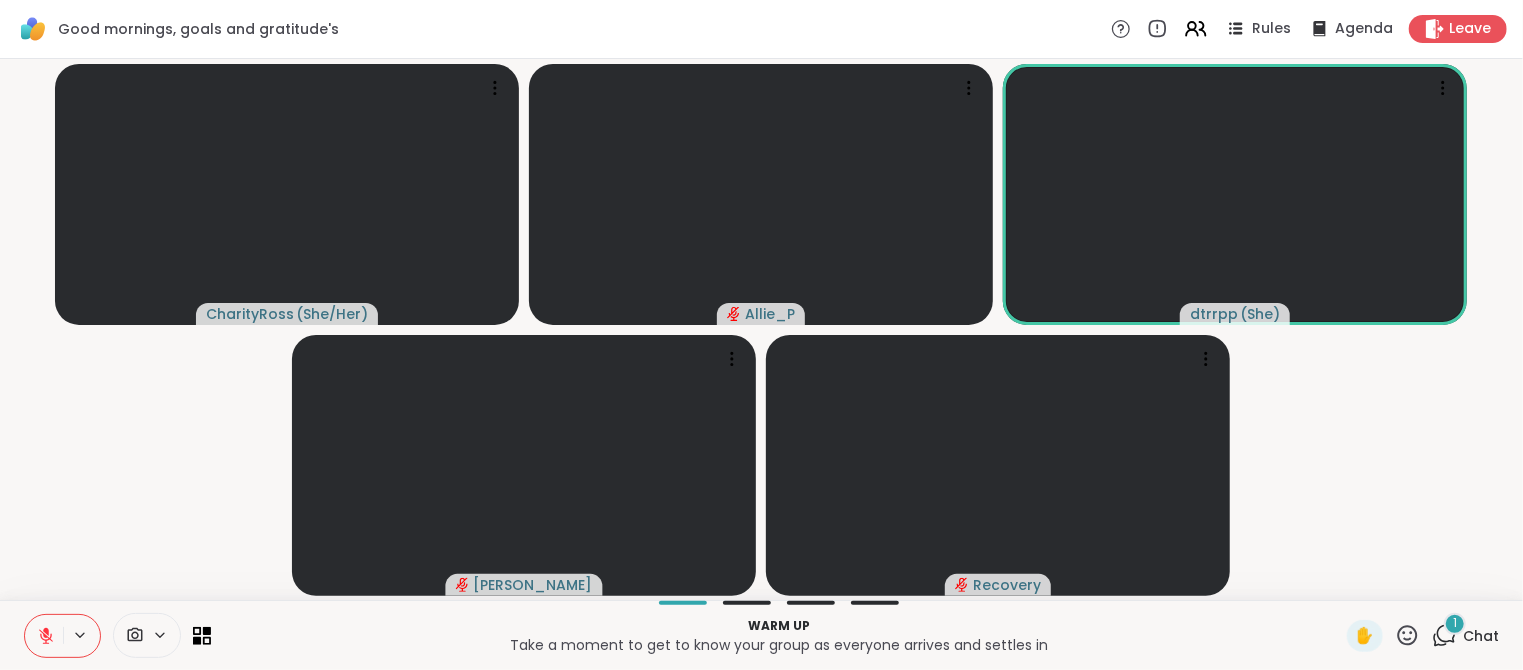 click on "Chat" at bounding box center [1481, 636] 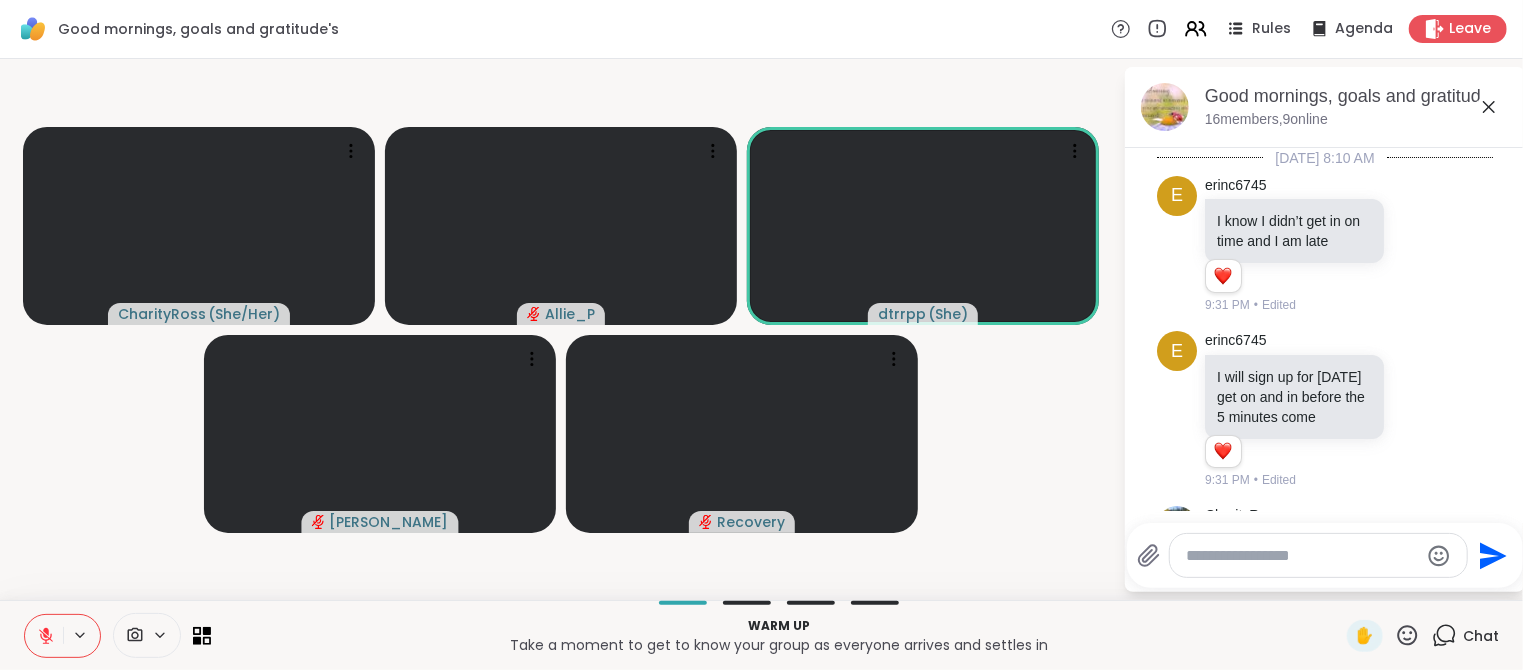 scroll, scrollTop: 1463, scrollLeft: 0, axis: vertical 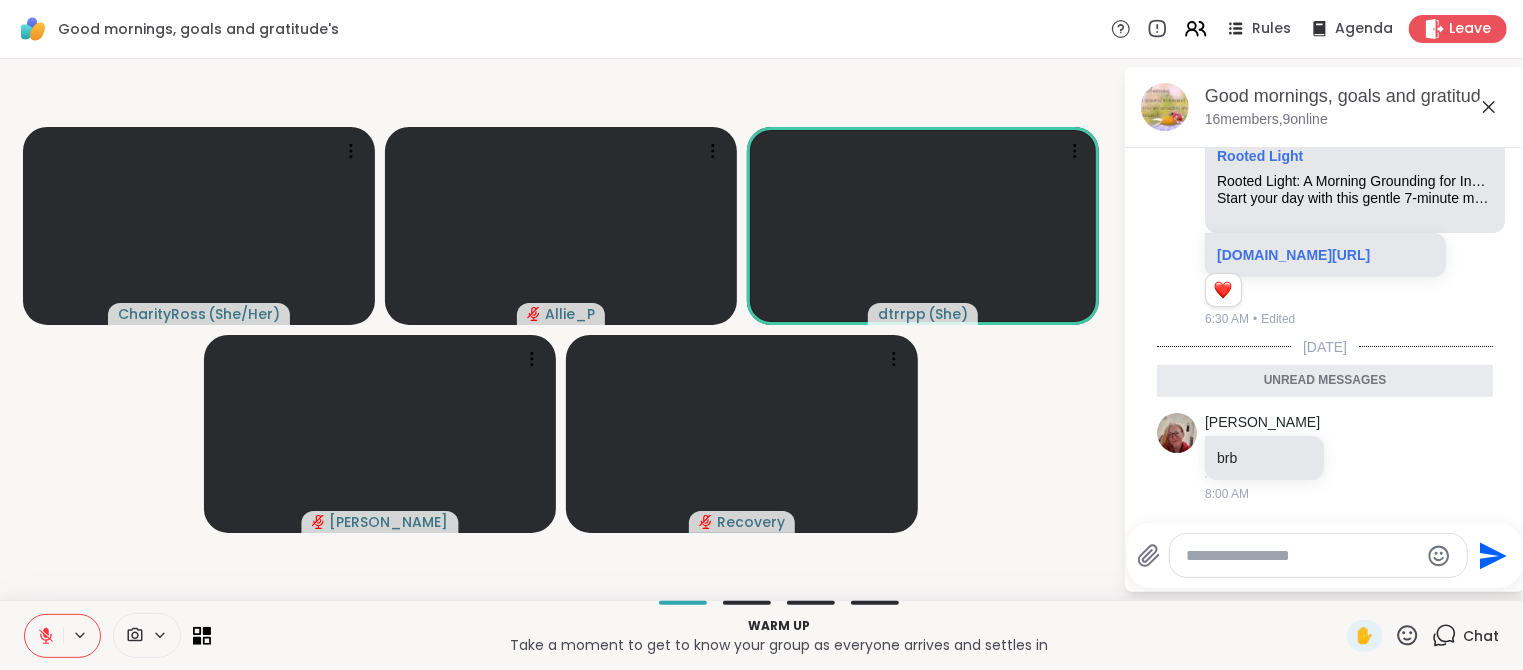 click at bounding box center (1302, 556) 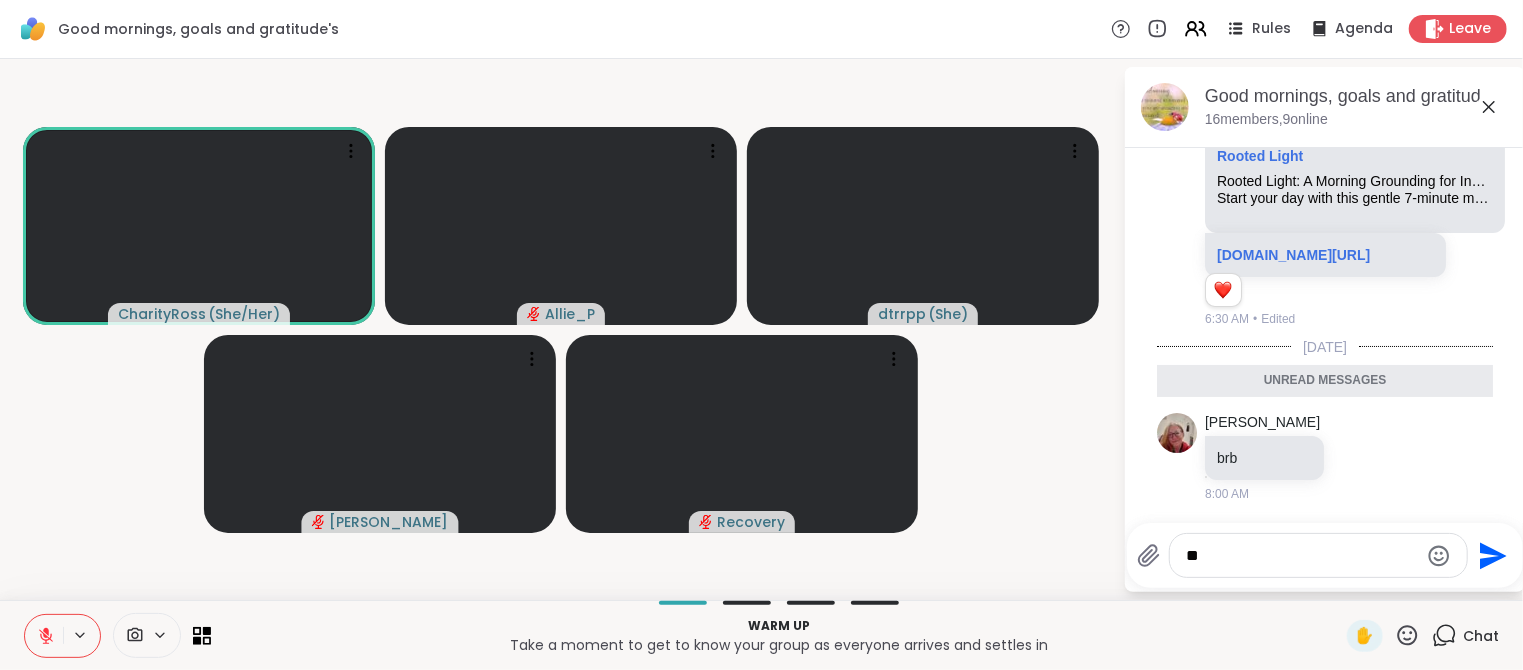 type on "***" 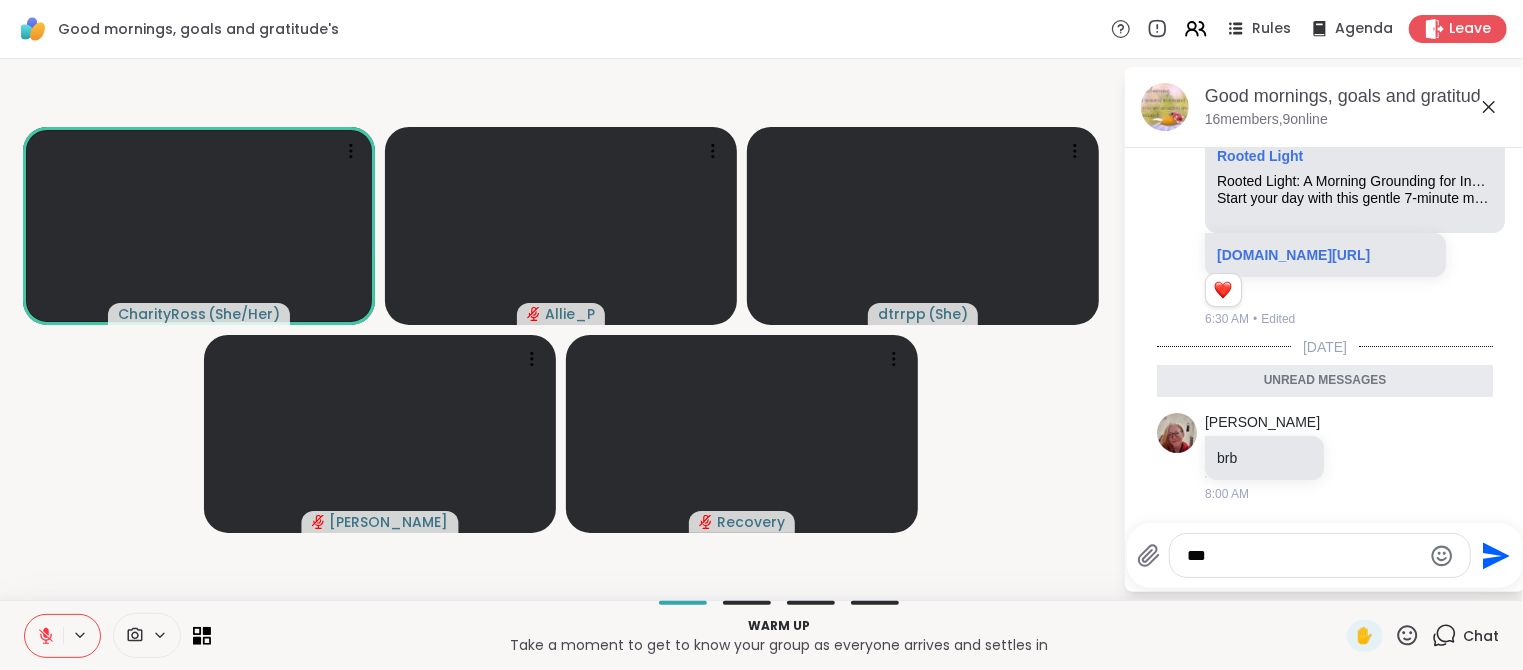 type 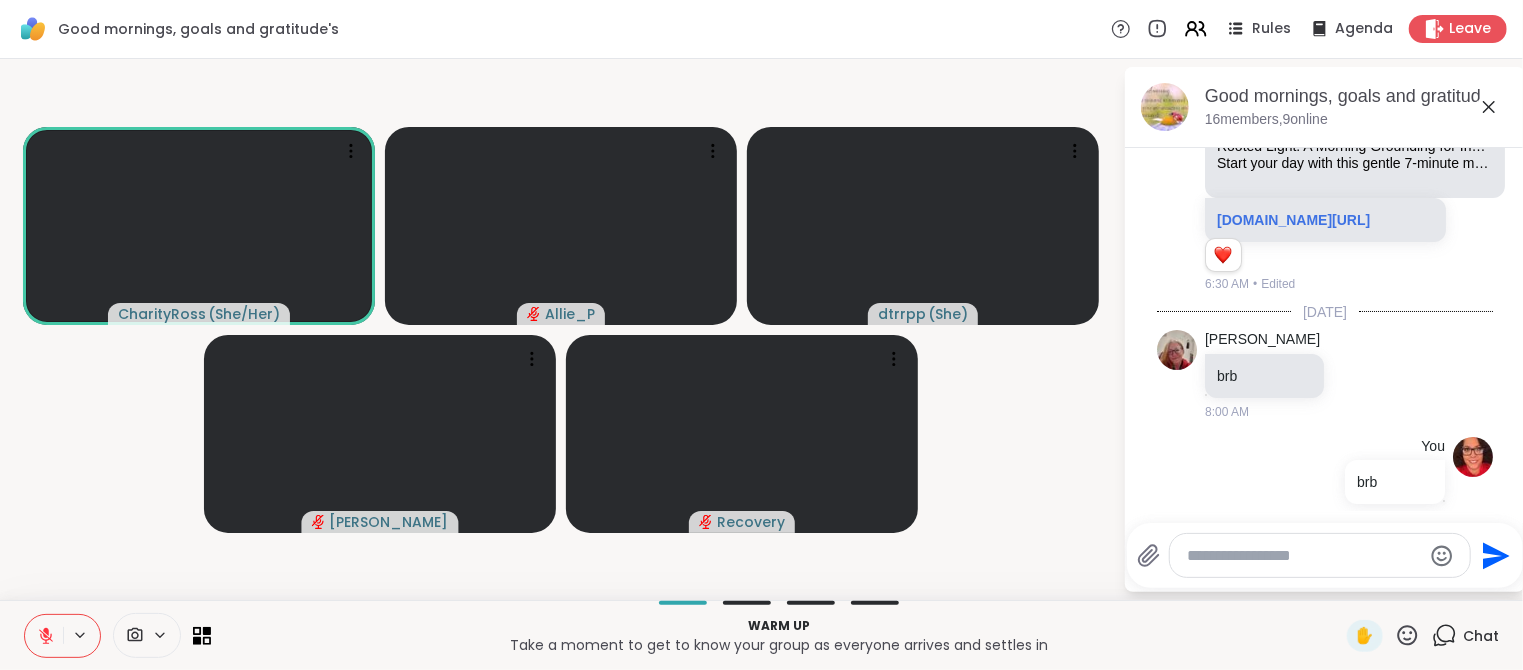 scroll, scrollTop: 1521, scrollLeft: 0, axis: vertical 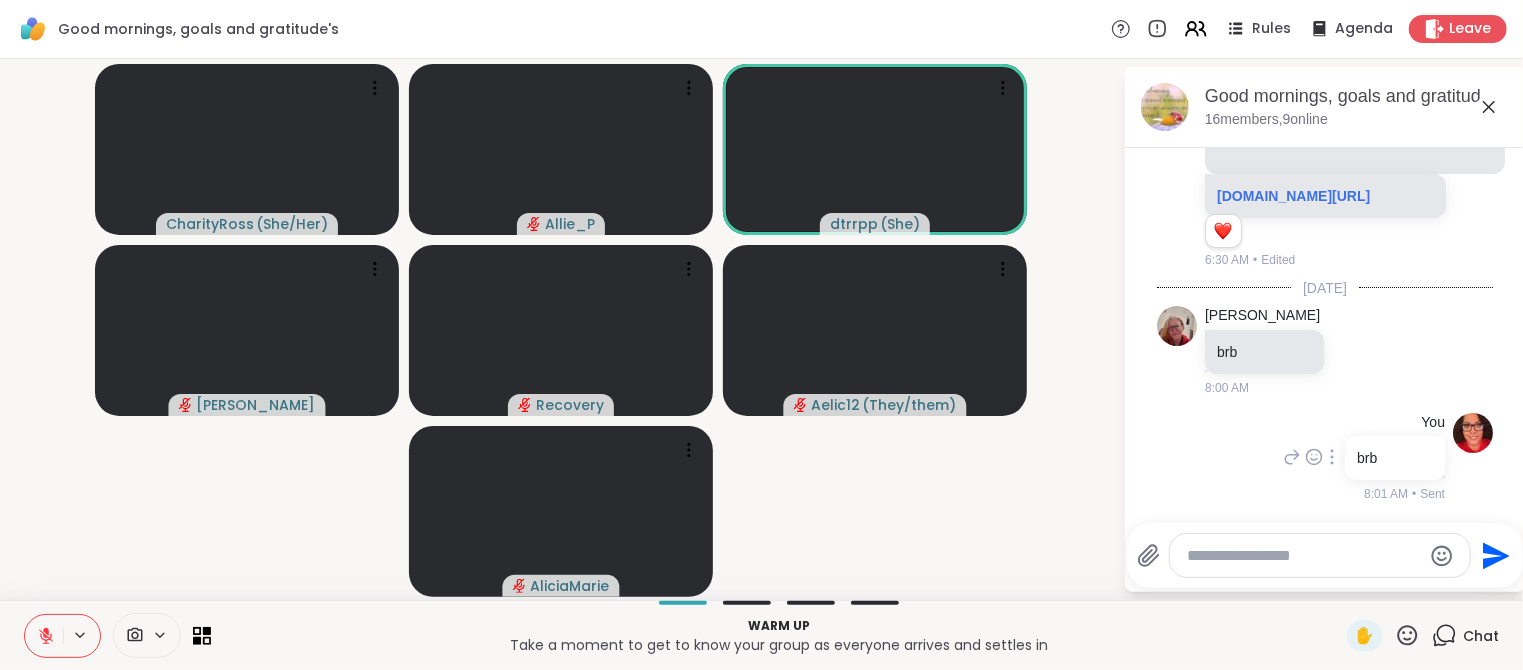 click on "You brb 8:01 AM • Sent" at bounding box center (1325, 458) 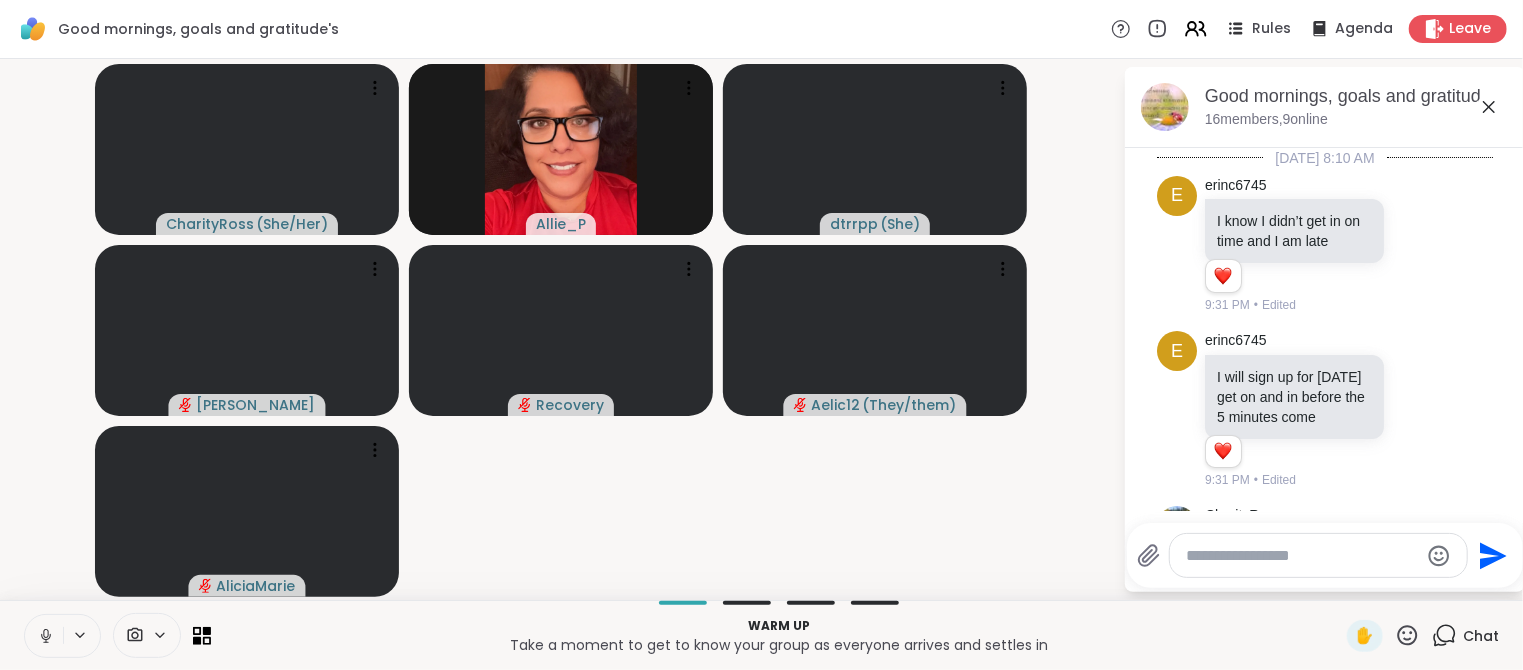 scroll, scrollTop: 1501, scrollLeft: 0, axis: vertical 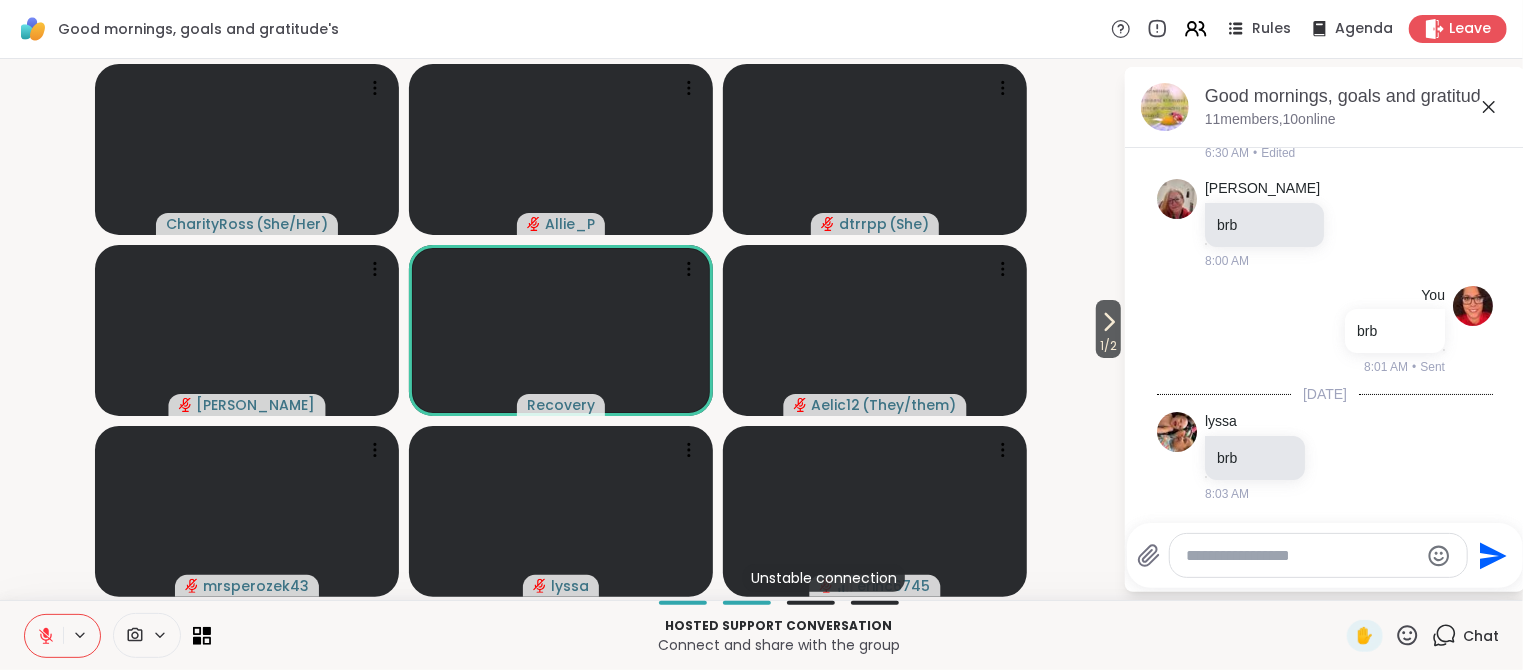 click 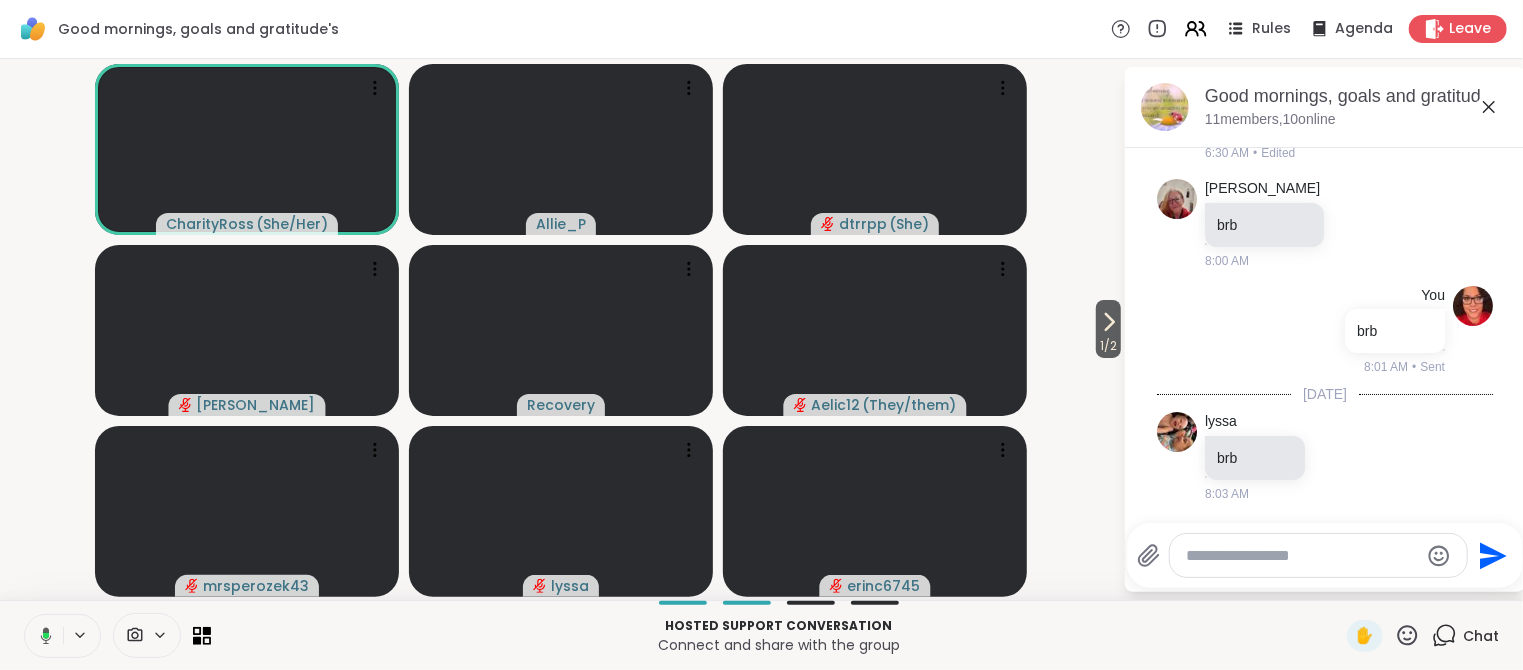 click 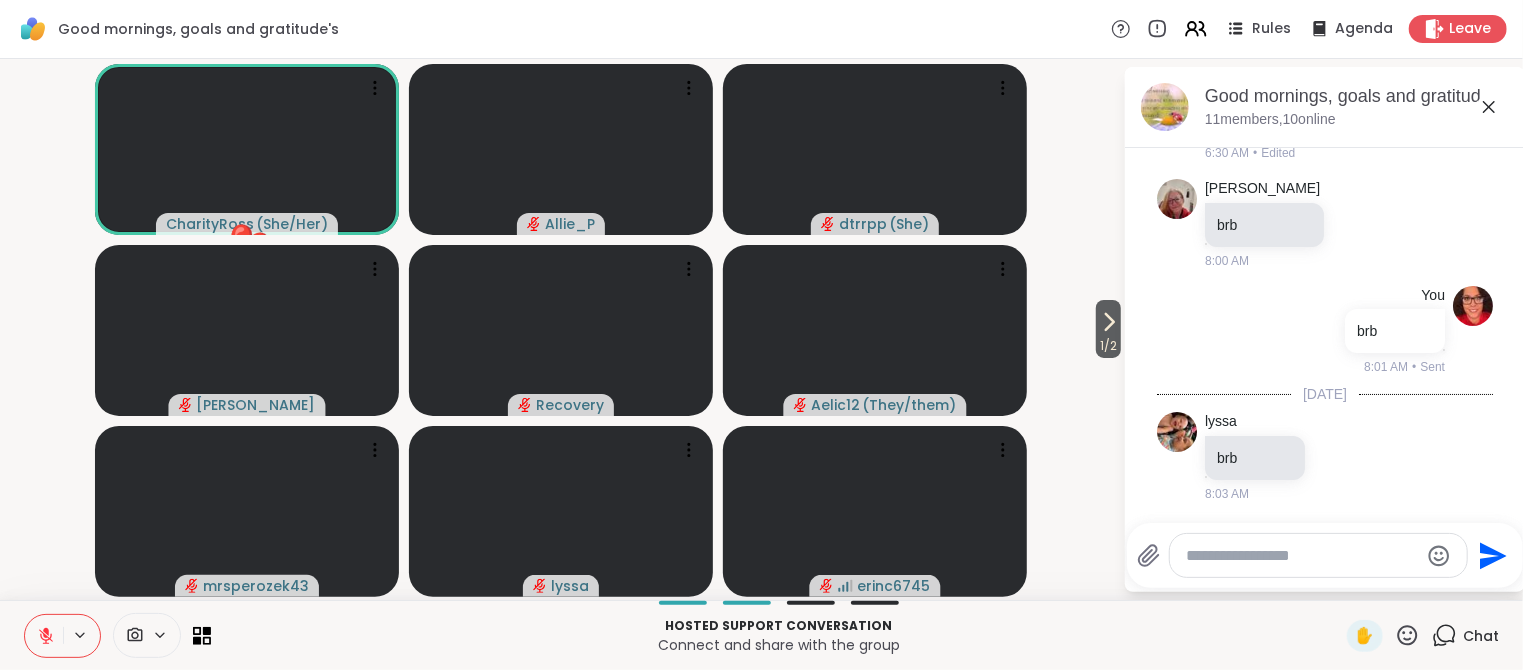 click 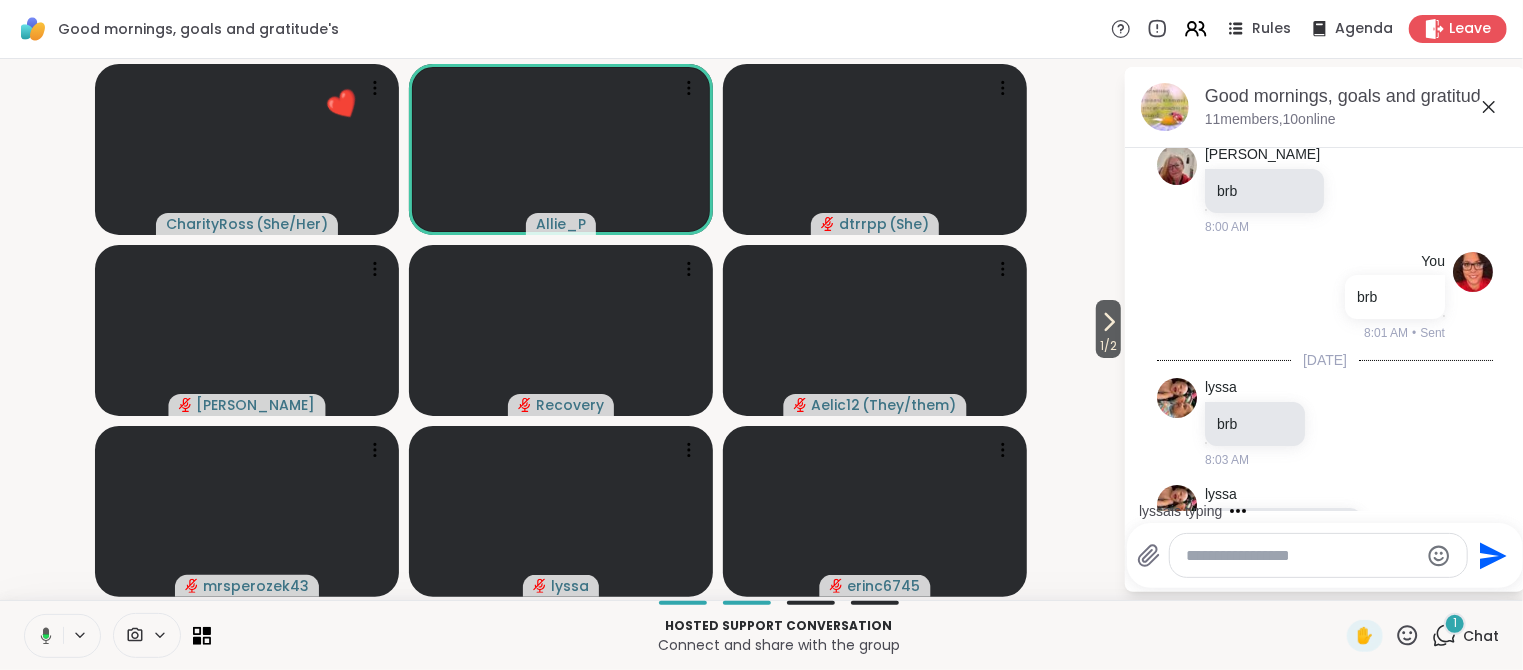 scroll, scrollTop: 1734, scrollLeft: 0, axis: vertical 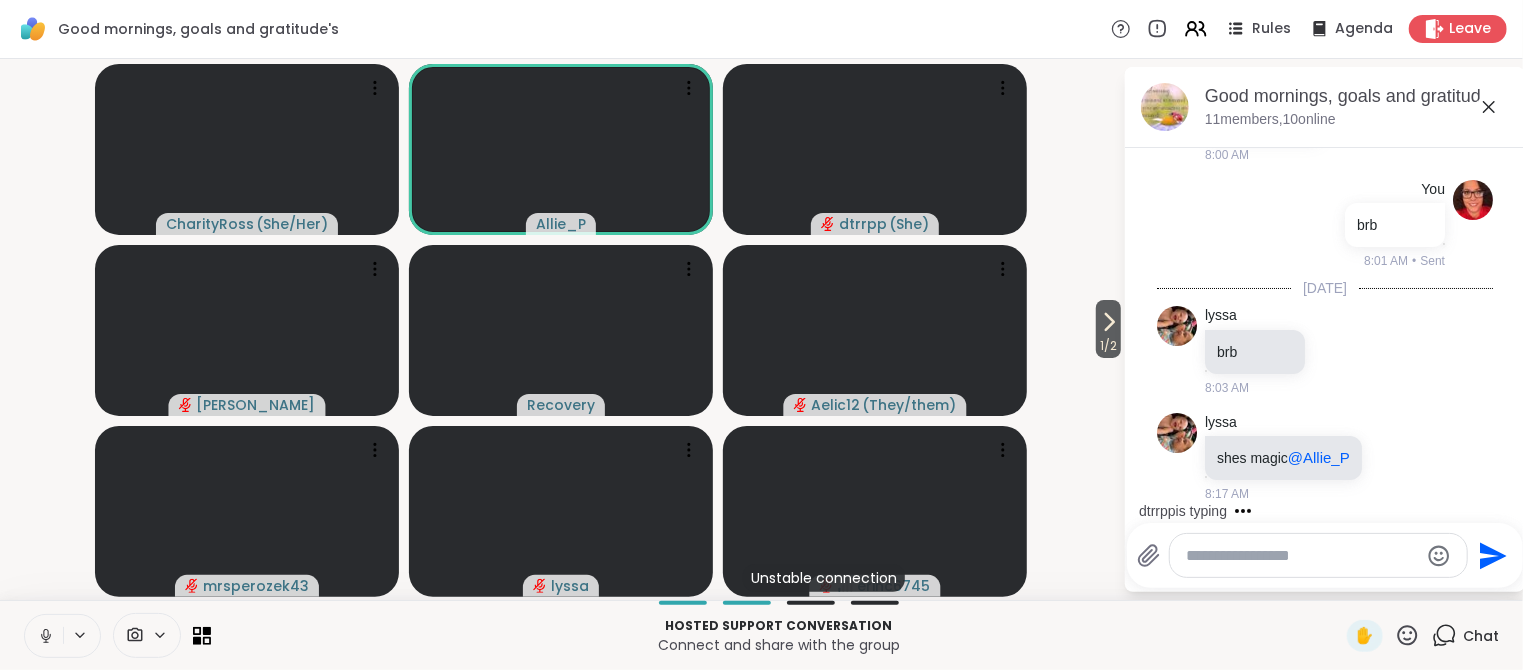click 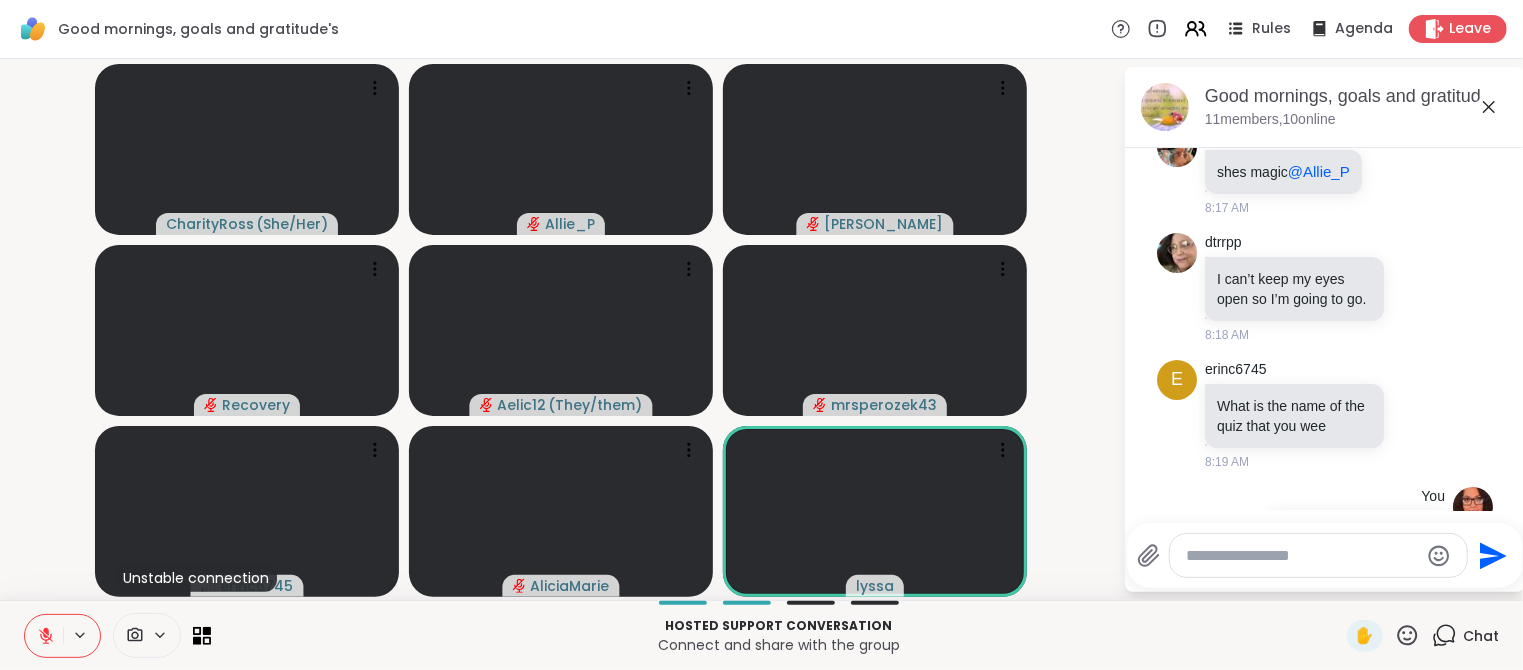 scroll, scrollTop: 2152, scrollLeft: 0, axis: vertical 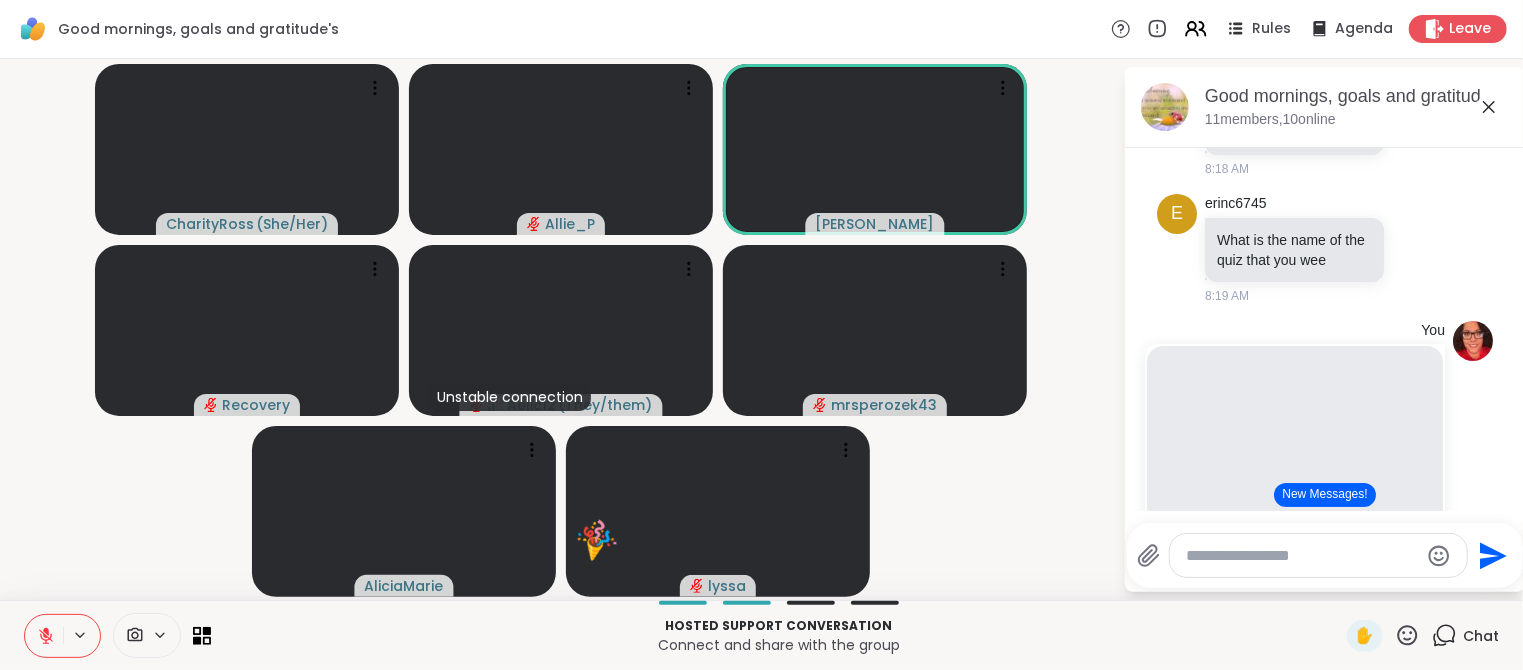 click 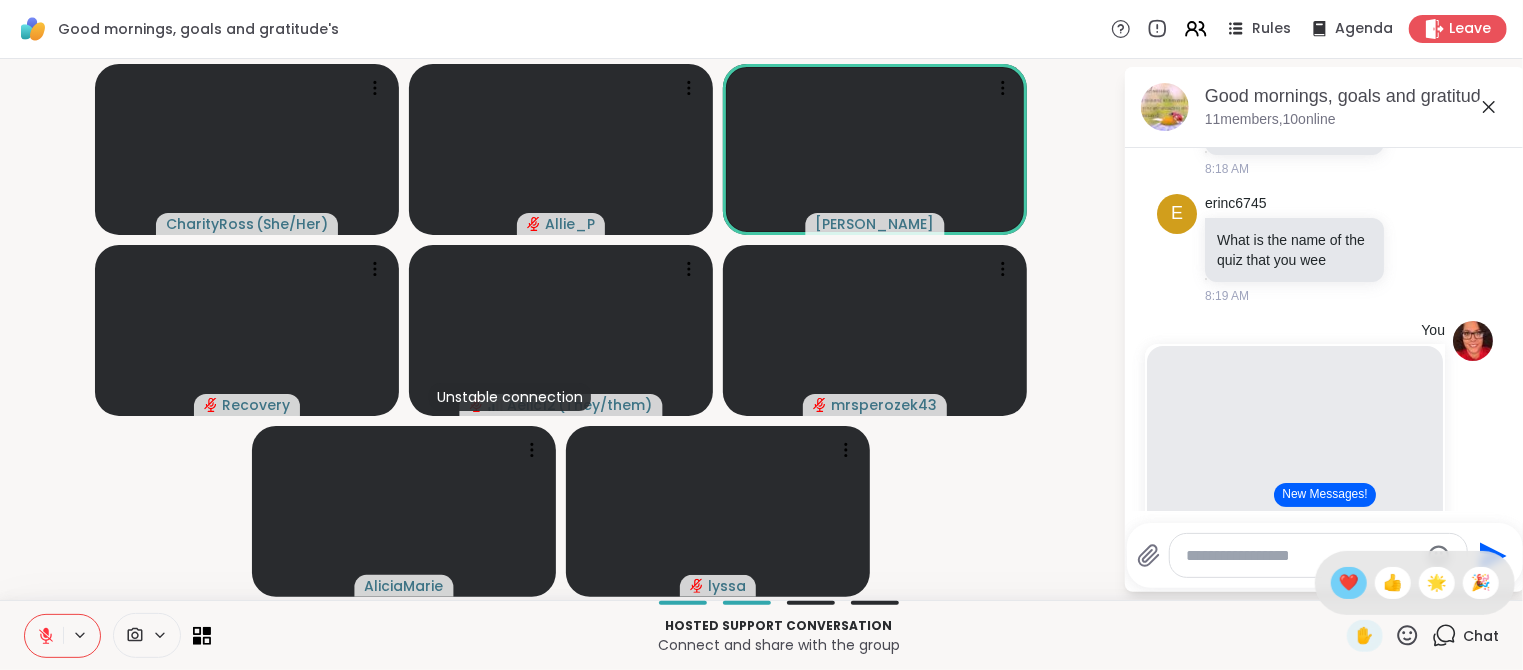 click on "❤️" at bounding box center (1349, 583) 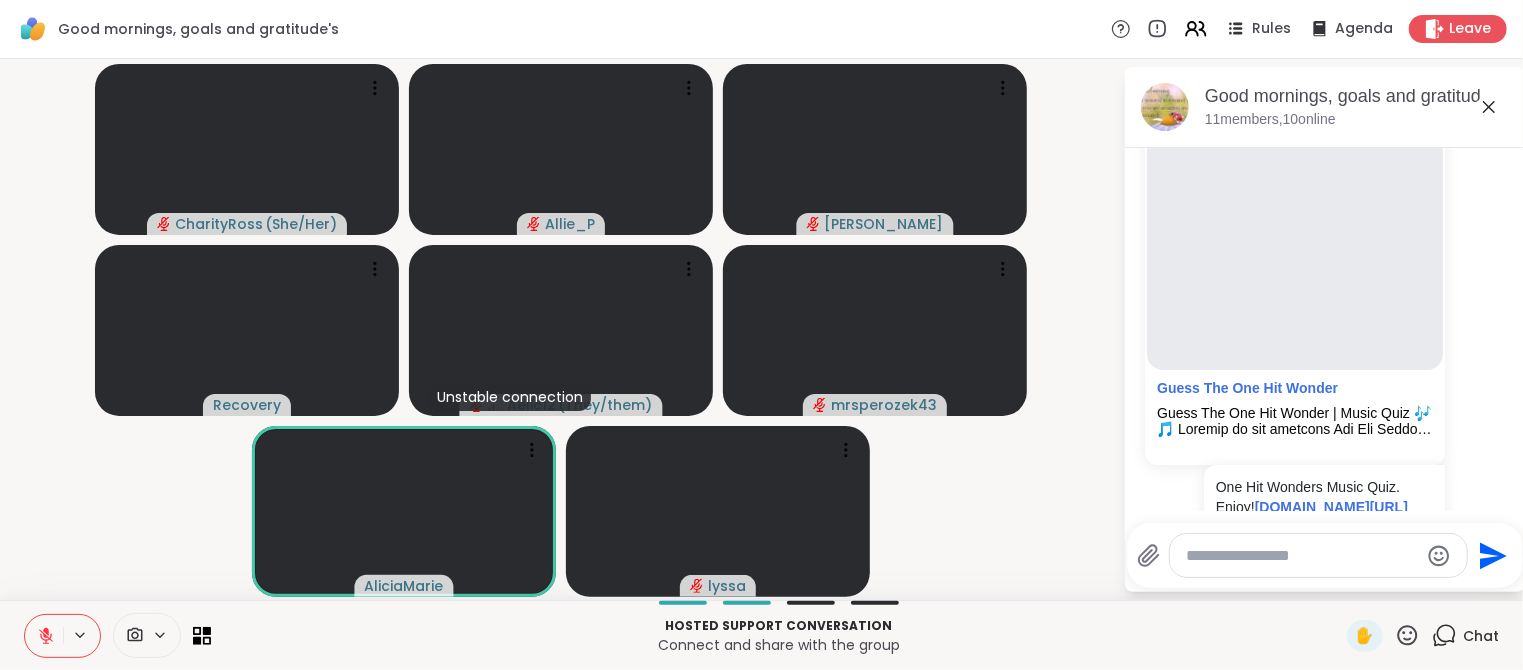 scroll, scrollTop: 2391, scrollLeft: 0, axis: vertical 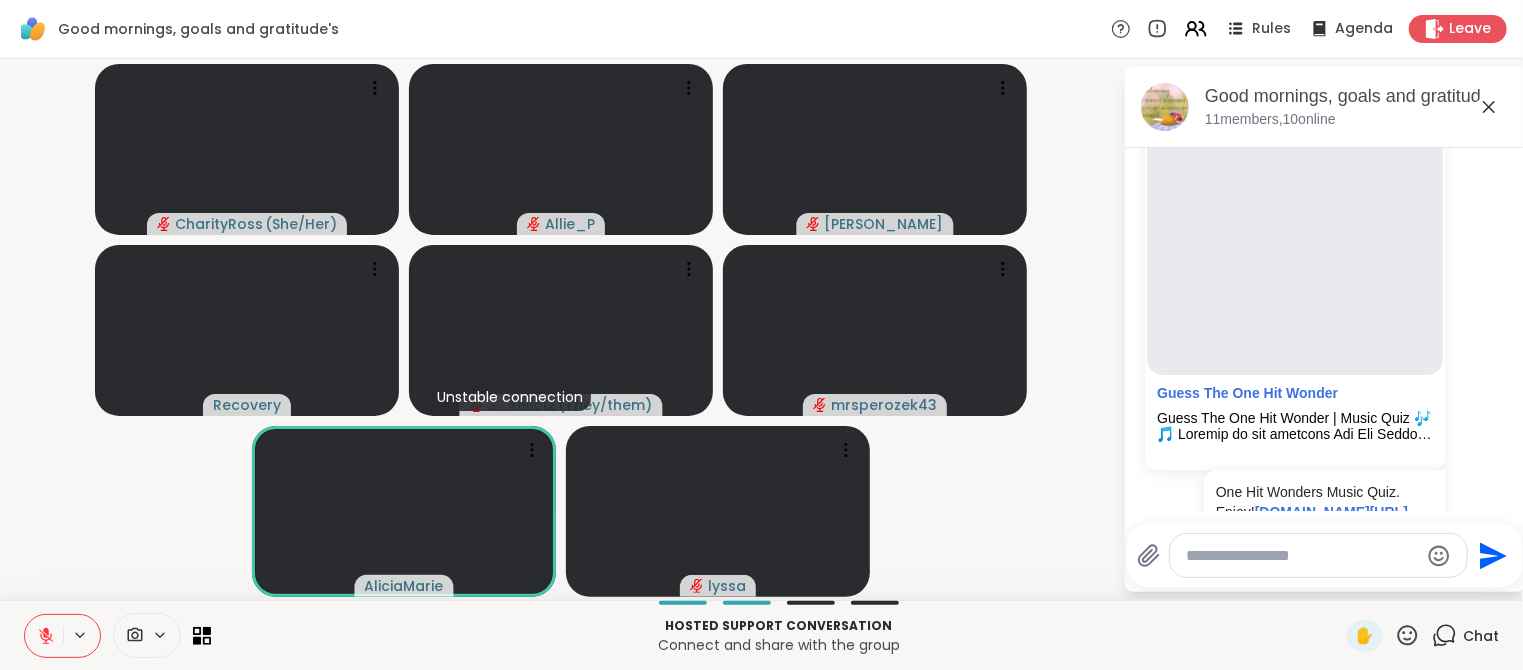 click 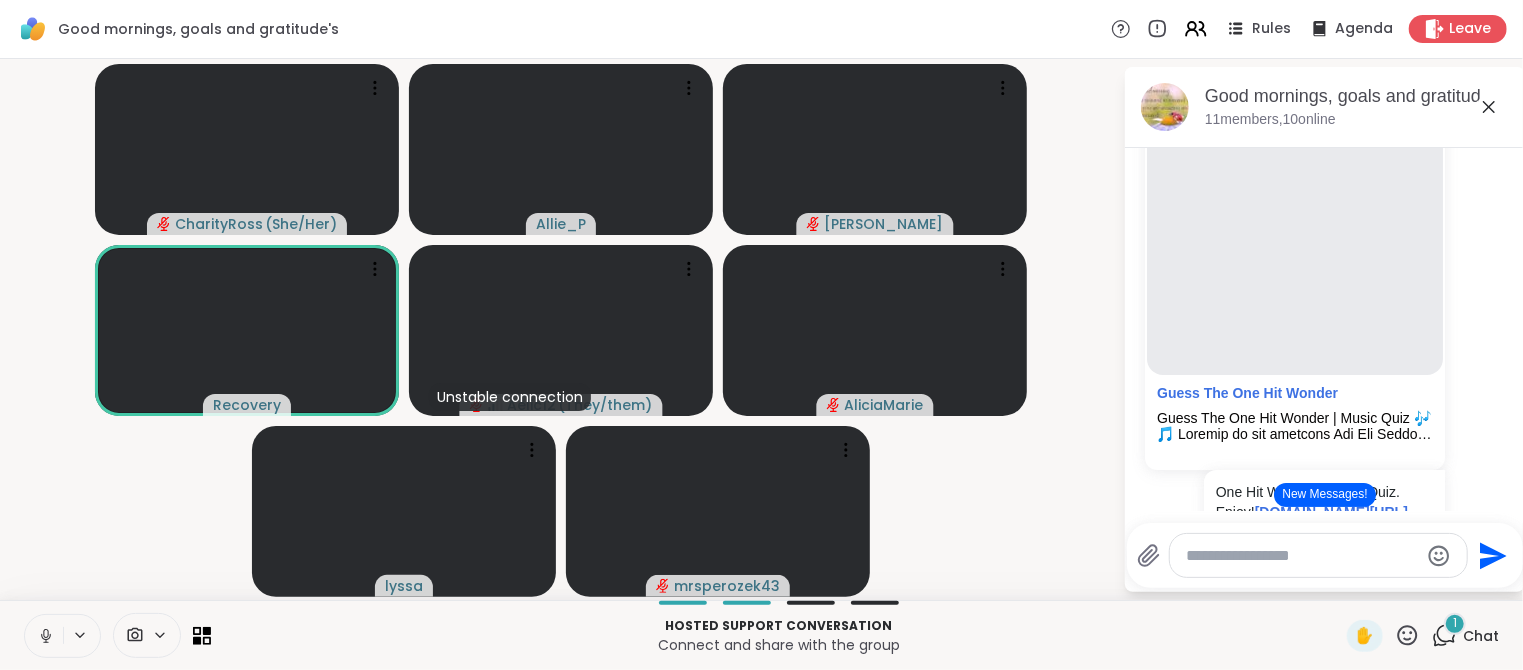 click 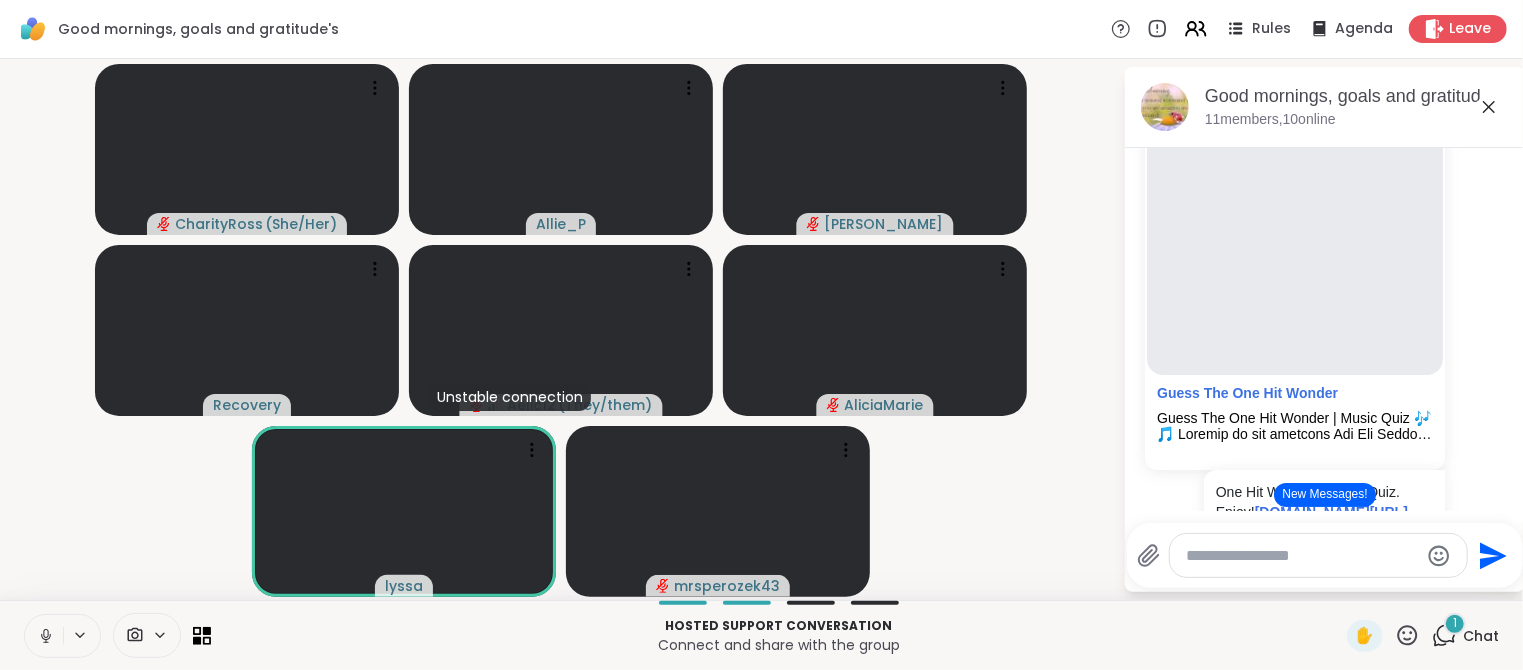 click 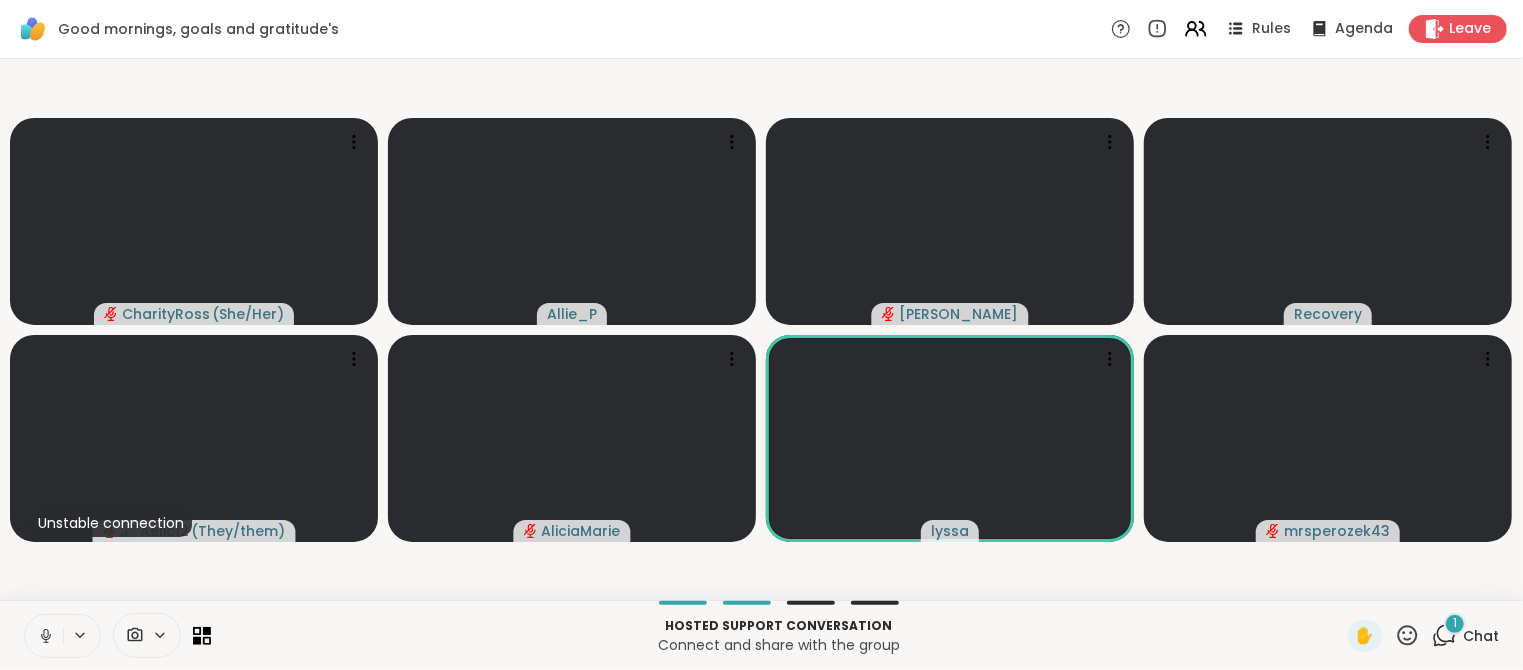 click 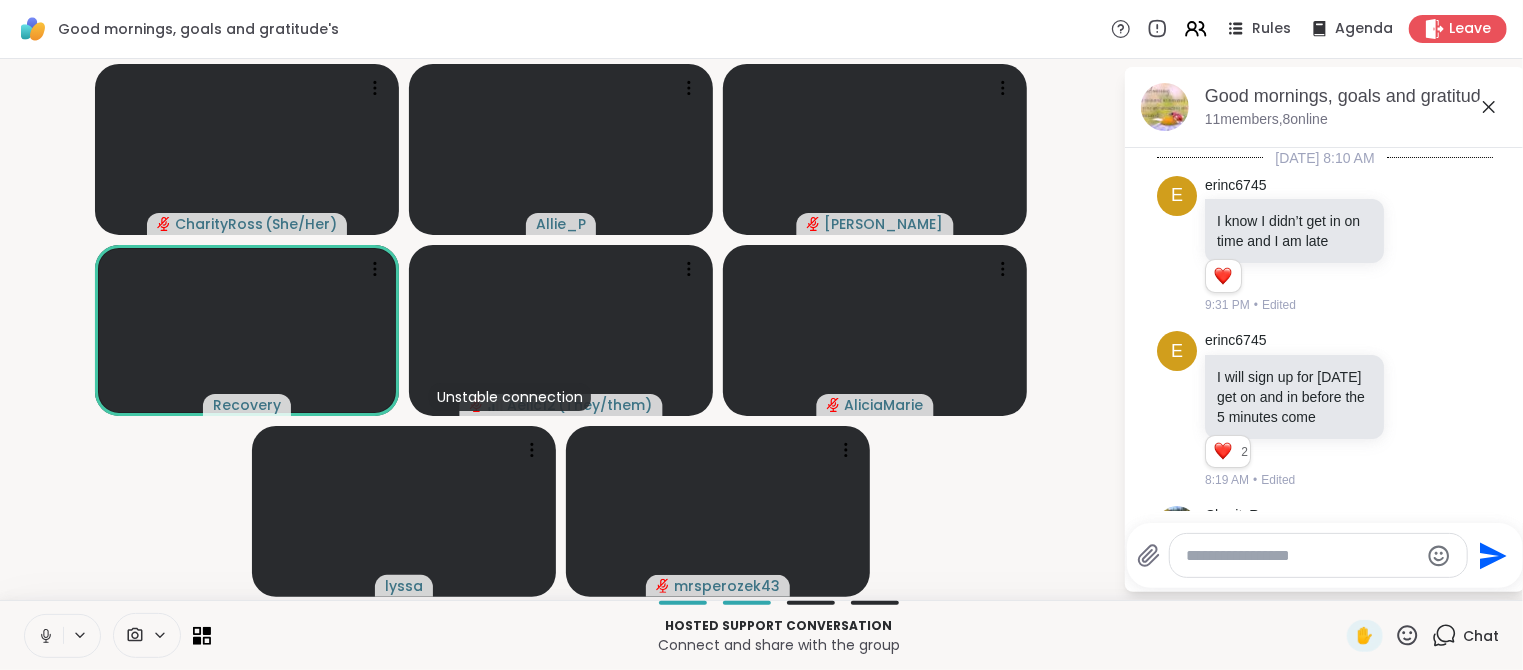 scroll, scrollTop: 2797, scrollLeft: 0, axis: vertical 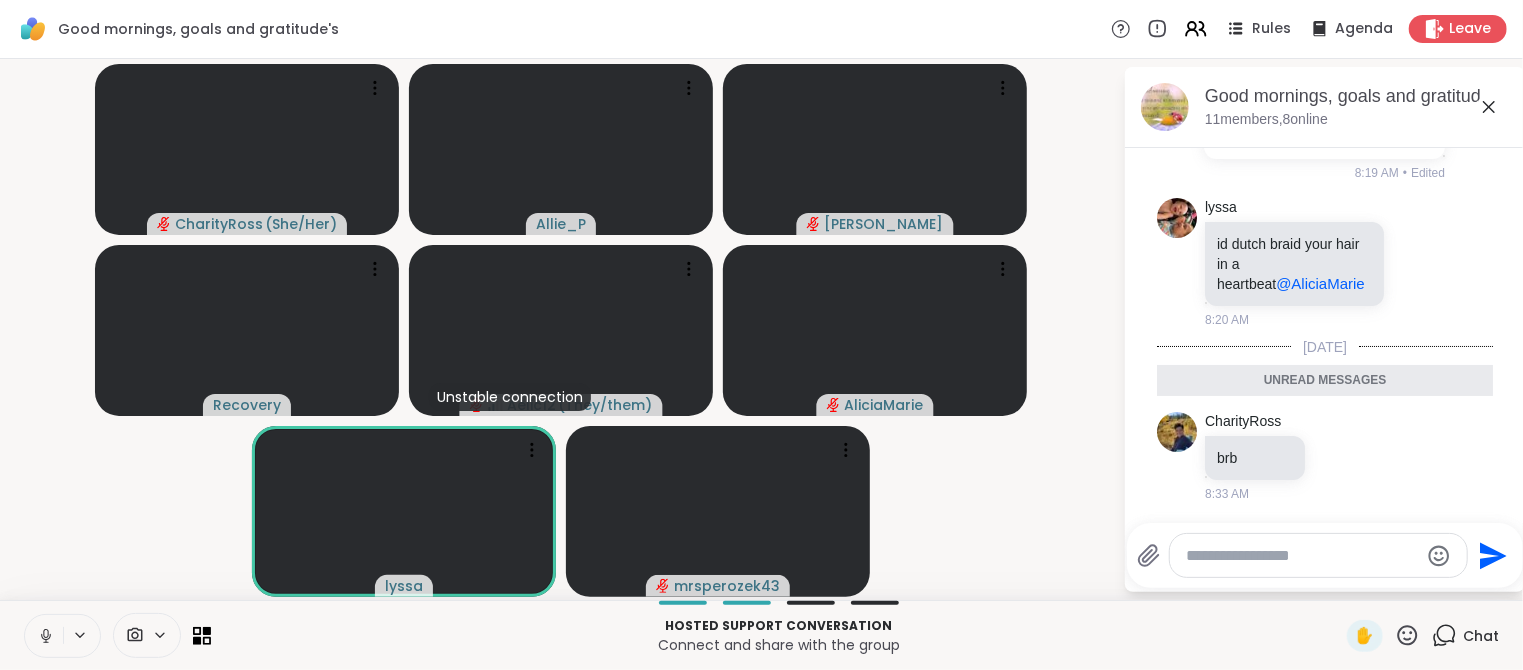 click 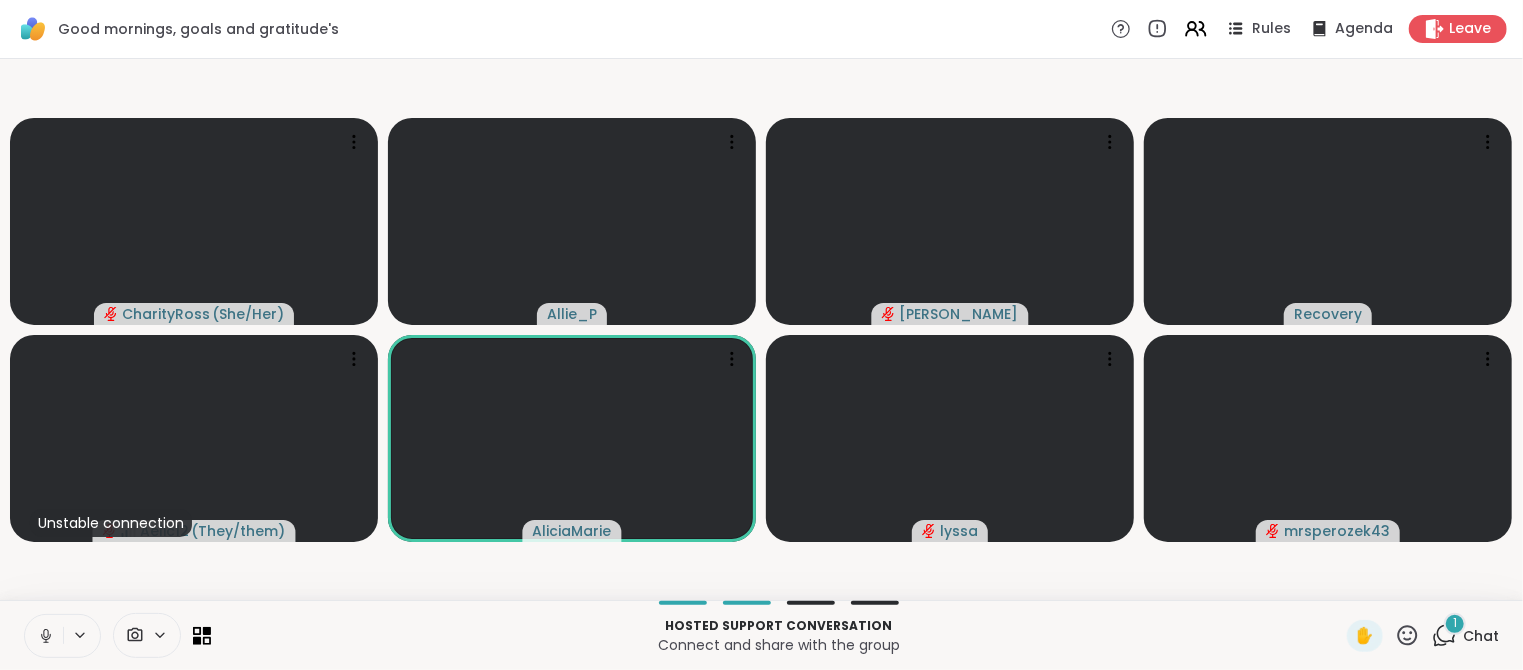 click on "Chat" at bounding box center [1481, 636] 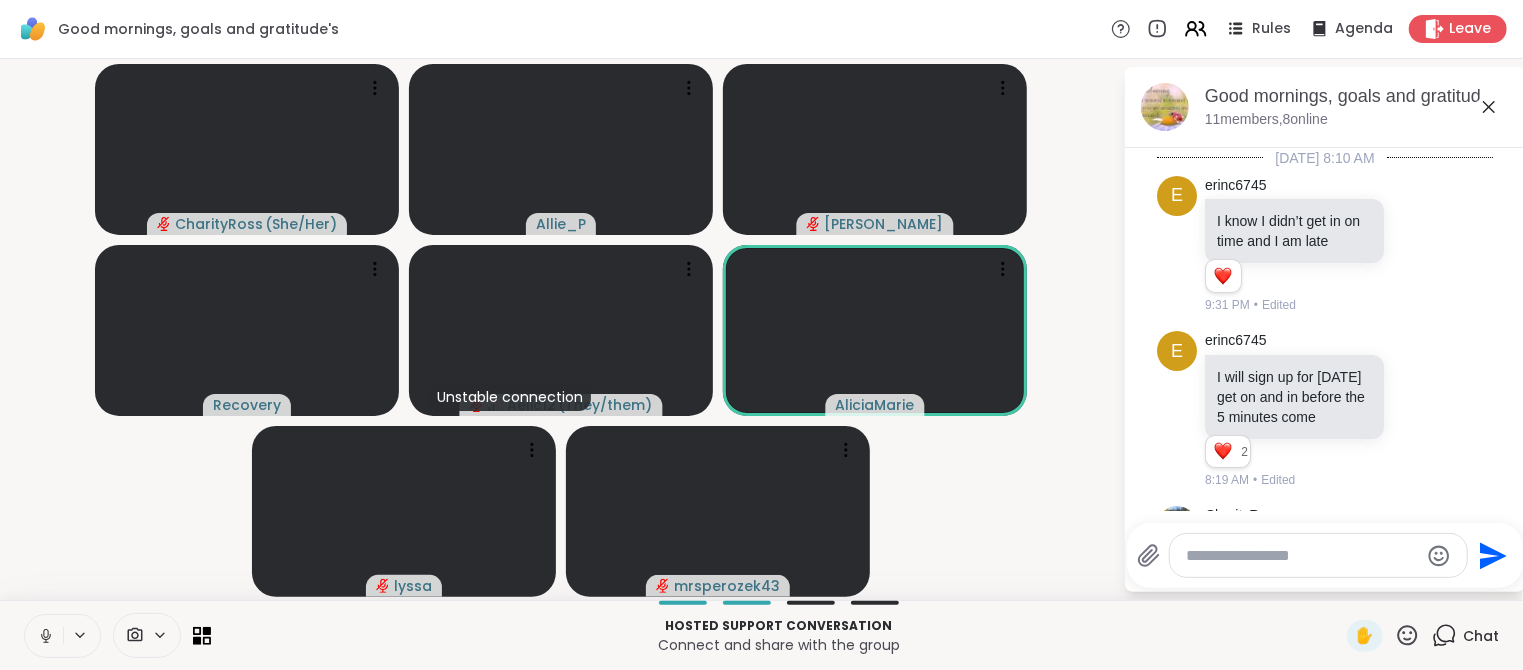 click 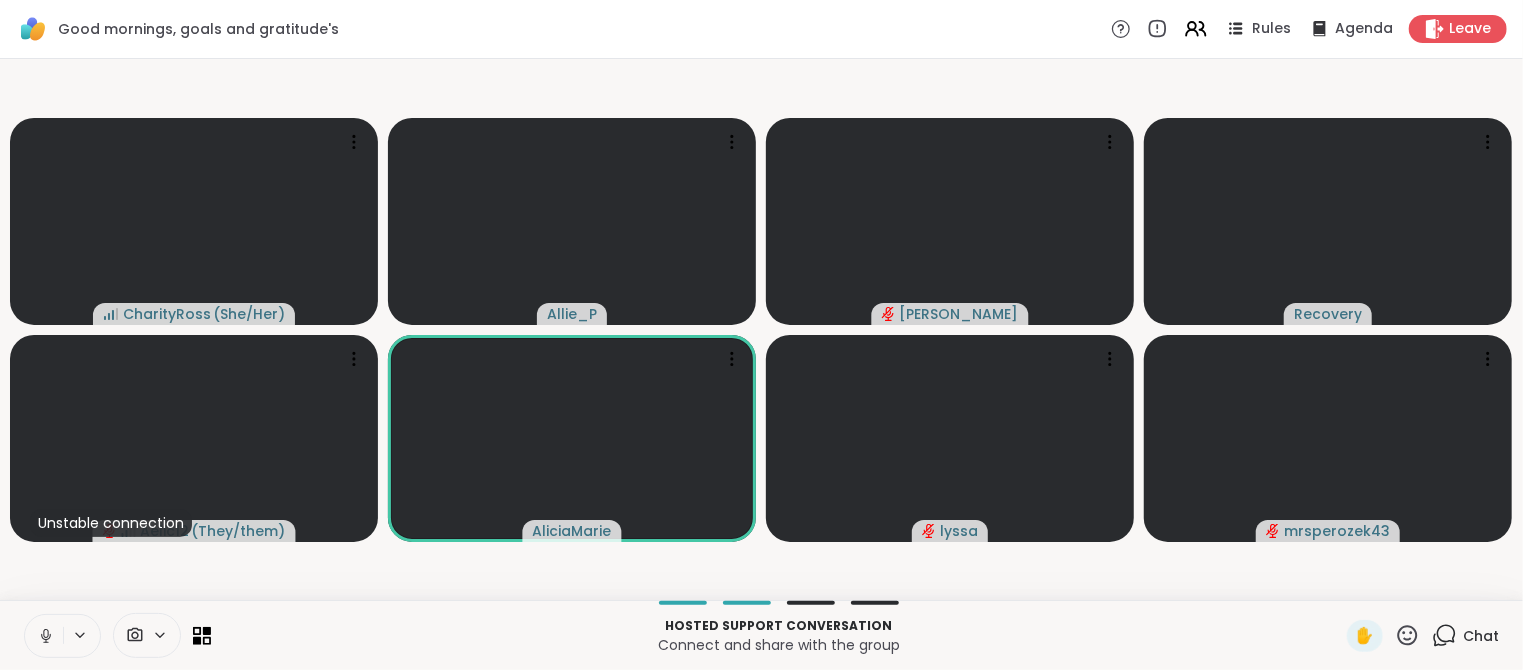 click on "Chat" at bounding box center (1481, 636) 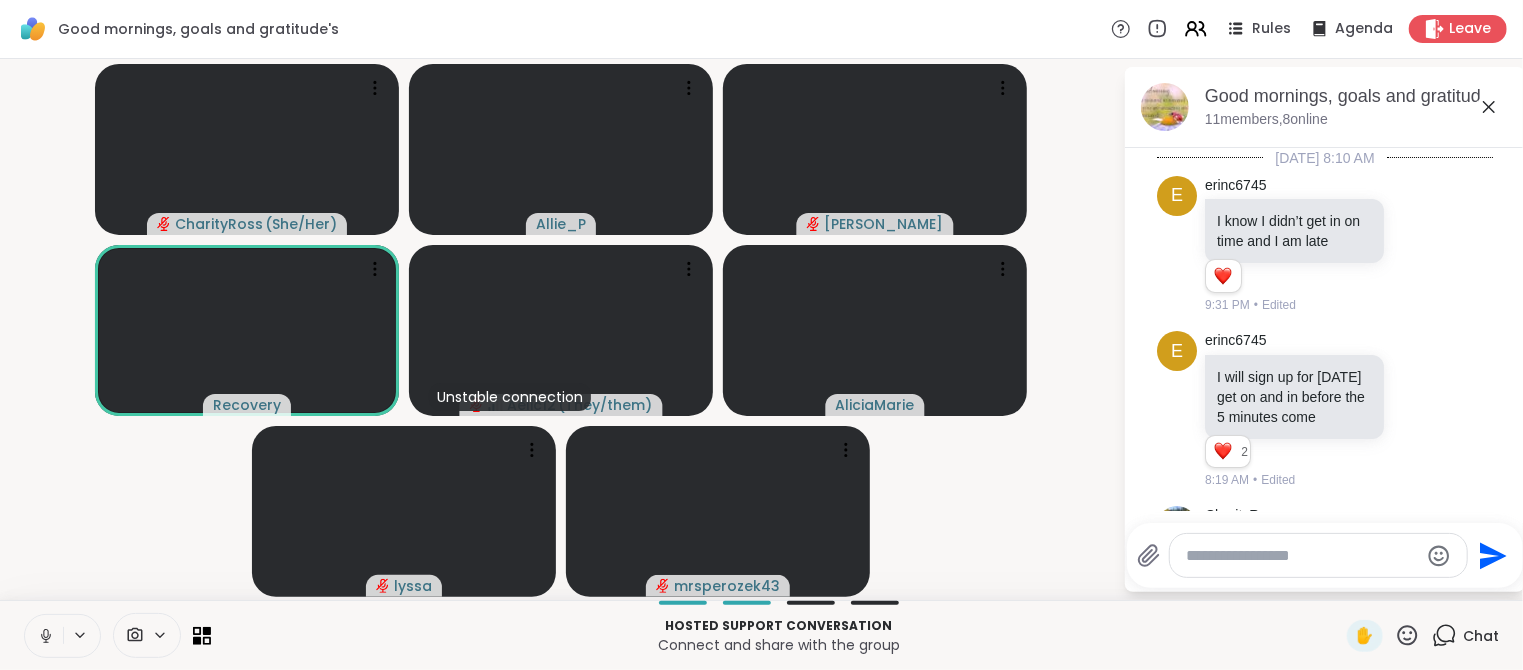 scroll, scrollTop: 2836, scrollLeft: 0, axis: vertical 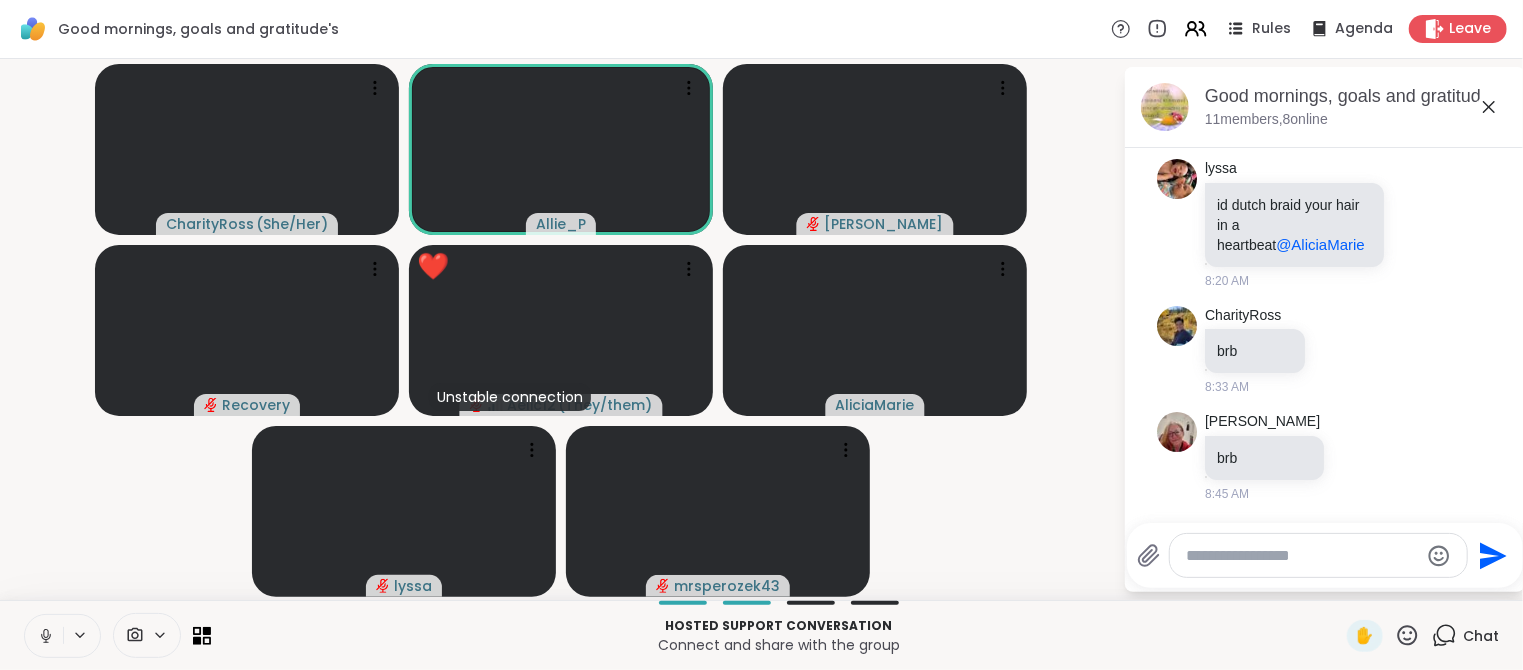 click 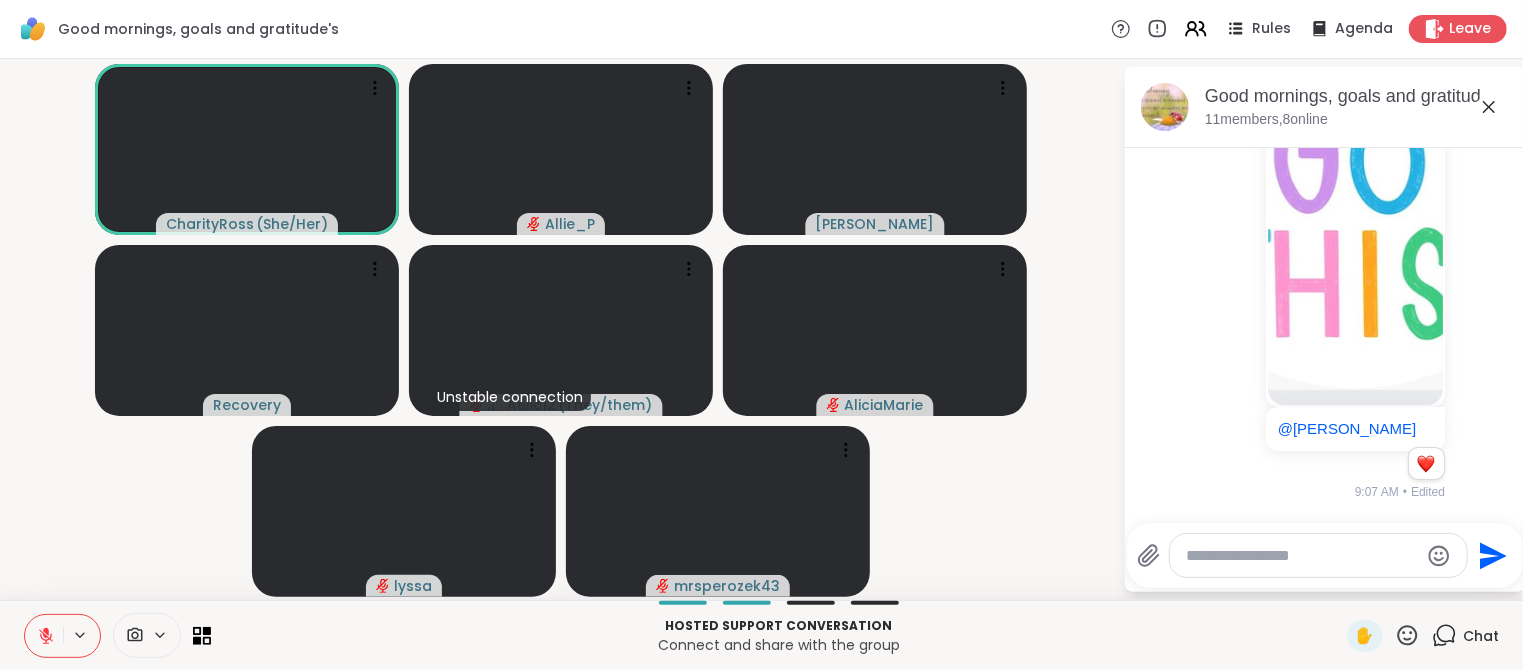 scroll, scrollTop: 3660, scrollLeft: 0, axis: vertical 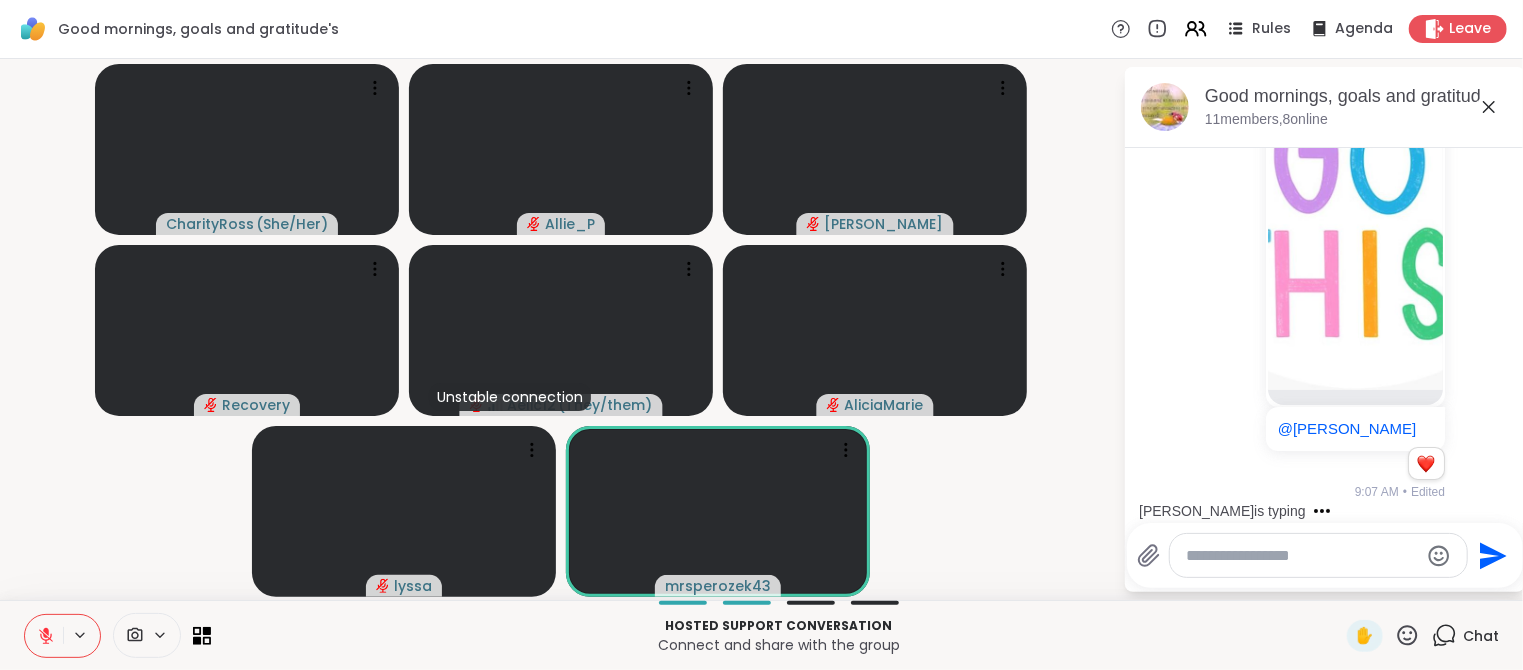 click at bounding box center [81, 635] 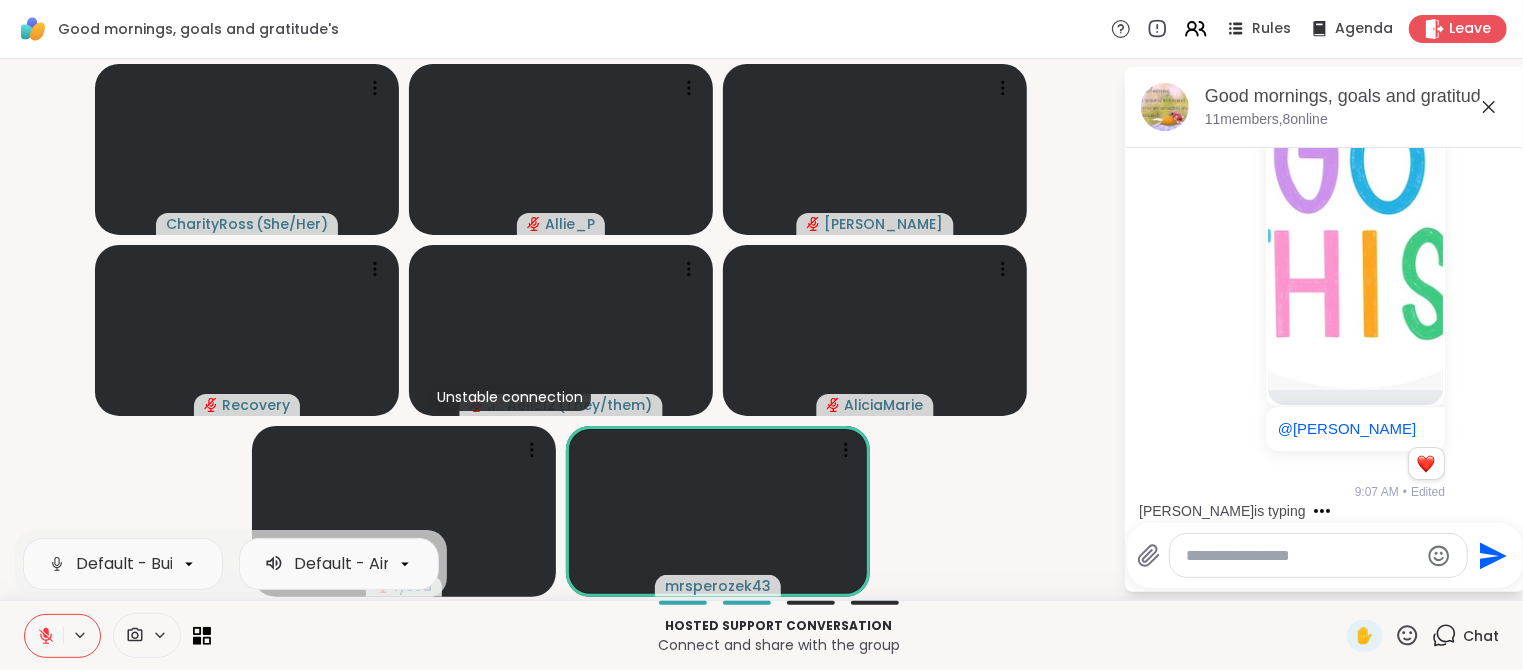 click 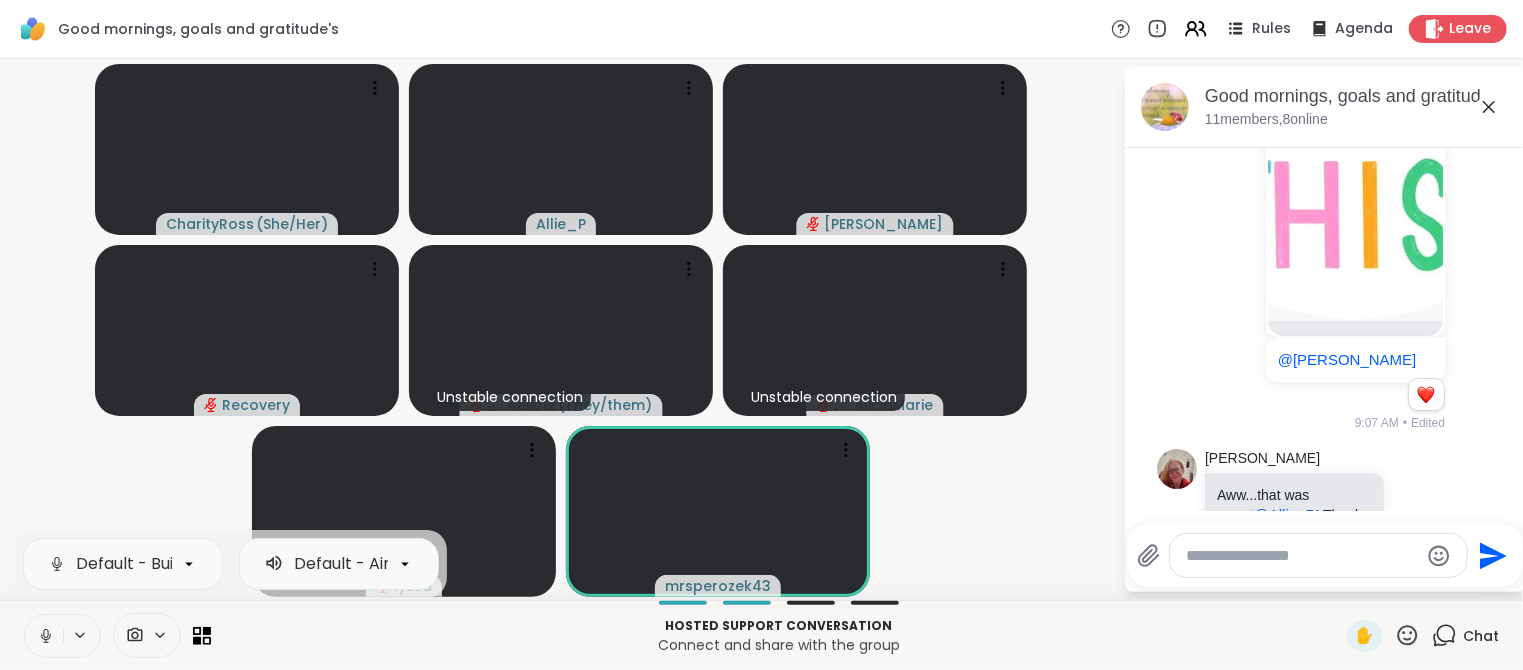 scroll, scrollTop: 3826, scrollLeft: 0, axis: vertical 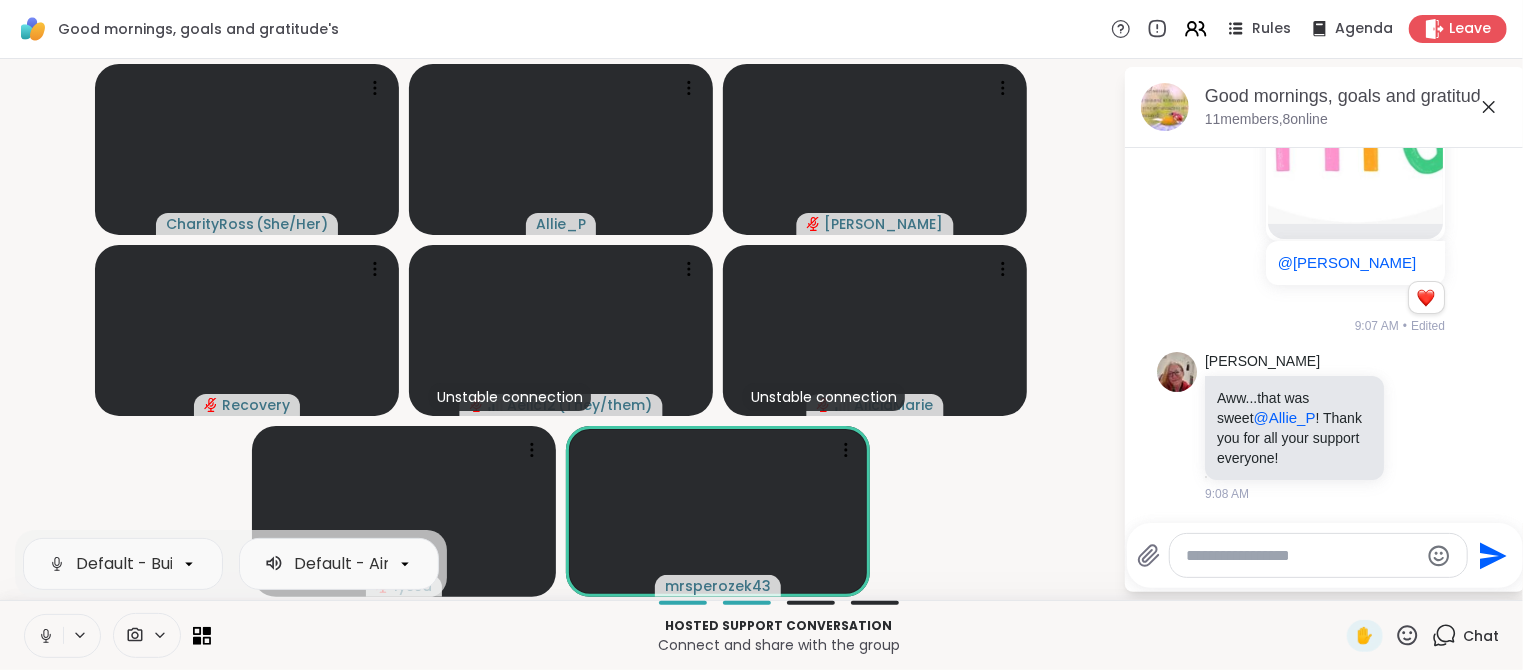 click 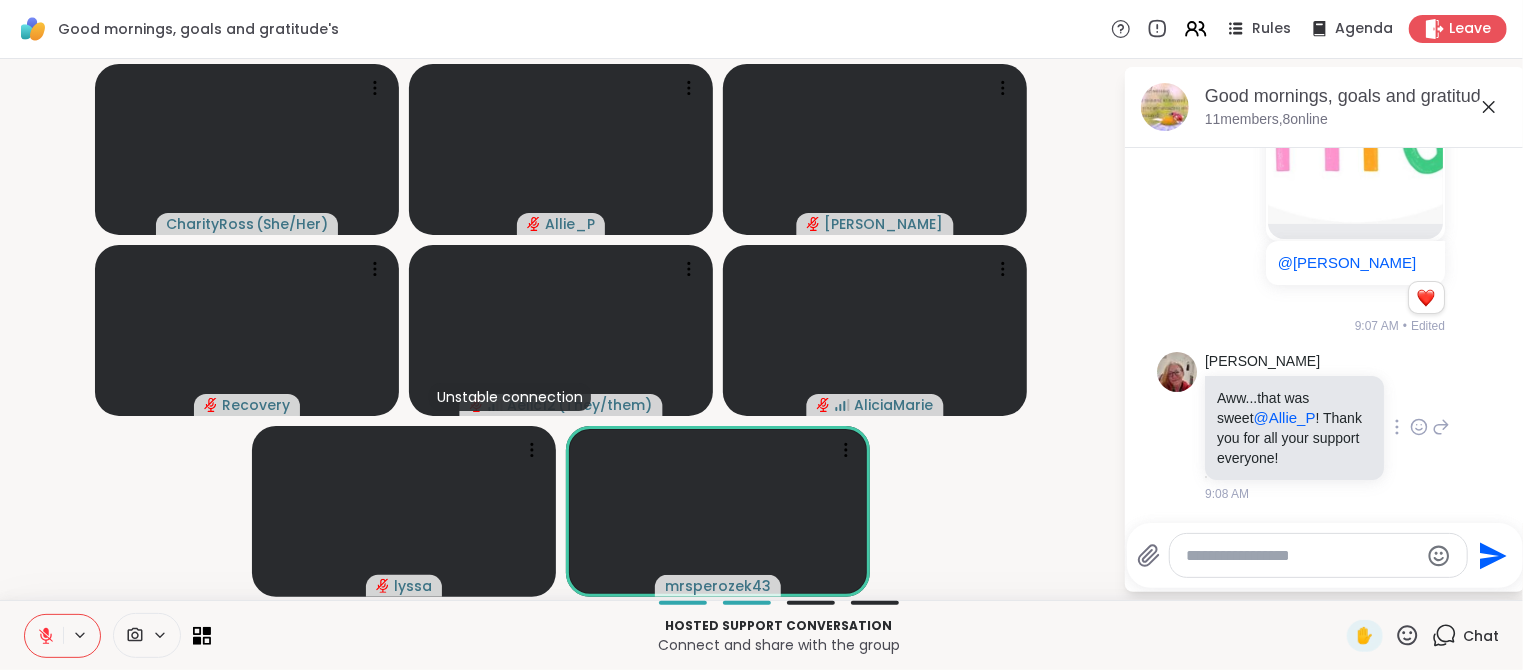 click 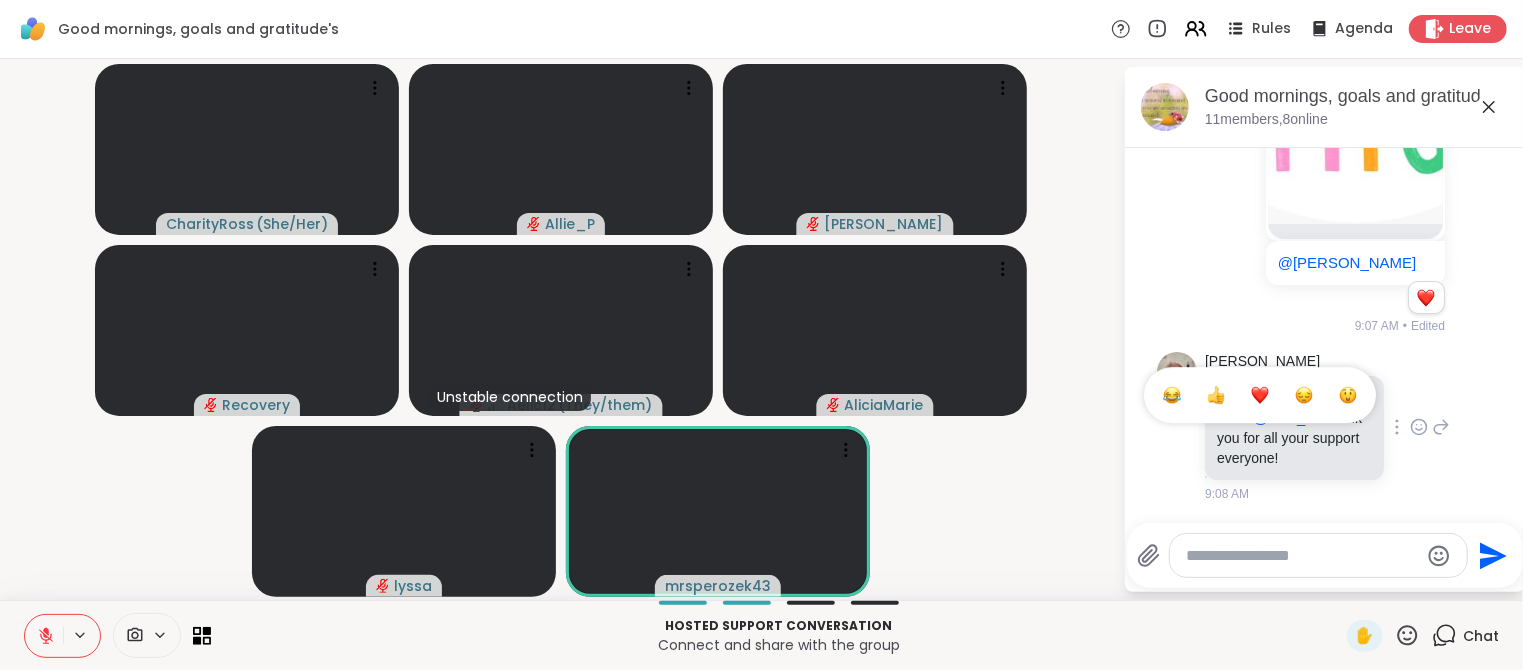 click at bounding box center [1260, 395] 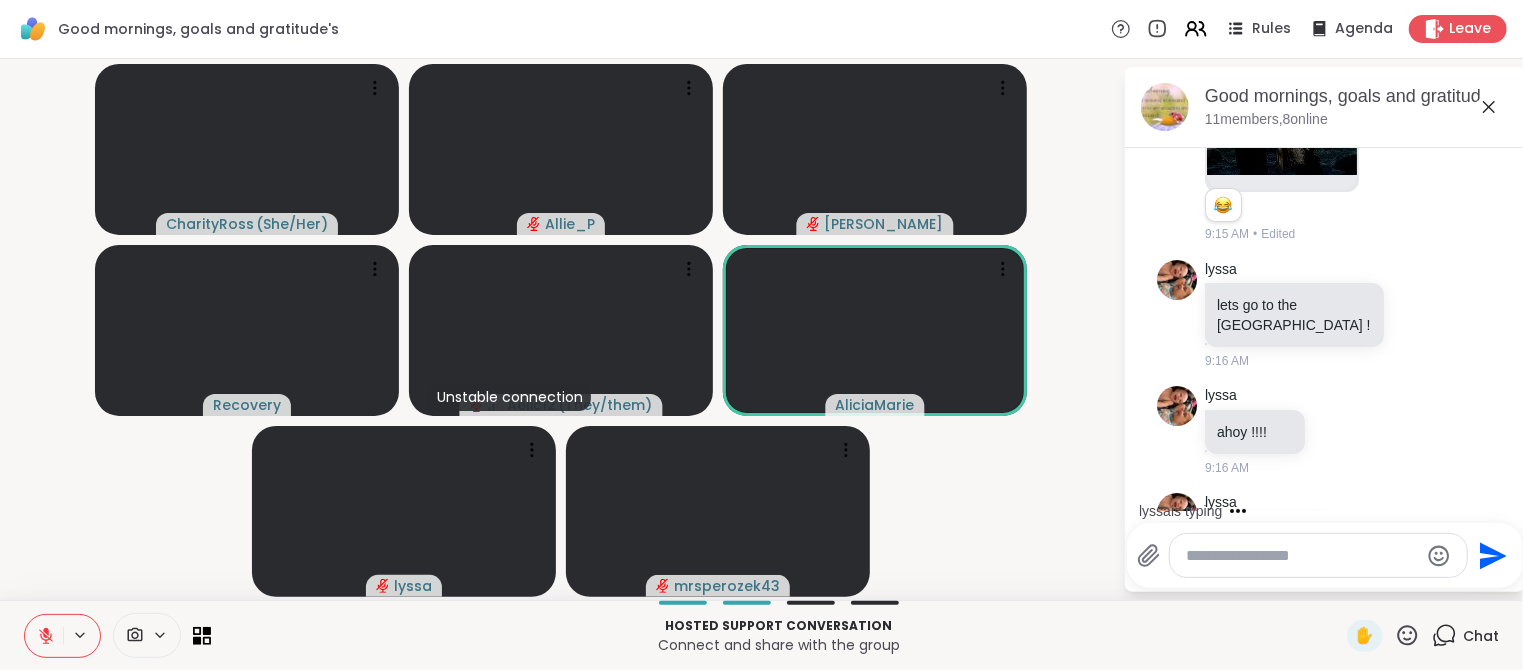 scroll, scrollTop: 5369, scrollLeft: 0, axis: vertical 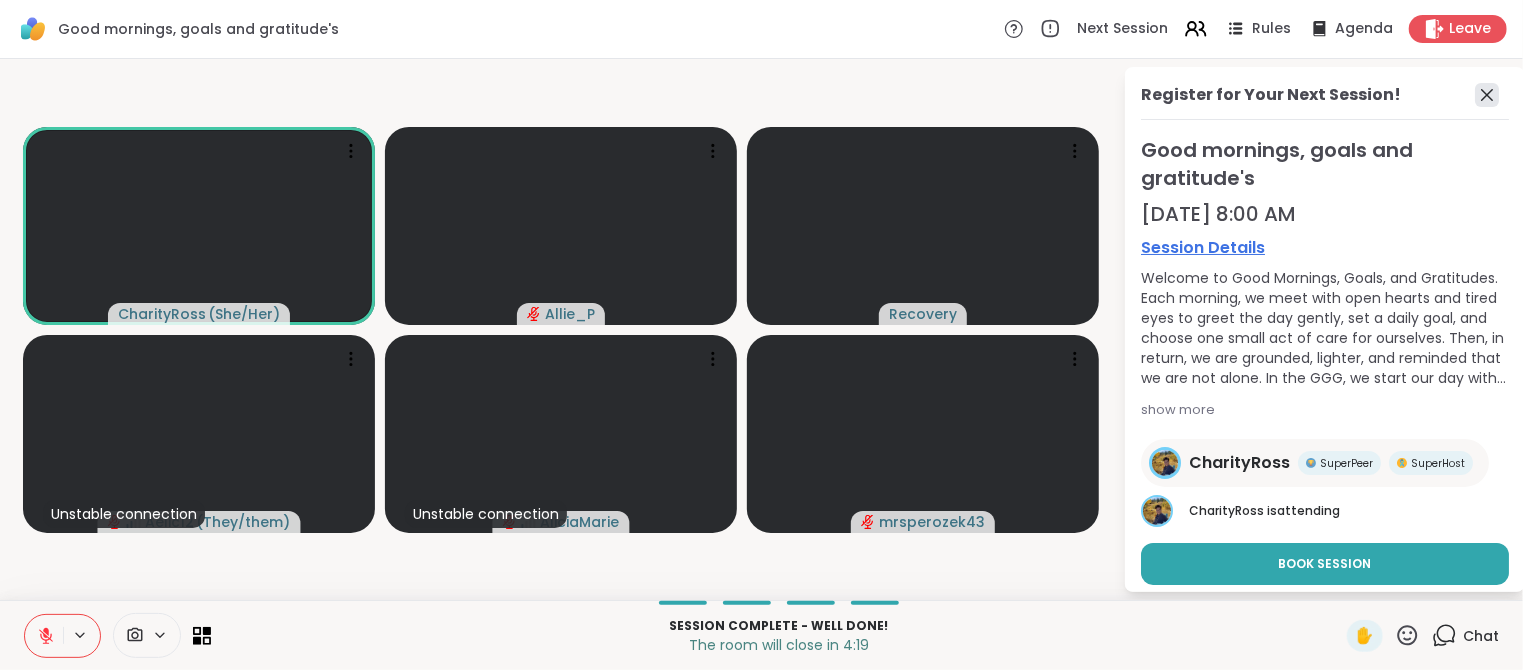 click 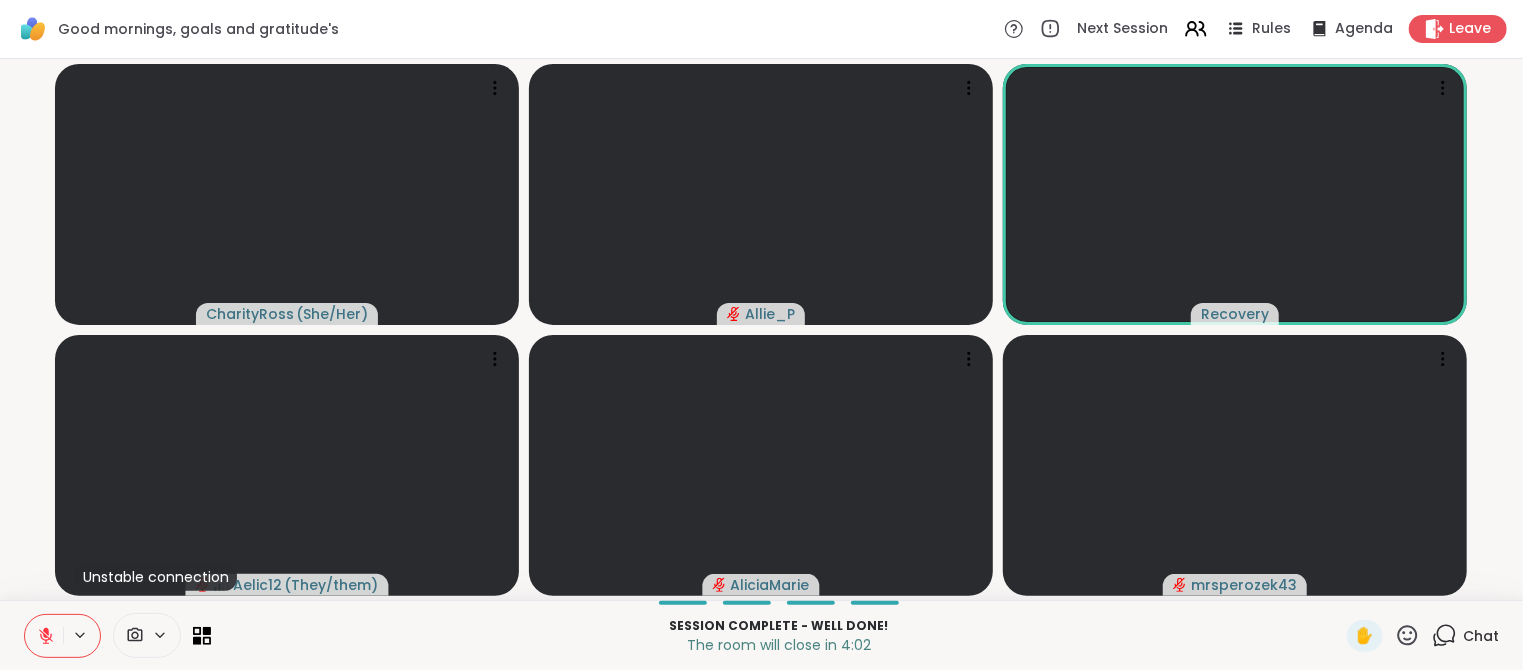 click 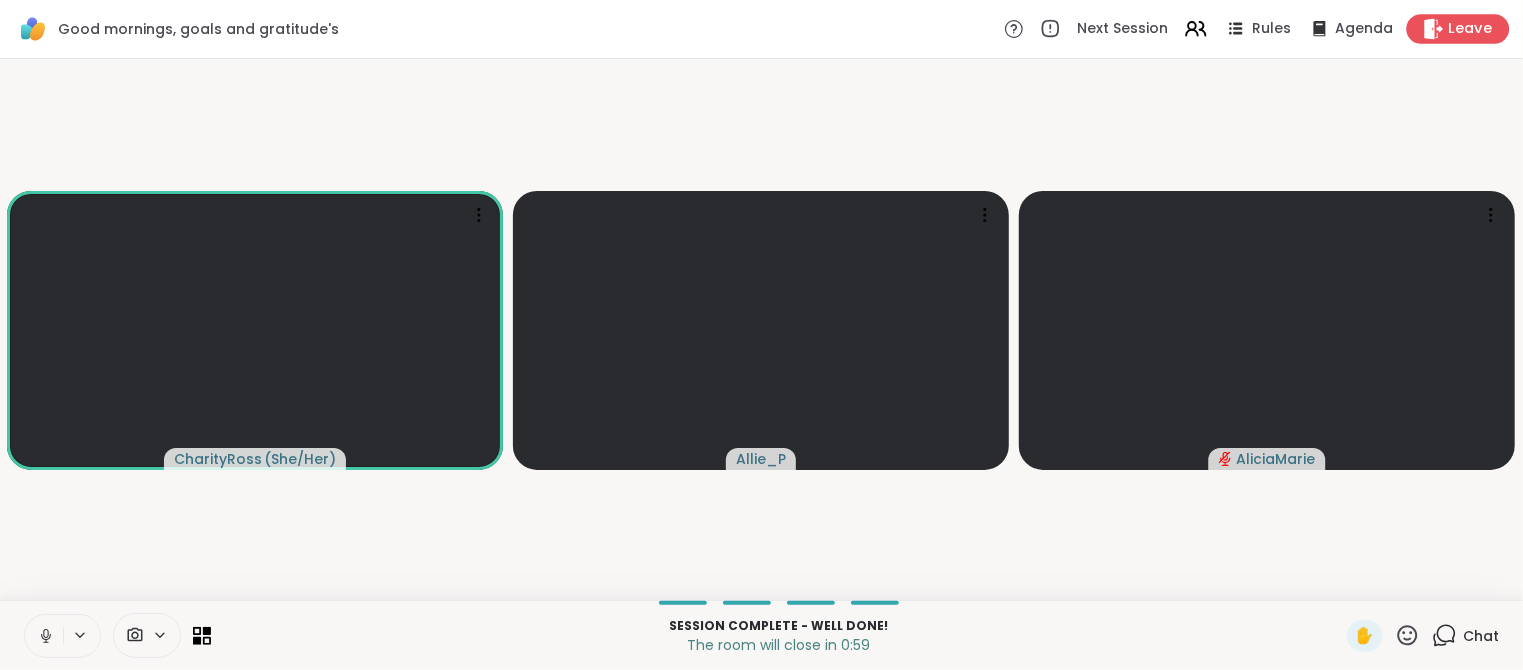 click on "Leave" at bounding box center [1471, 29] 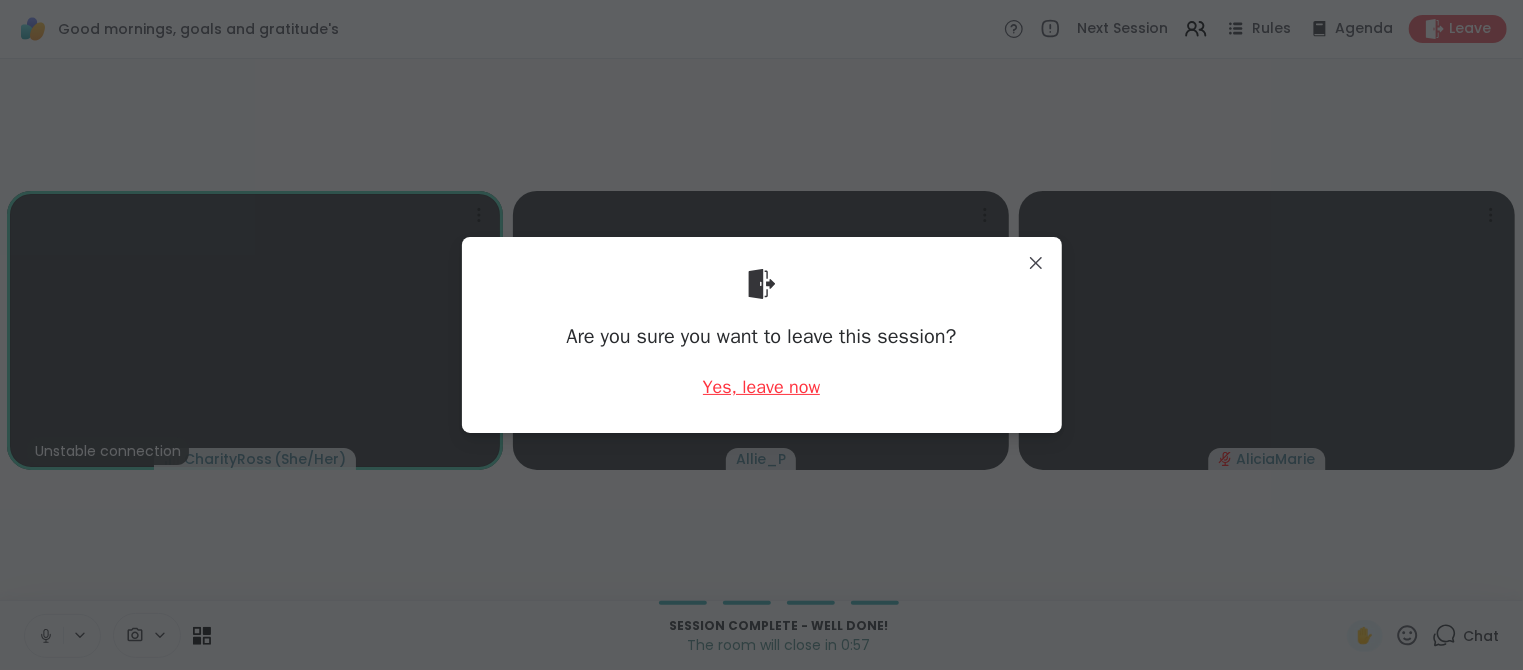click on "Yes, leave now" at bounding box center [762, 387] 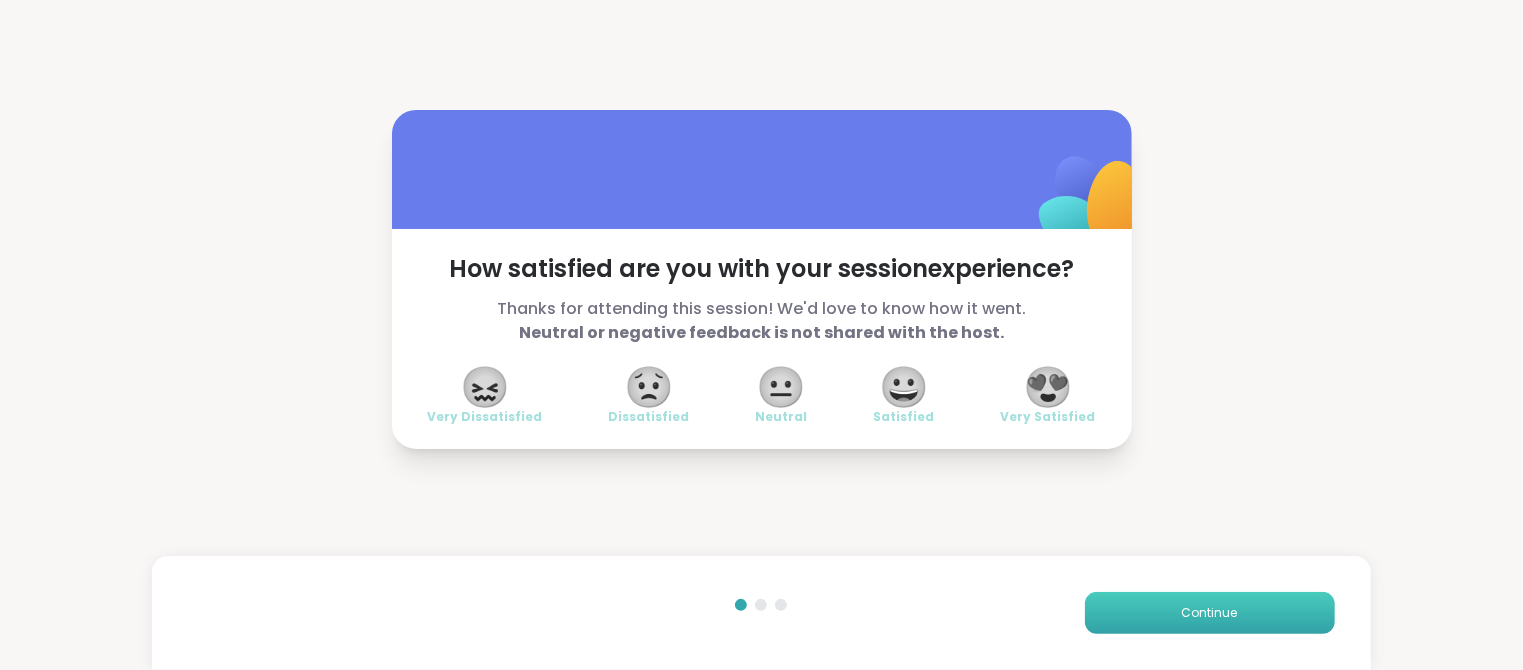 click on "Continue" at bounding box center (1210, 613) 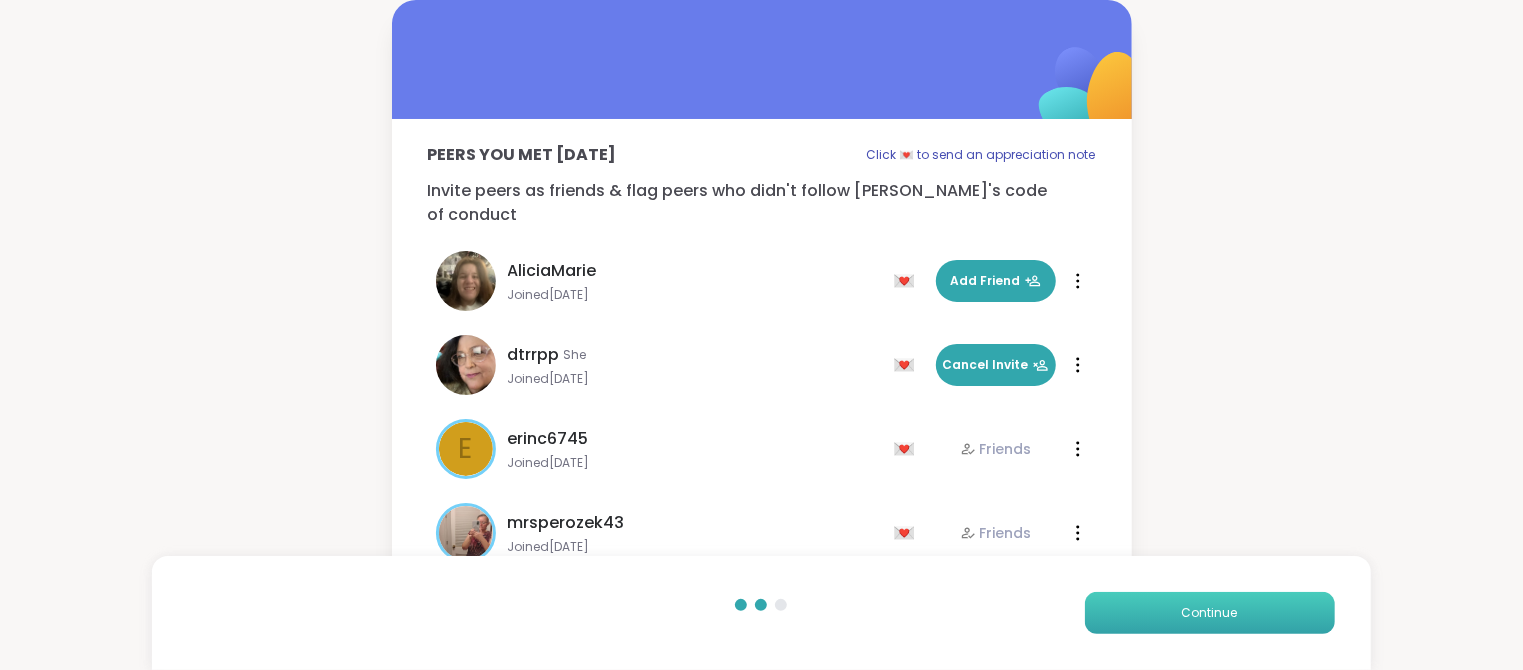 click on "Continue" at bounding box center [1210, 613] 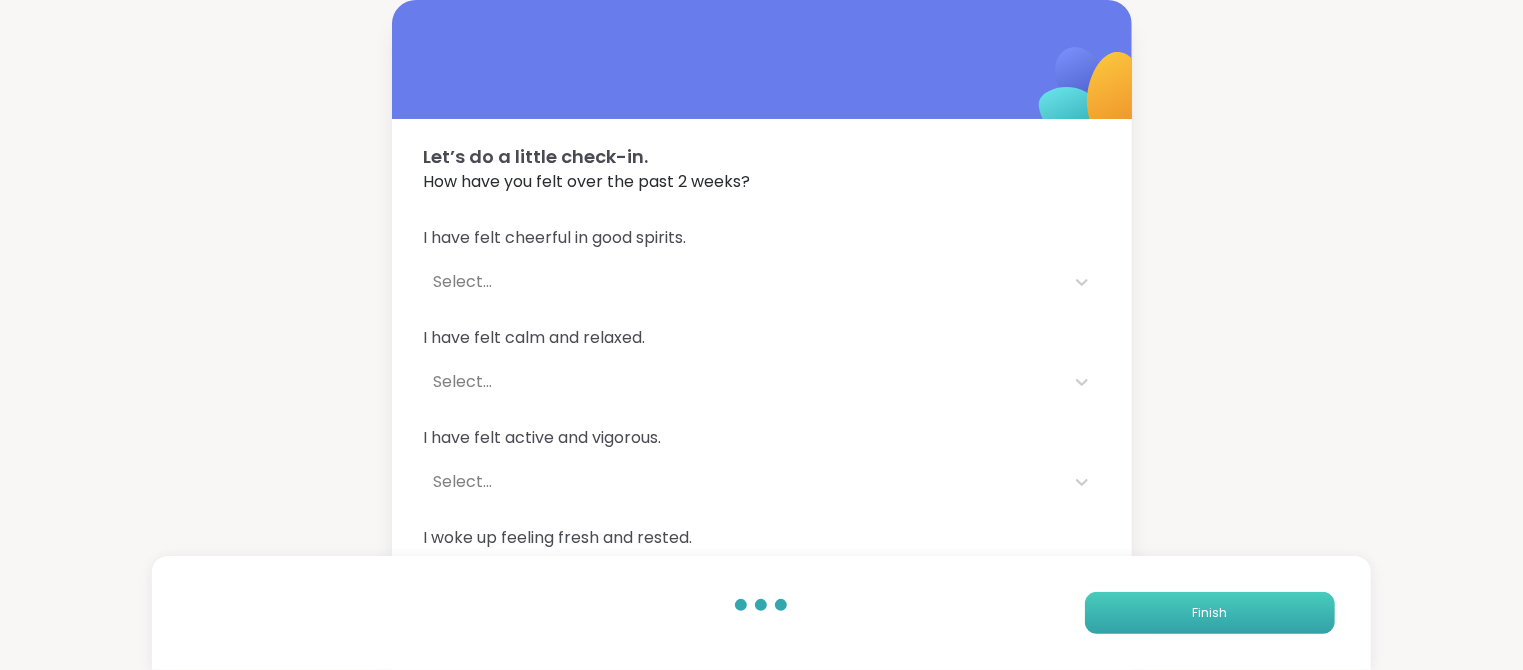 click on "Finish" at bounding box center (1209, 613) 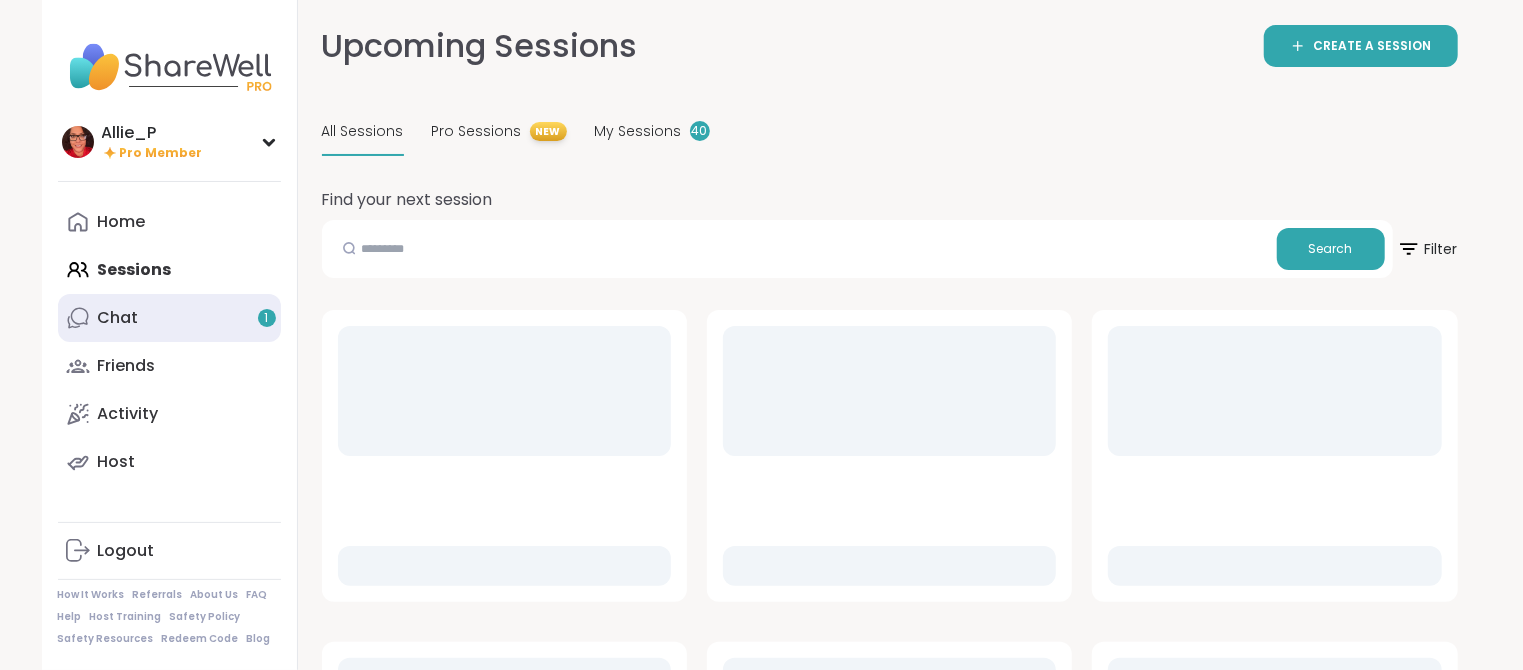 click on "Chat 1" at bounding box center (118, 318) 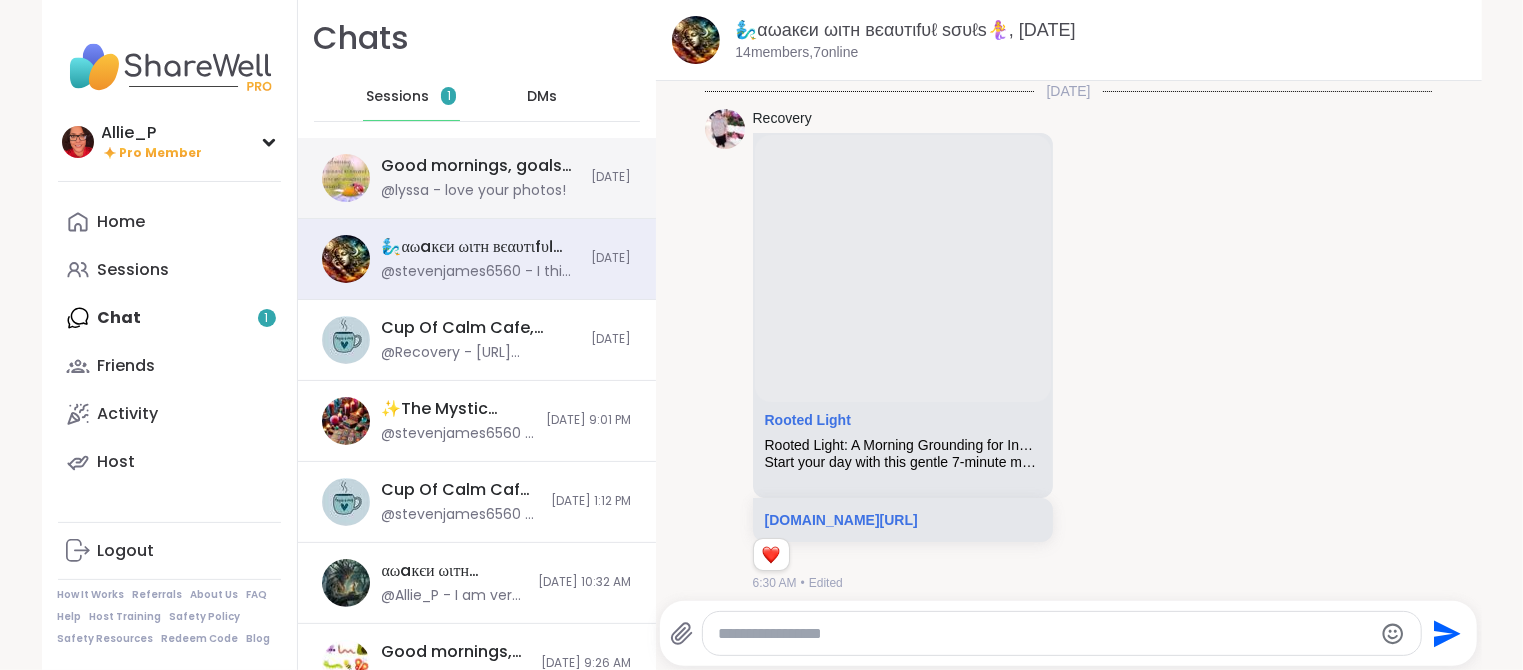 scroll, scrollTop: 8703, scrollLeft: 0, axis: vertical 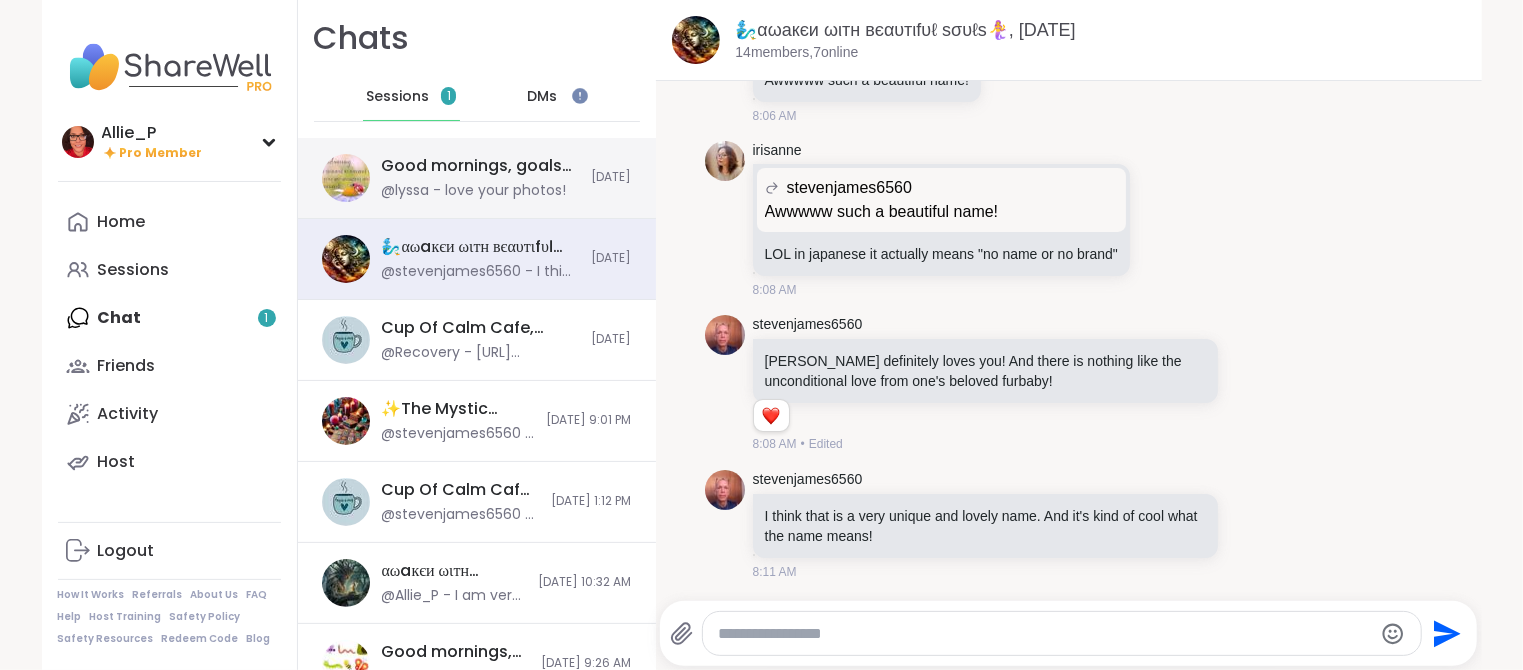 click on "@lyssa - love your photos!" at bounding box center (474, 191) 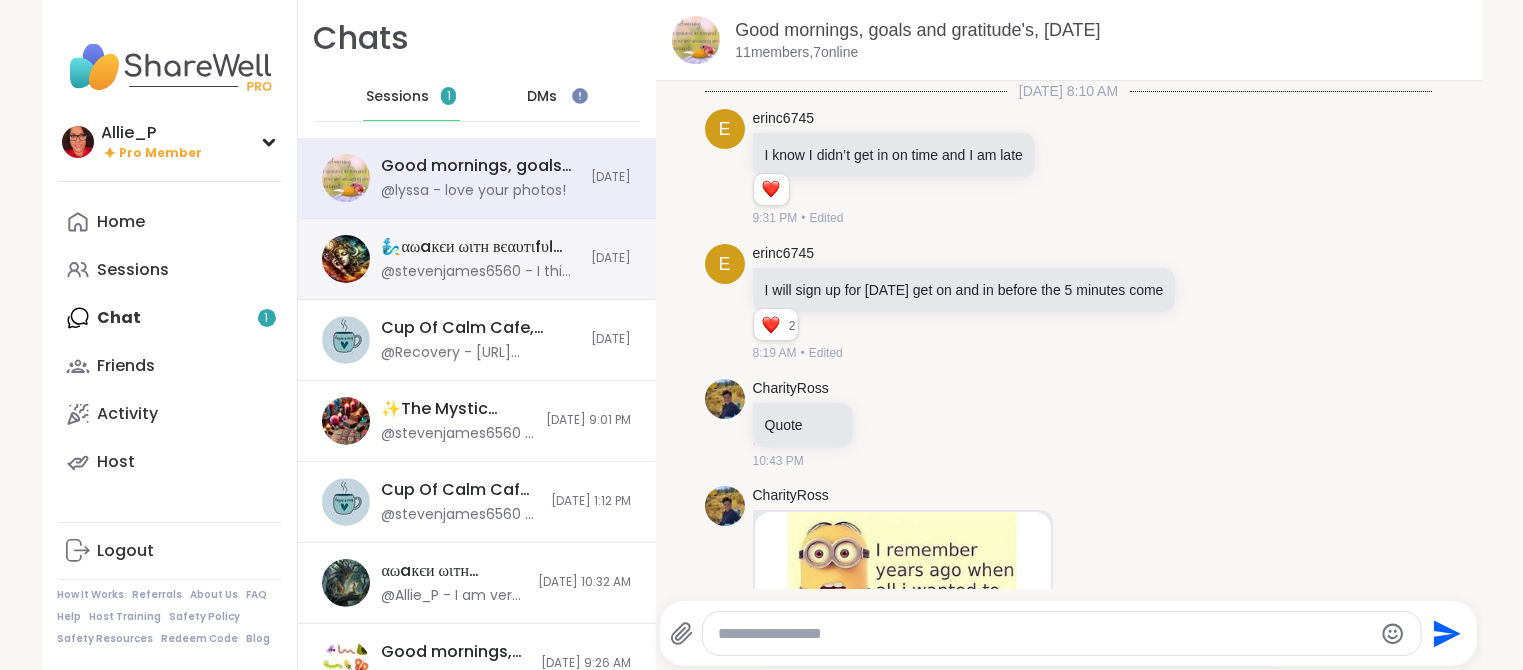 scroll, scrollTop: 0, scrollLeft: 0, axis: both 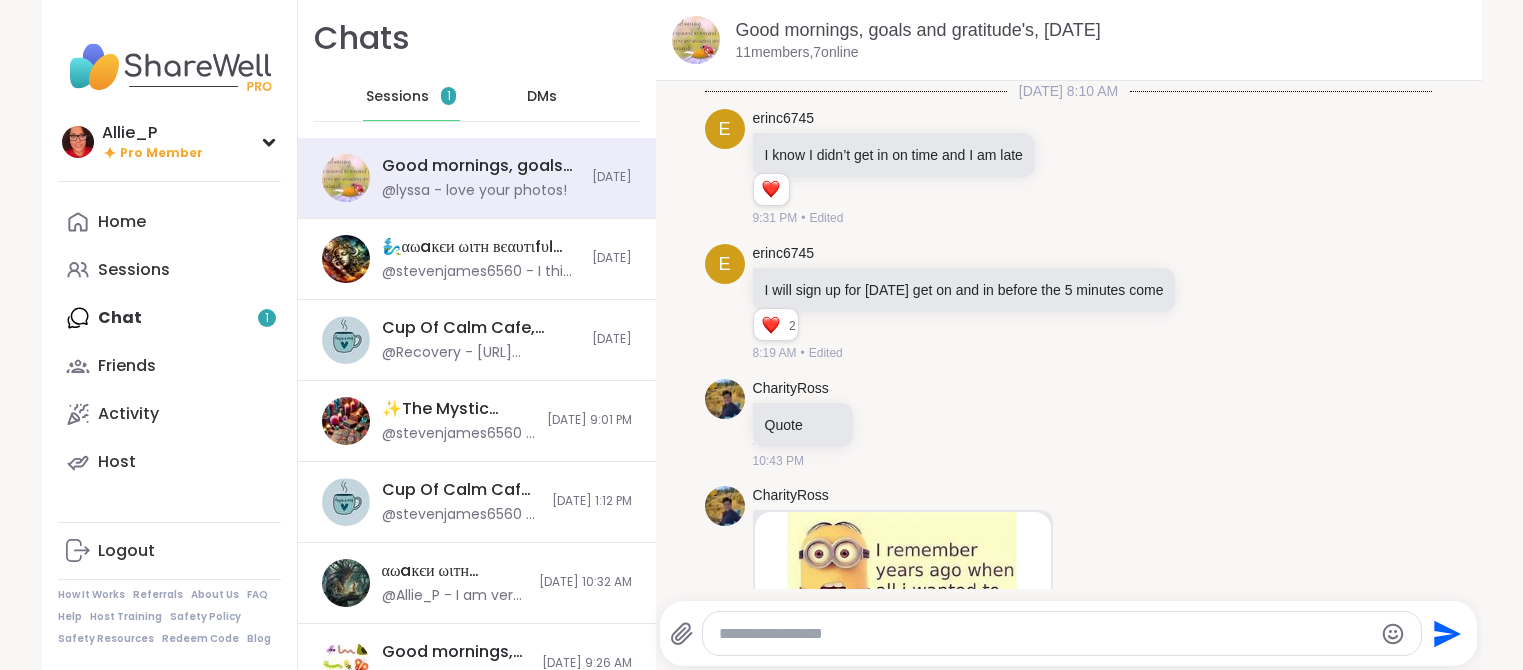 click on "@lyssa - love your photos!" at bounding box center (474, 191) 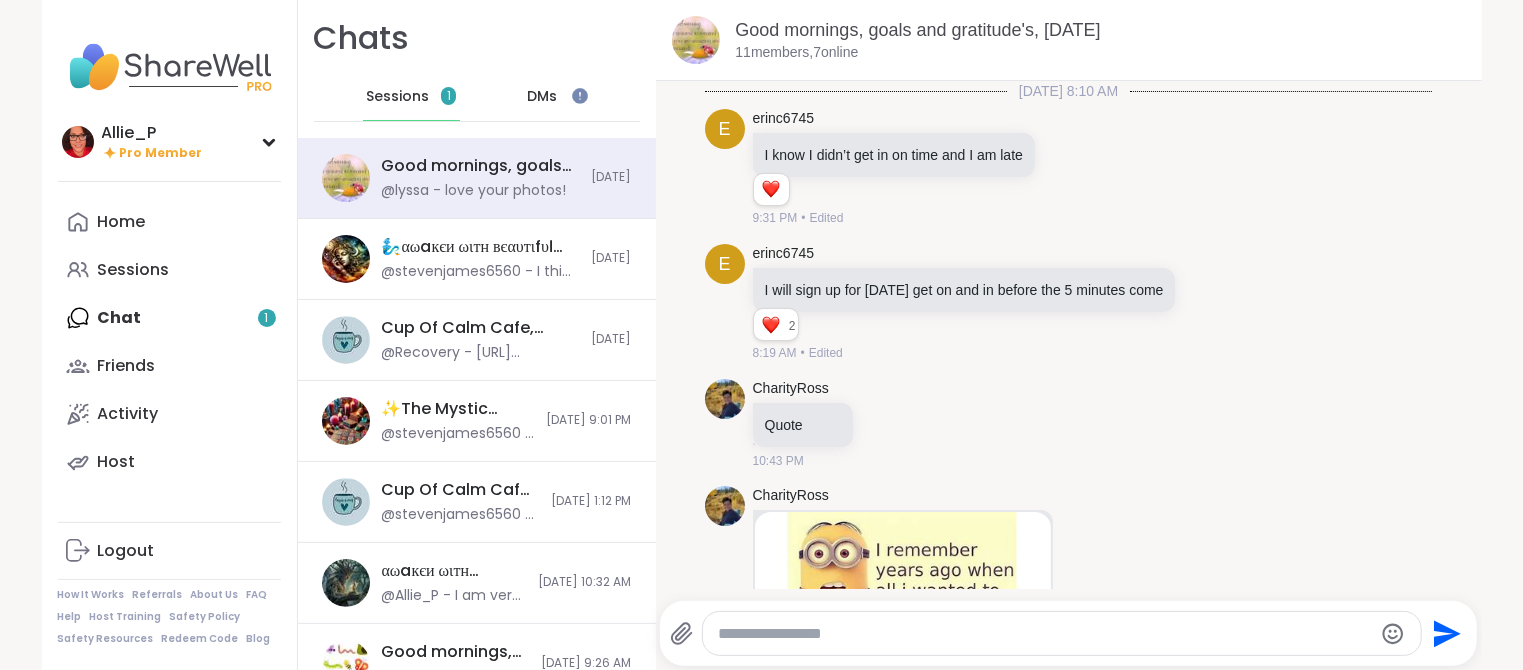 scroll, scrollTop: 0, scrollLeft: 0, axis: both 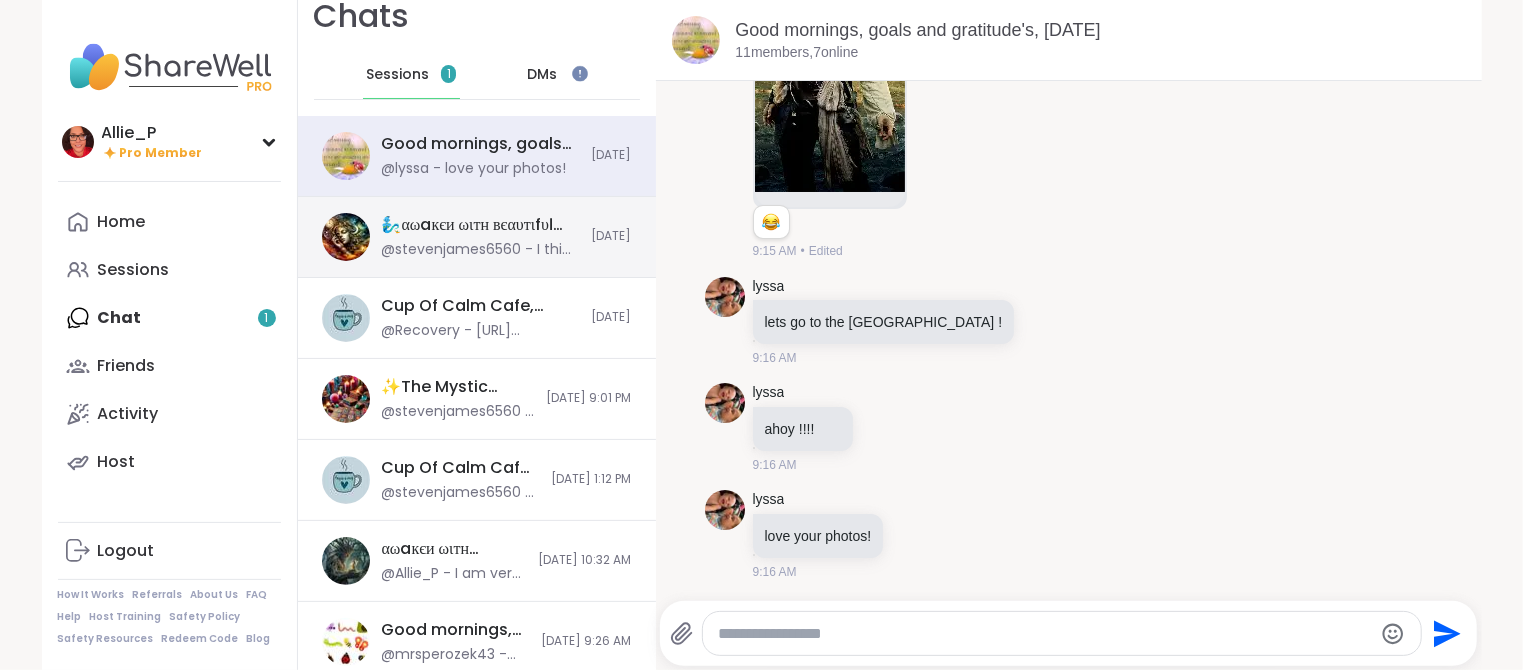 click on "🧞‍♂️αωaкєи ωιтн вєαυтιfυℓ ѕσυℓѕ🧜‍♀️, [DATE]" at bounding box center [481, 225] 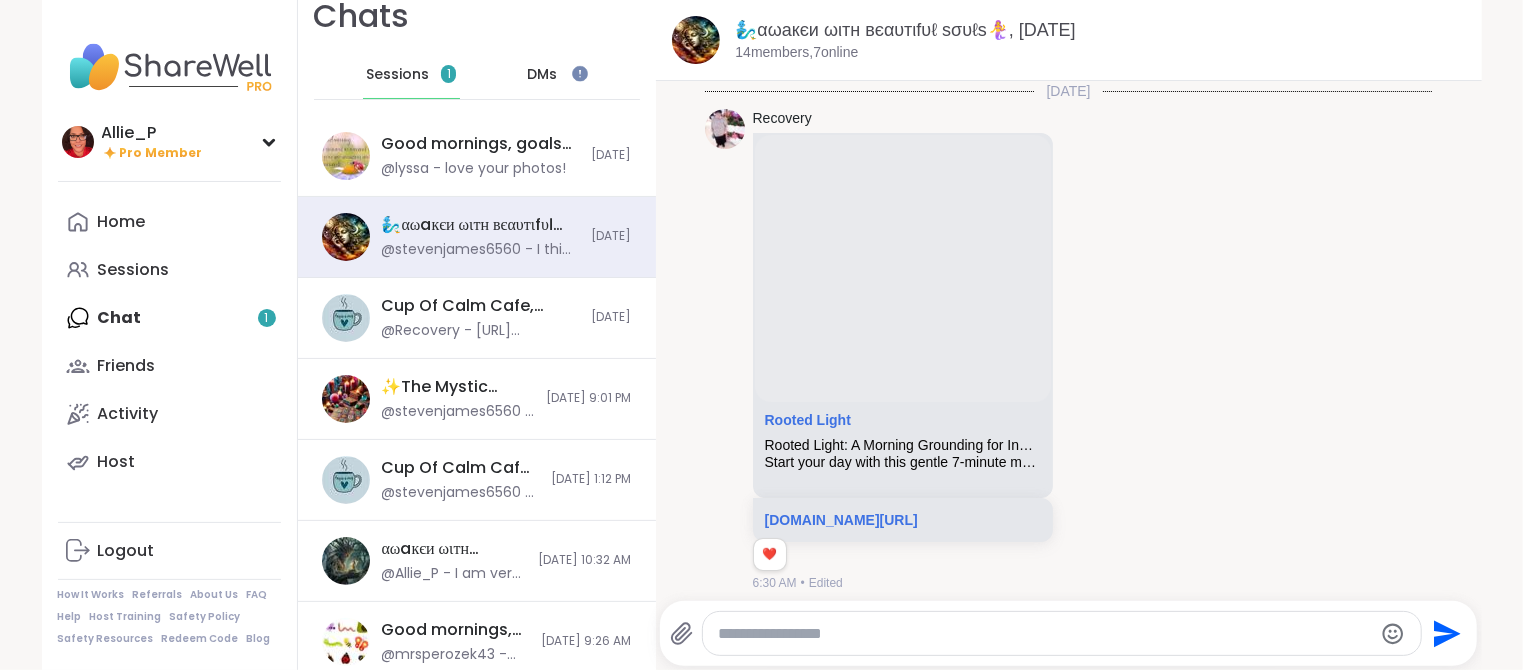 click on "Home Sessions Chat 1 Friends Activity Host" at bounding box center [169, 342] 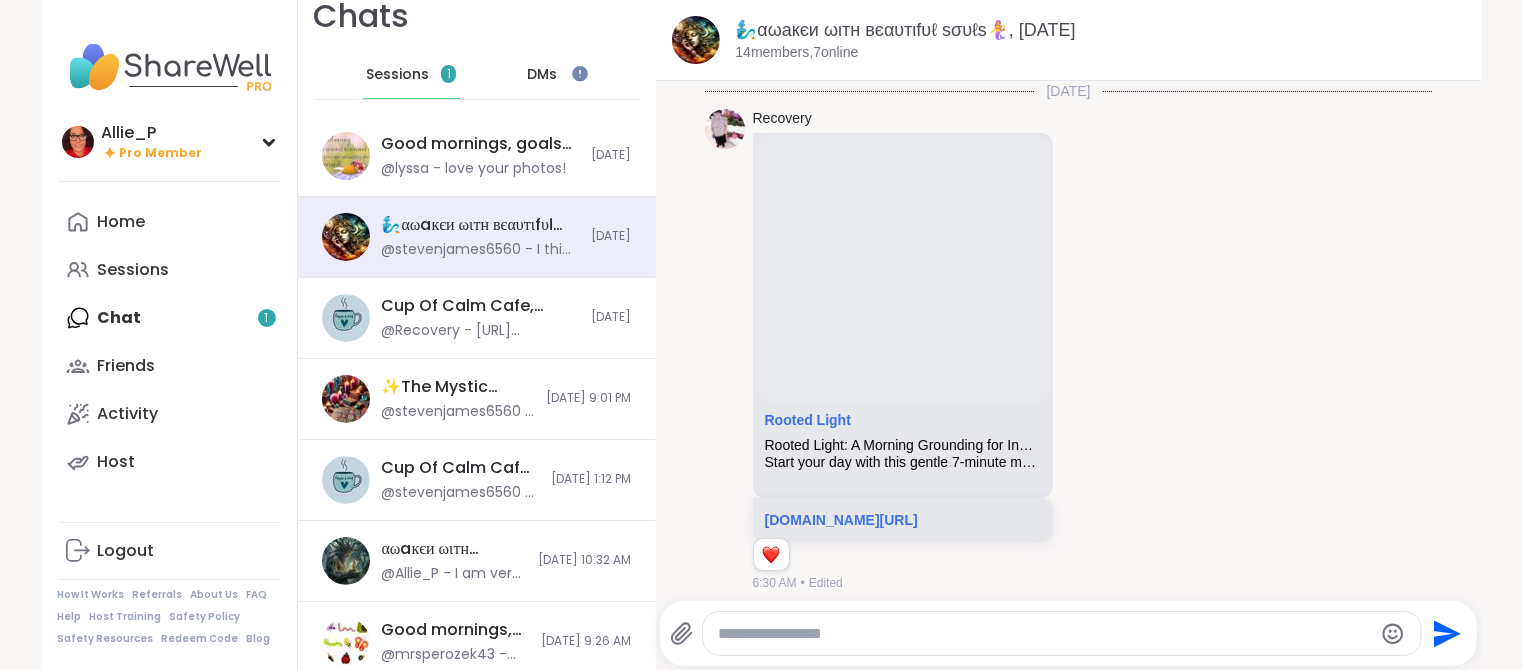 scroll, scrollTop: 8703, scrollLeft: 0, axis: vertical 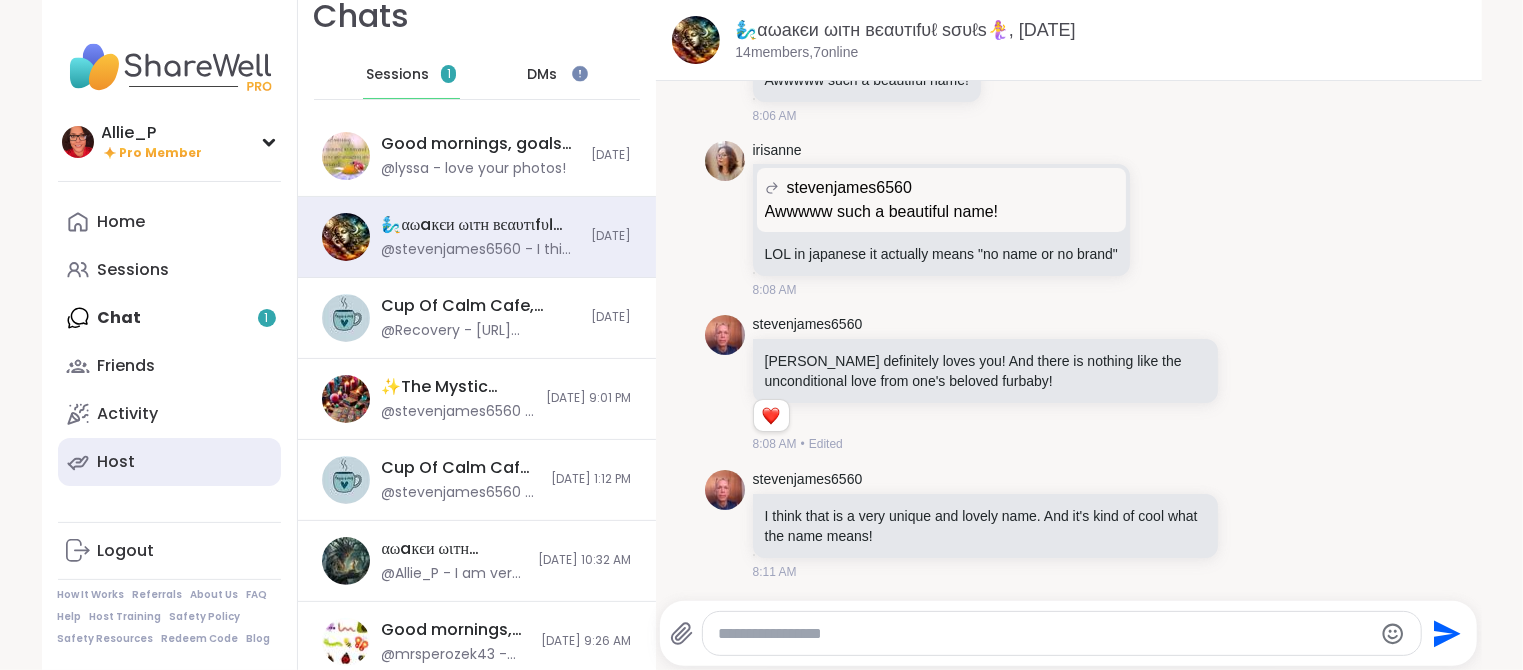click on "Host" at bounding box center [117, 462] 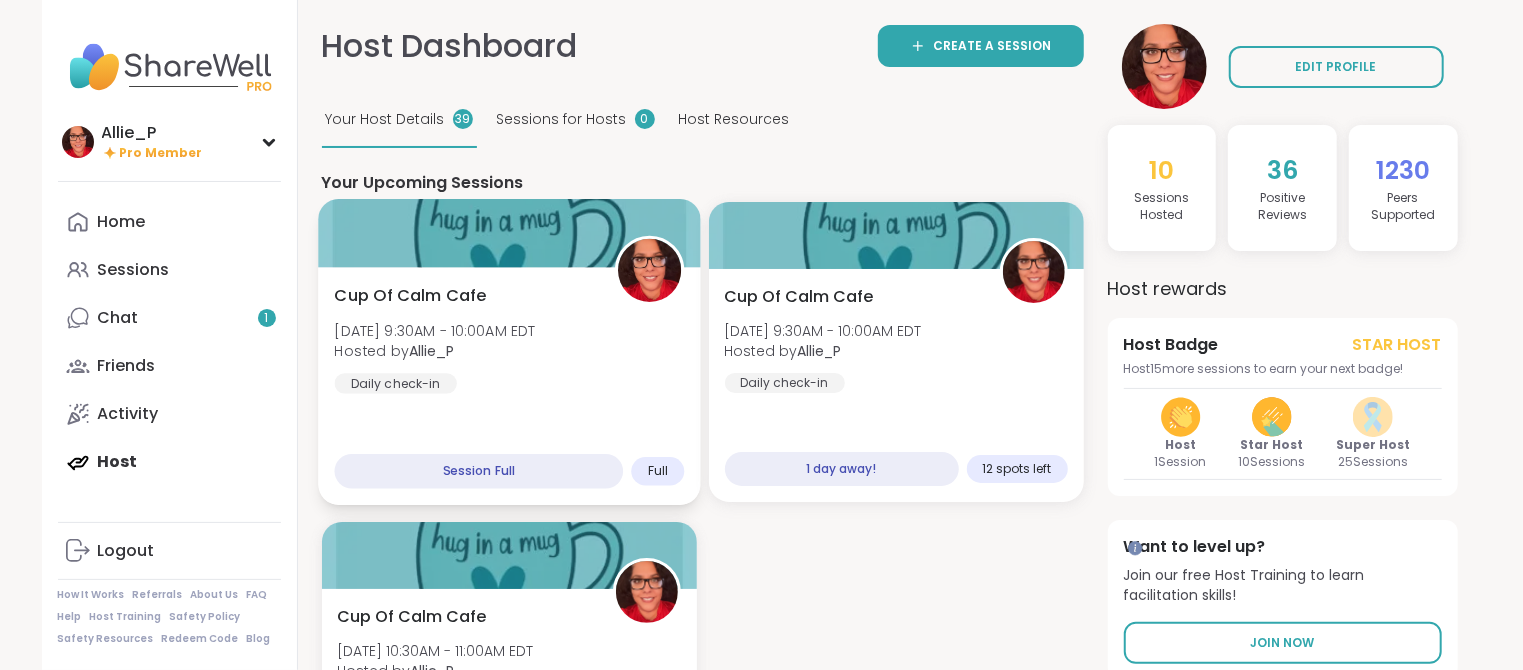 scroll, scrollTop: 0, scrollLeft: 0, axis: both 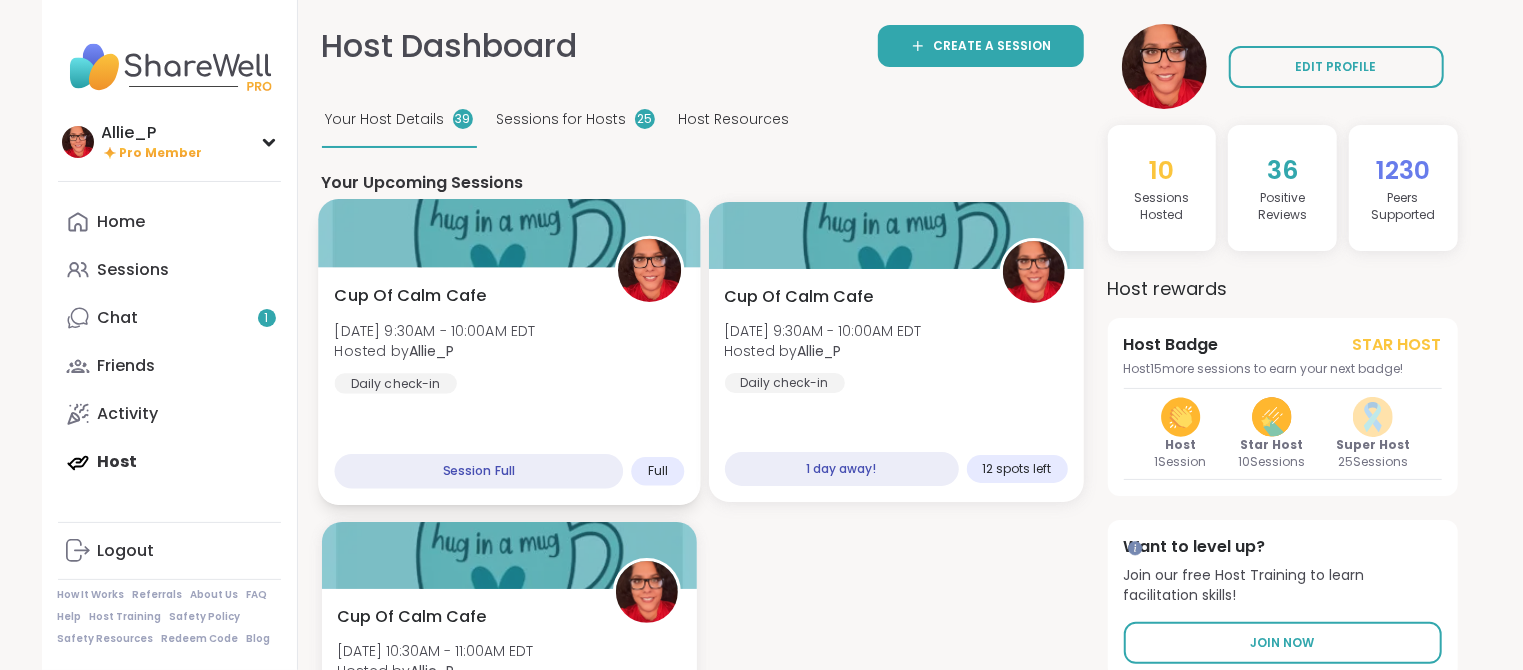 click at bounding box center (509, 233) 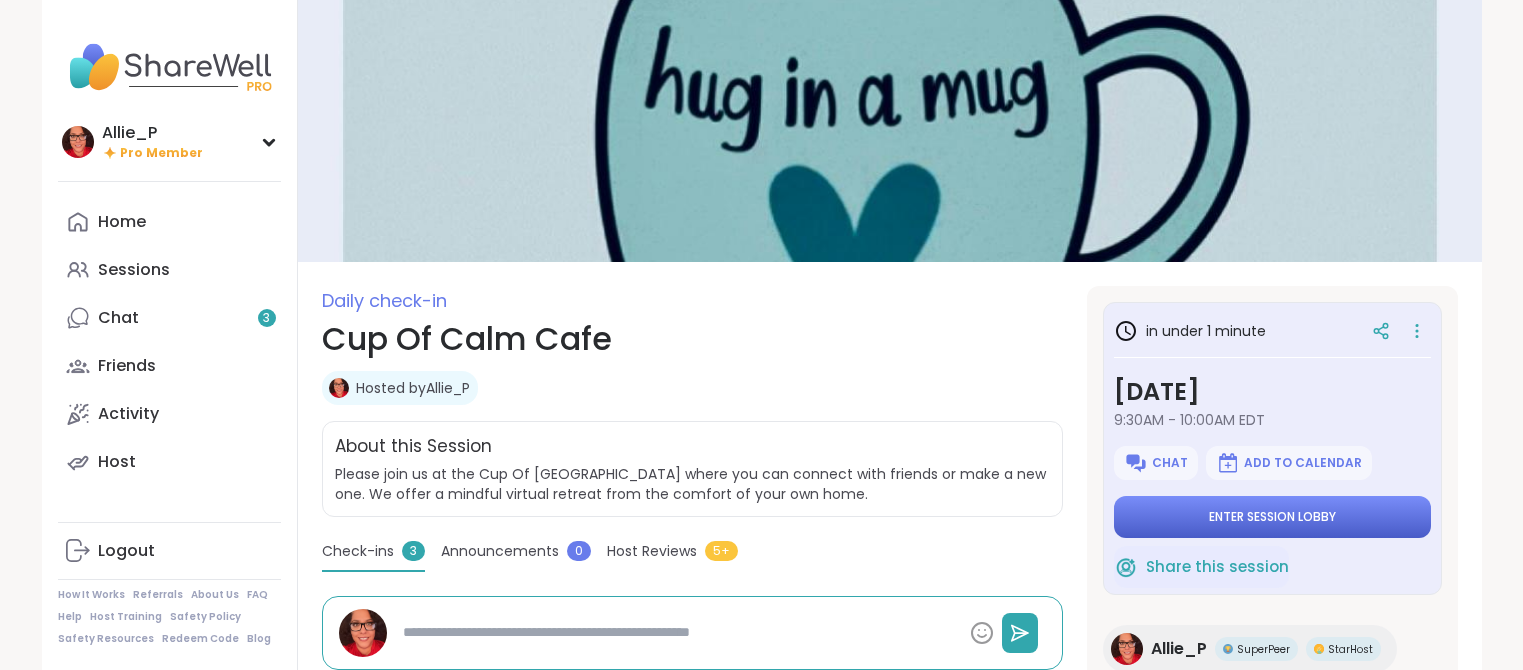 click on "Enter session lobby" at bounding box center [1272, 517] 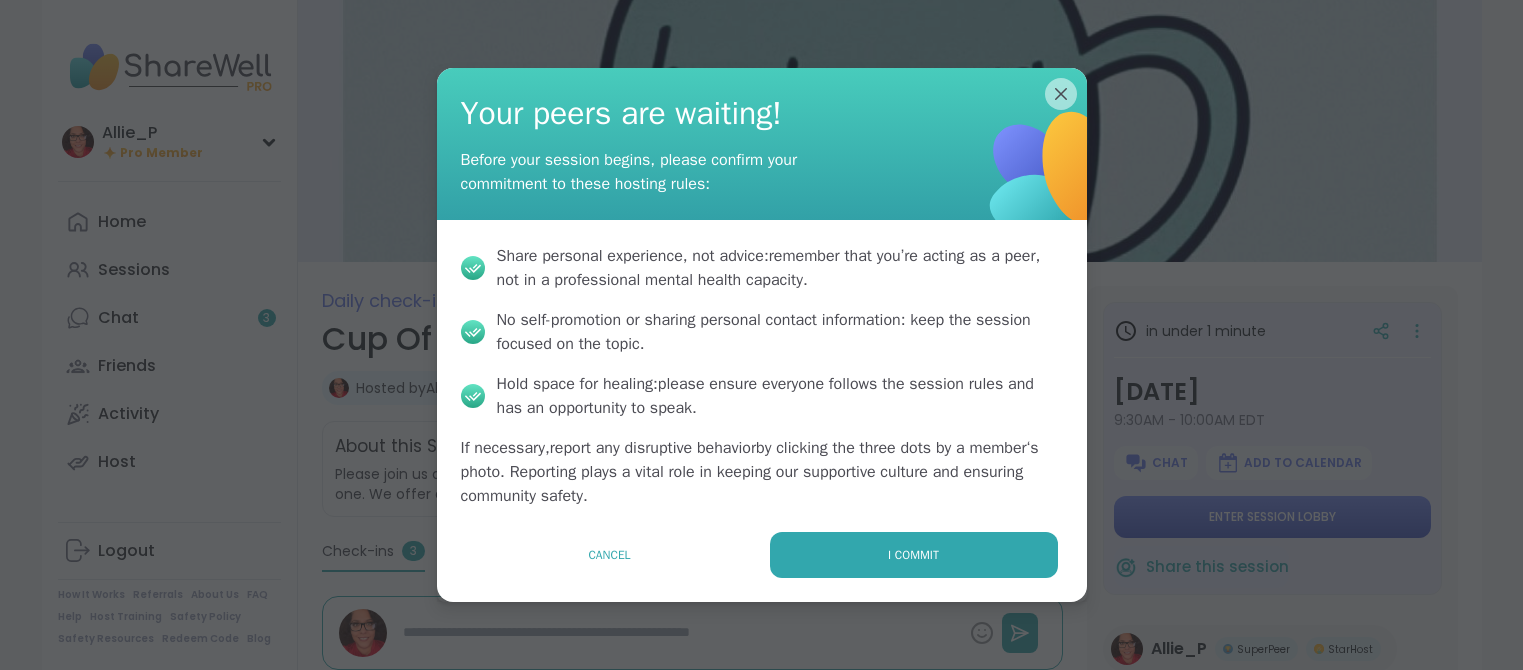 scroll, scrollTop: 0, scrollLeft: 0, axis: both 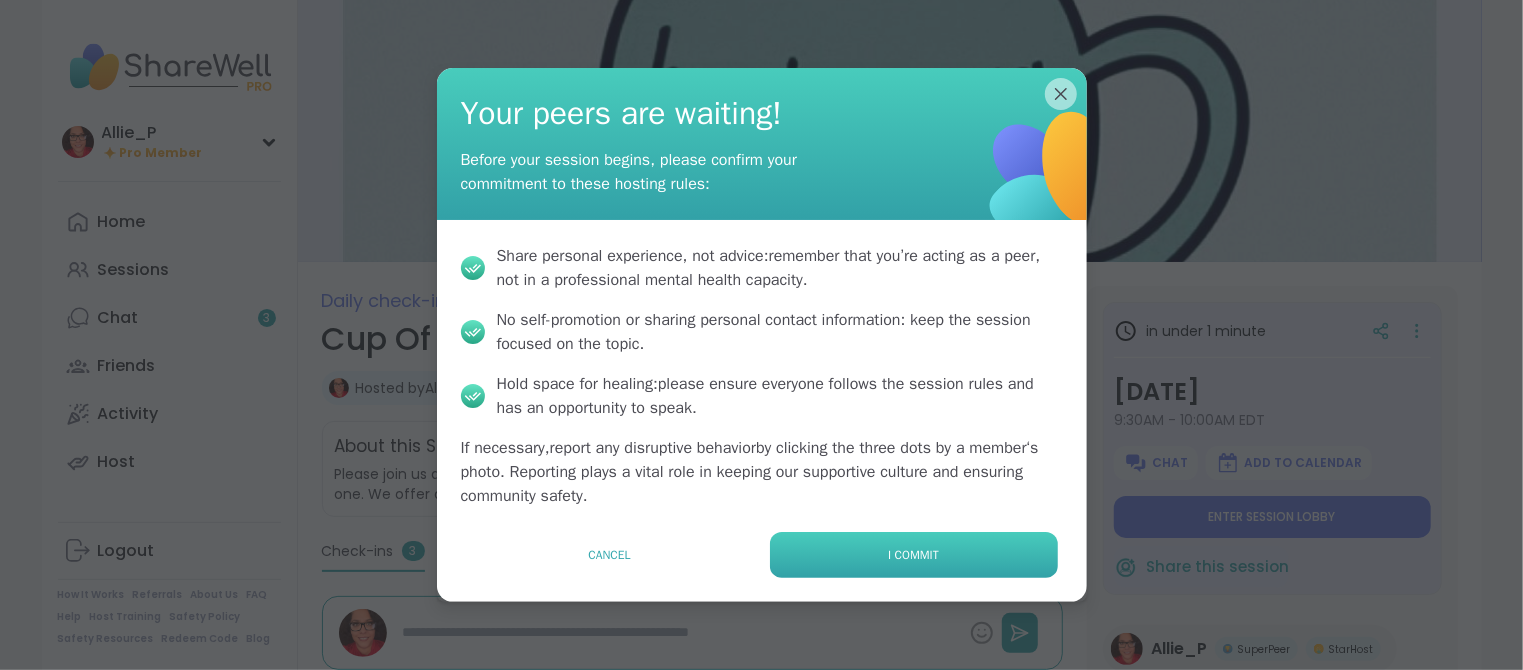 click on "I commit" at bounding box center (913, 555) 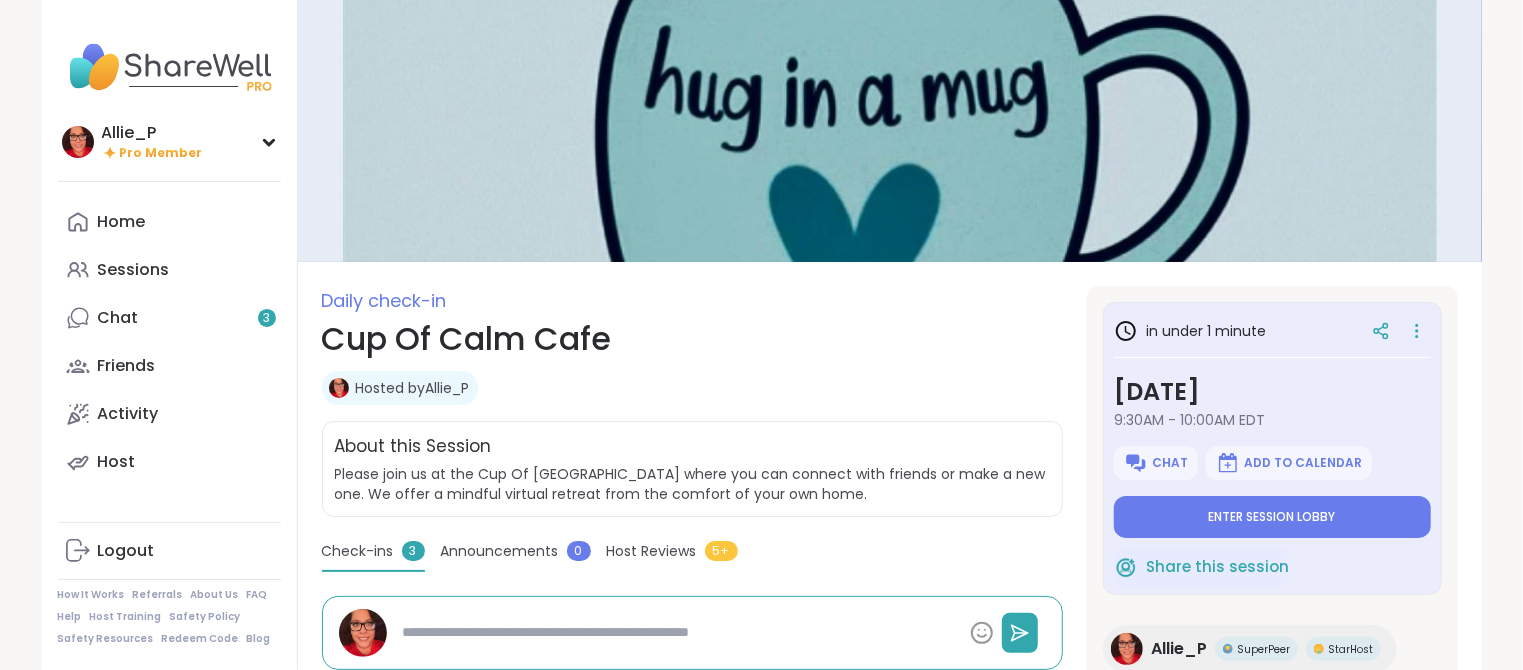 type on "*" 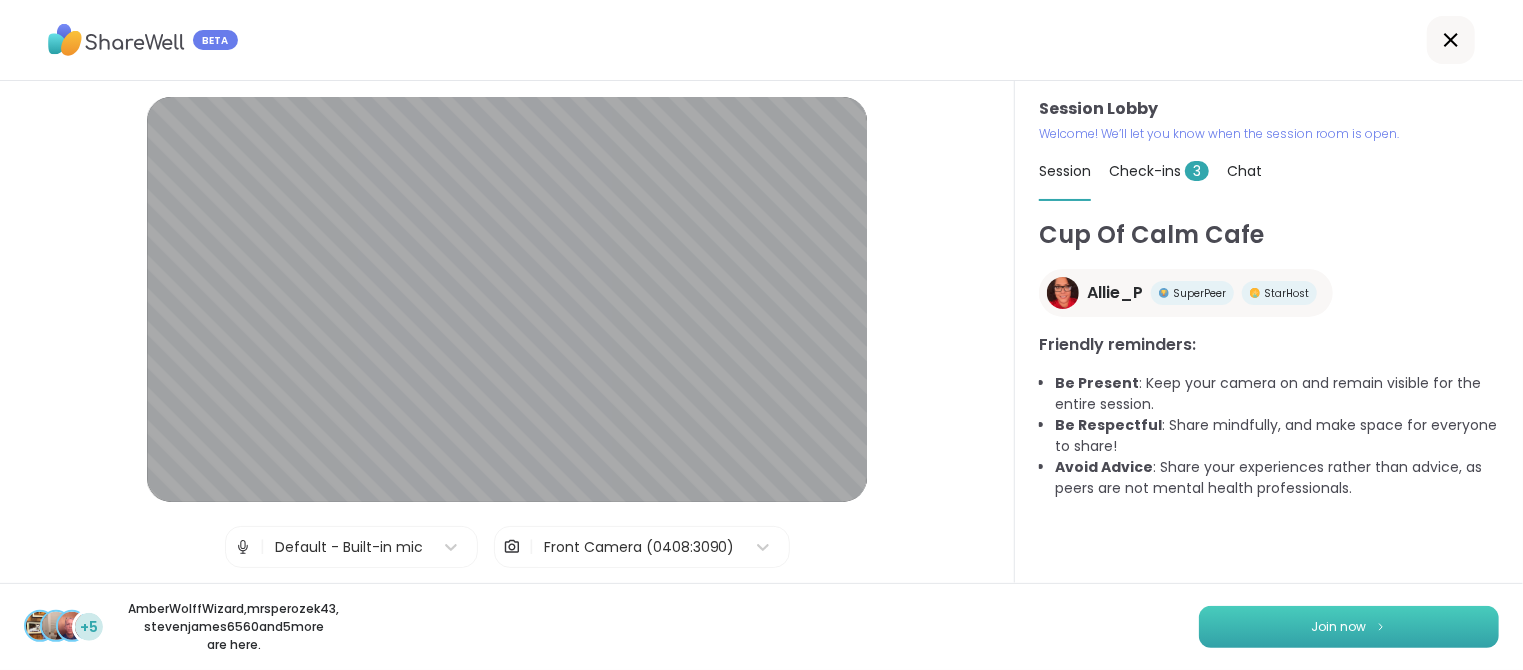 click on "Join now" at bounding box center [1339, 627] 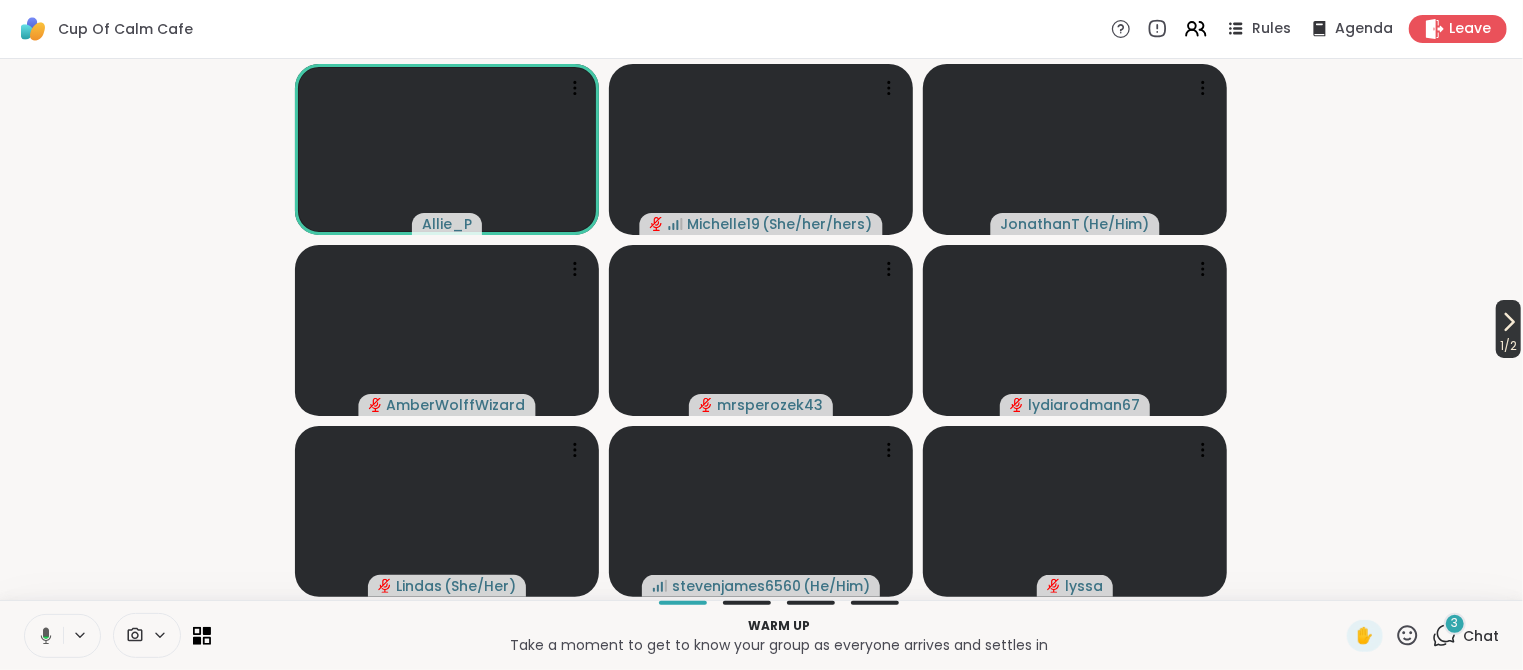 click on "1  /  2" at bounding box center (1508, 346) 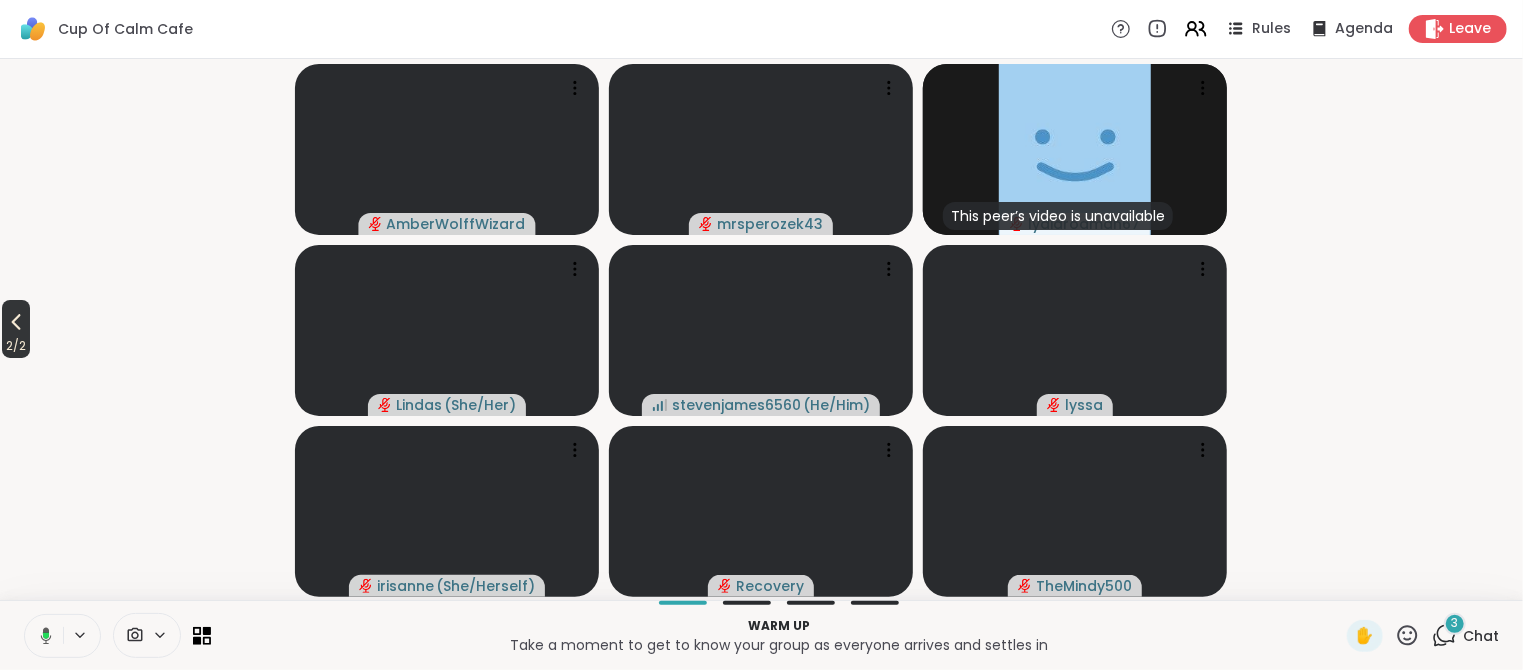 click on "2  /  2" at bounding box center (16, 346) 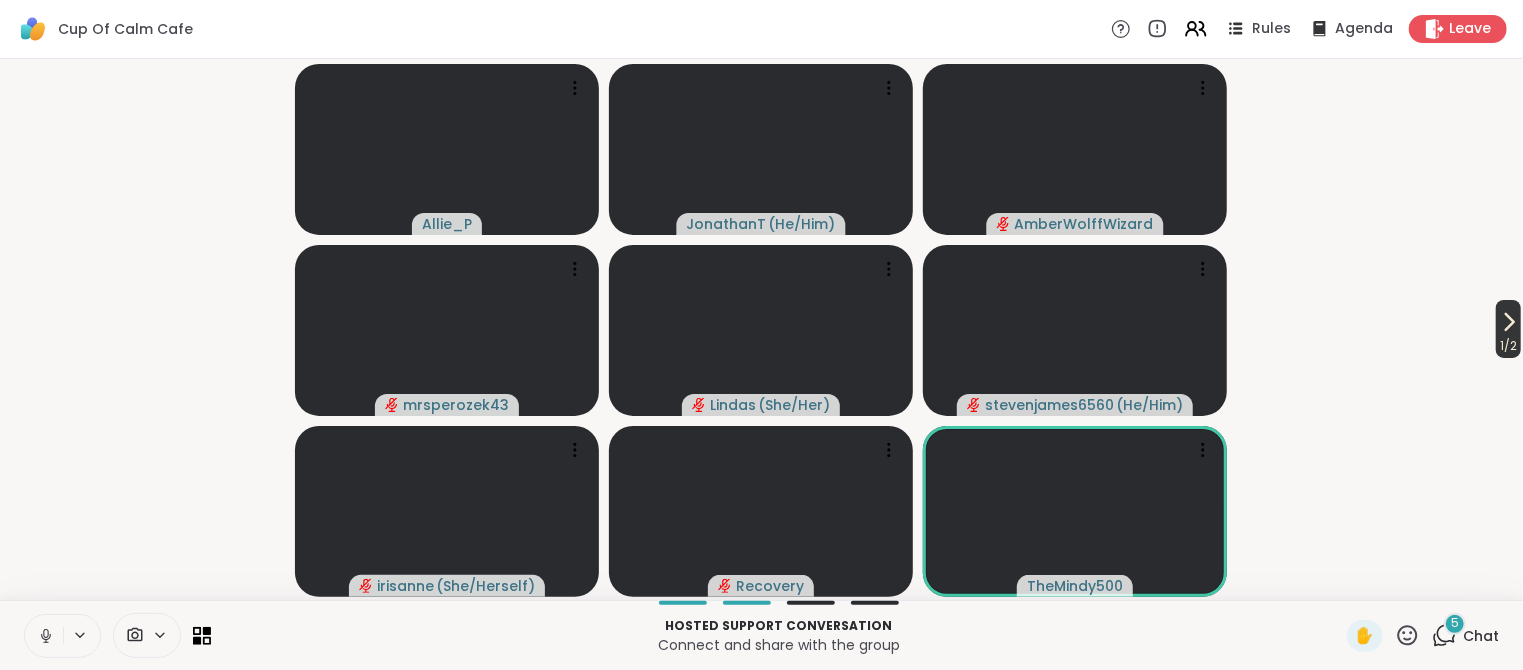 click on "1  /  2" at bounding box center [1508, 346] 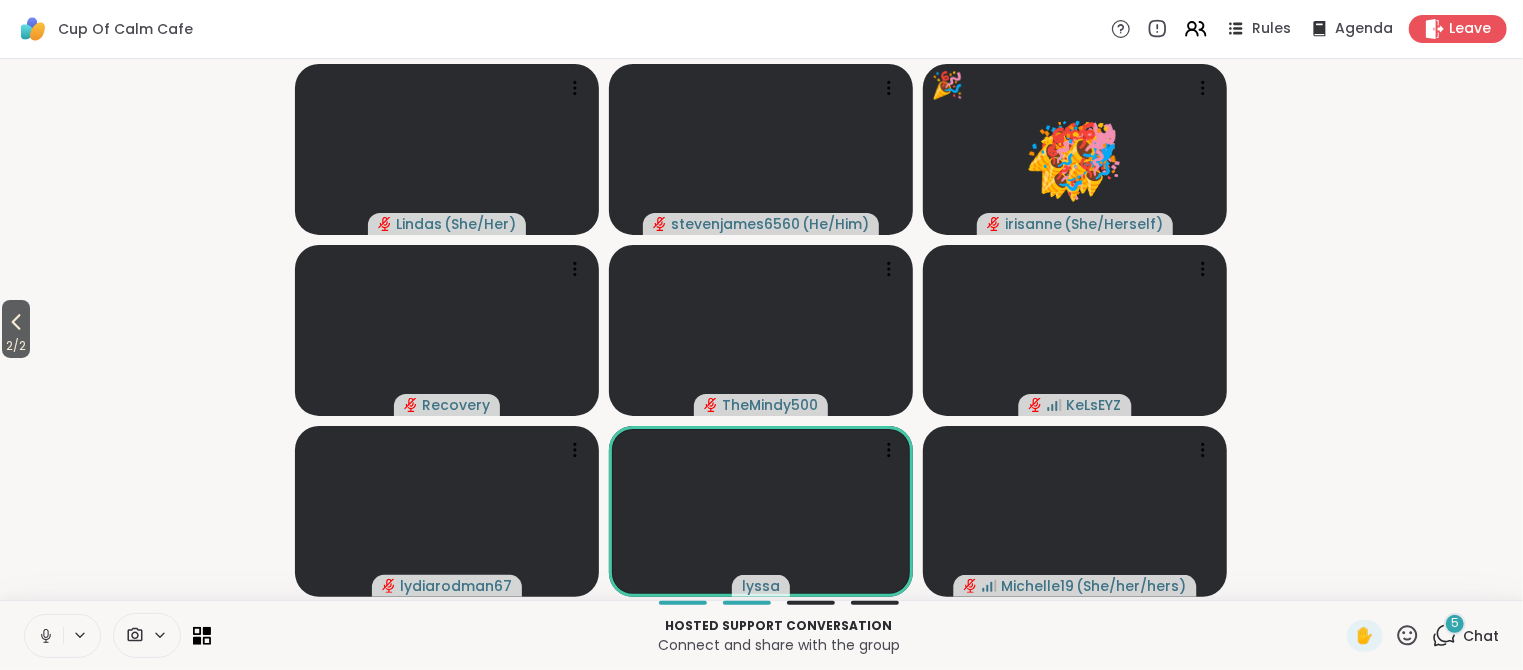 click on "2  /  2" at bounding box center [16, 346] 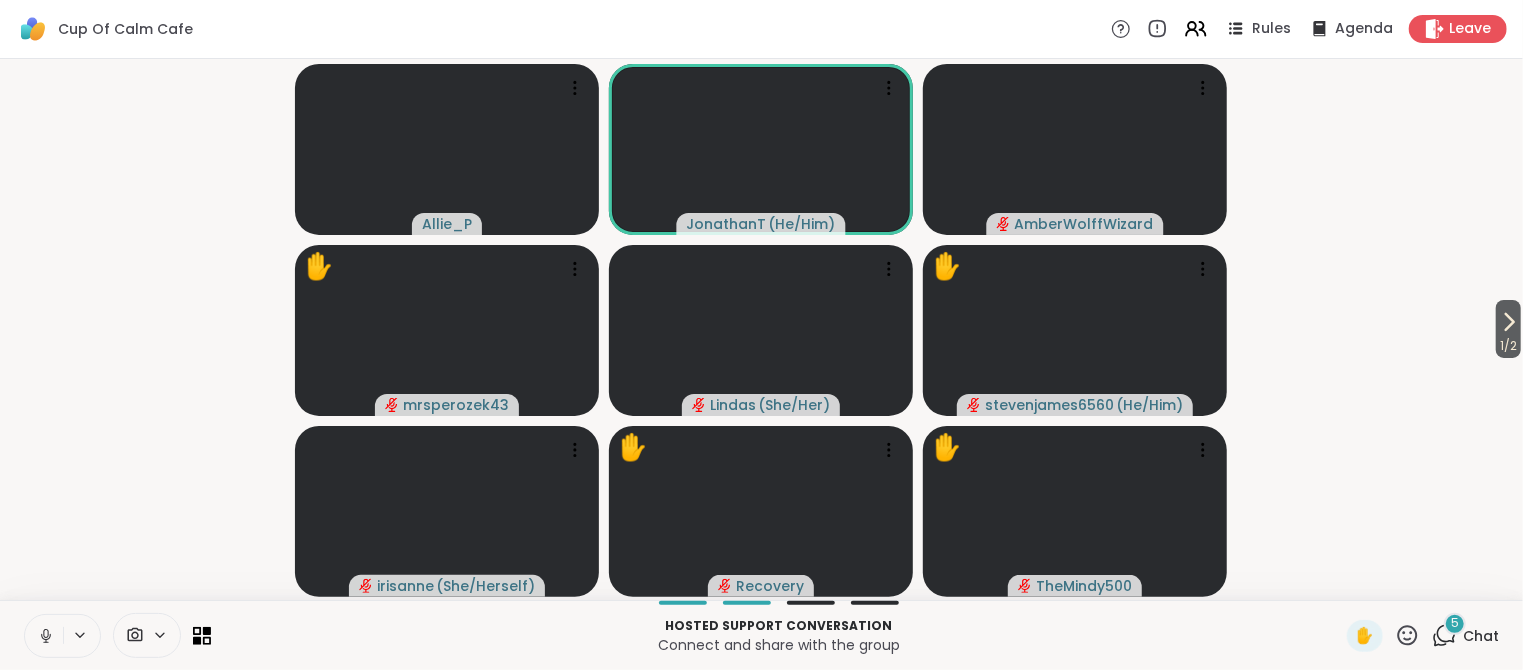 click on "5" at bounding box center [1455, 623] 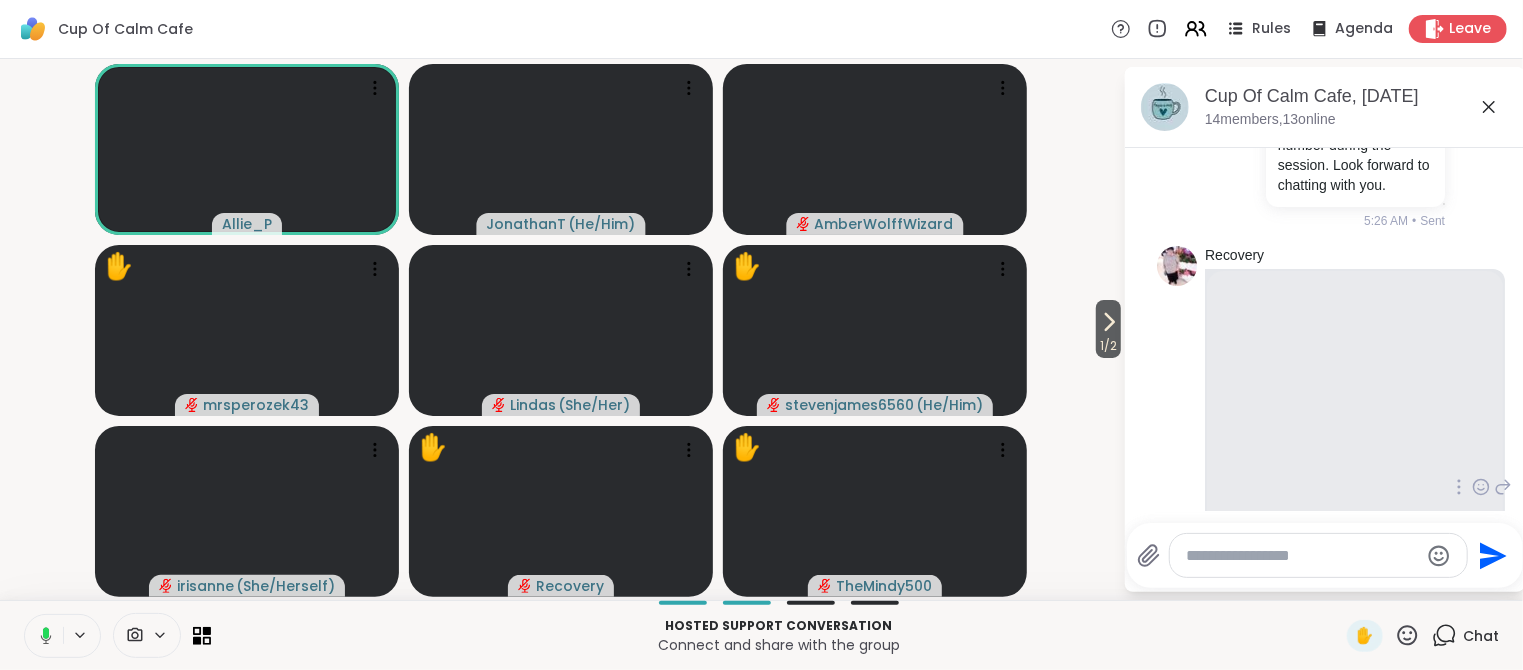 scroll, scrollTop: 1687, scrollLeft: 0, axis: vertical 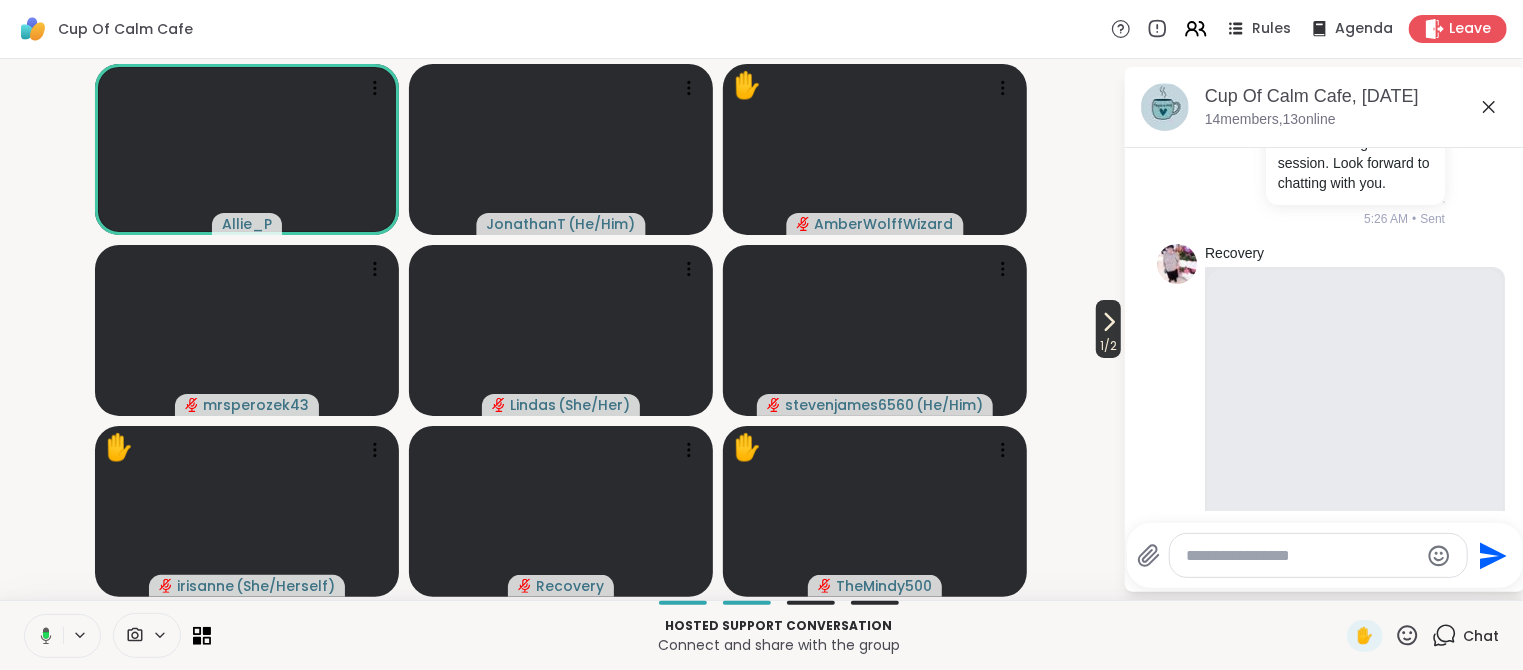 click on "1  /  2" at bounding box center (1108, 346) 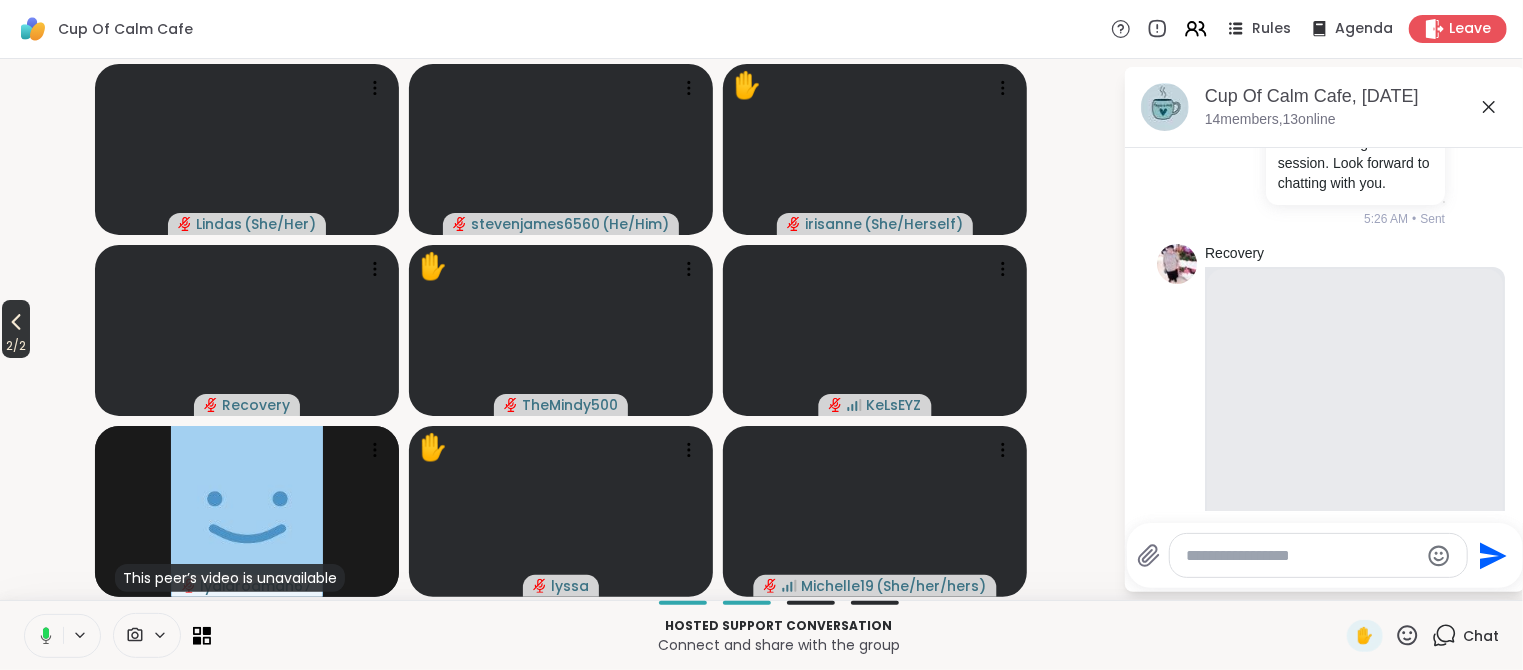 click on "2  /  2" at bounding box center [16, 346] 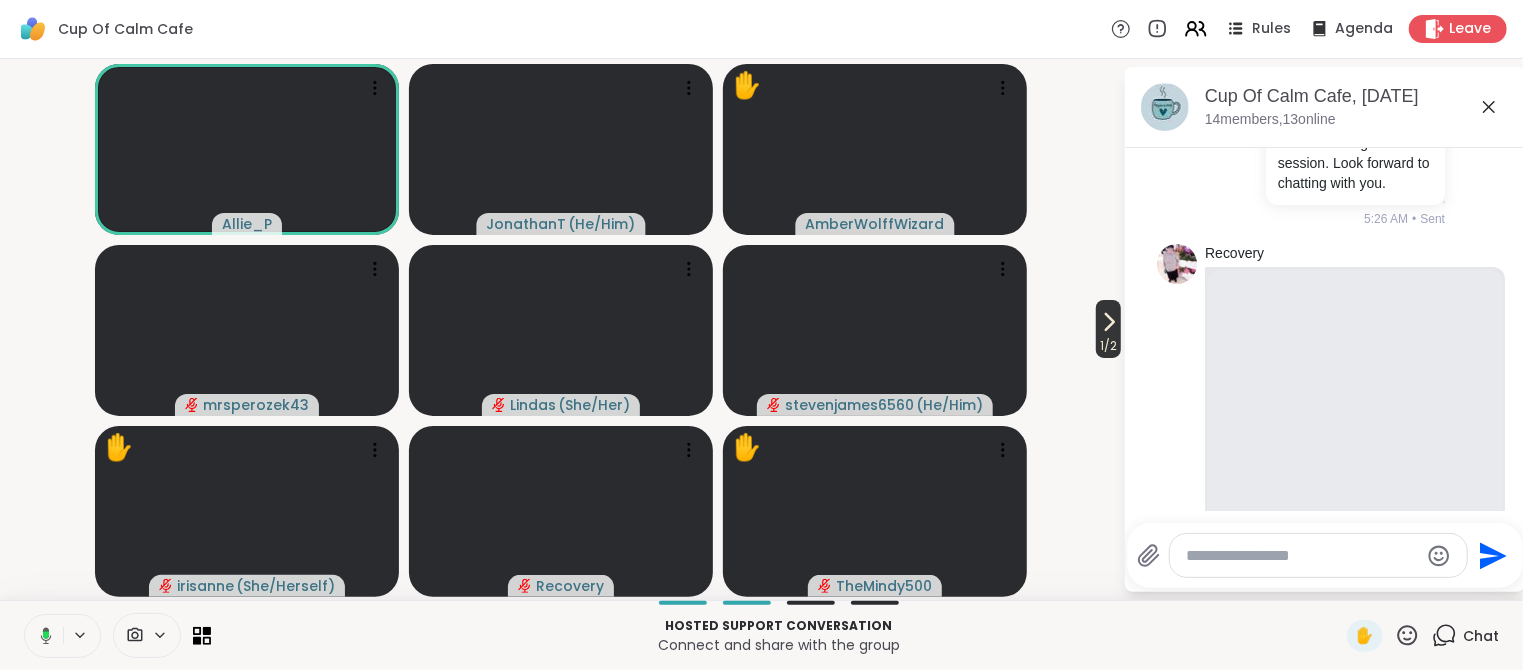 click 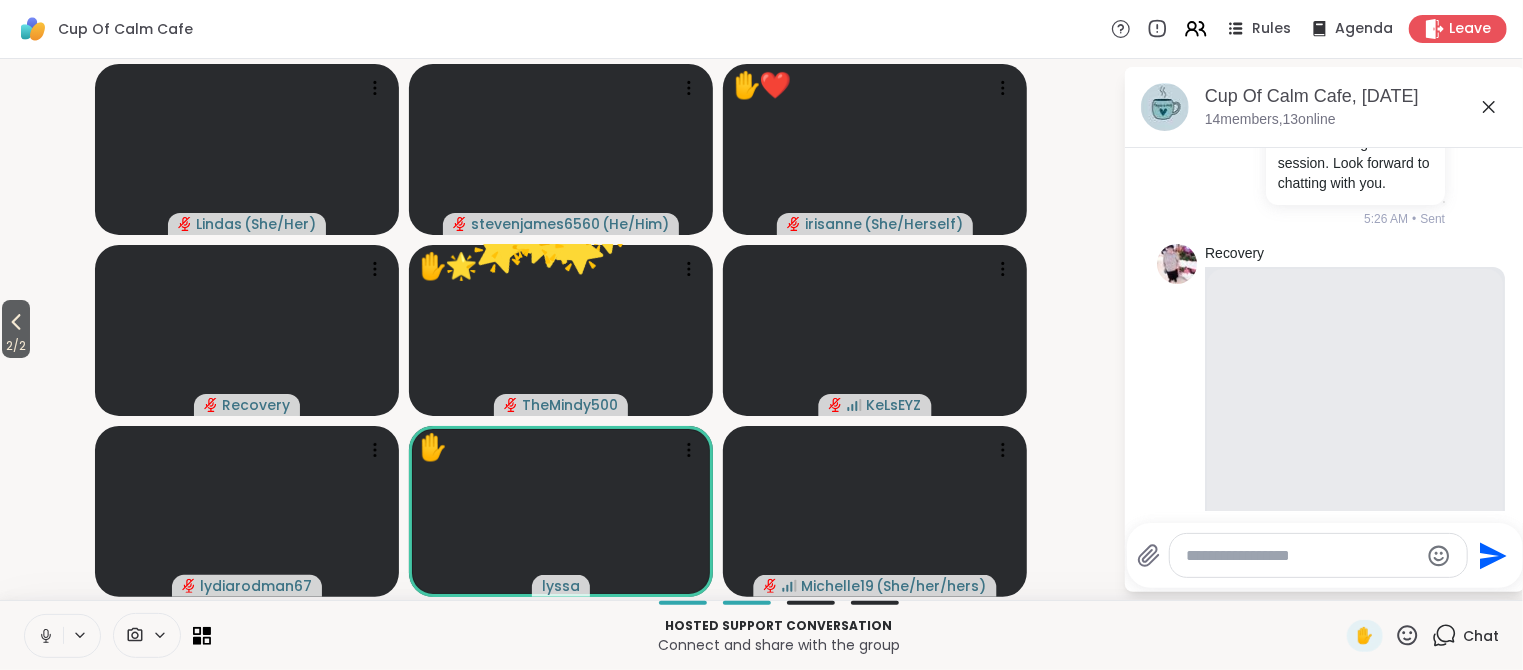 click 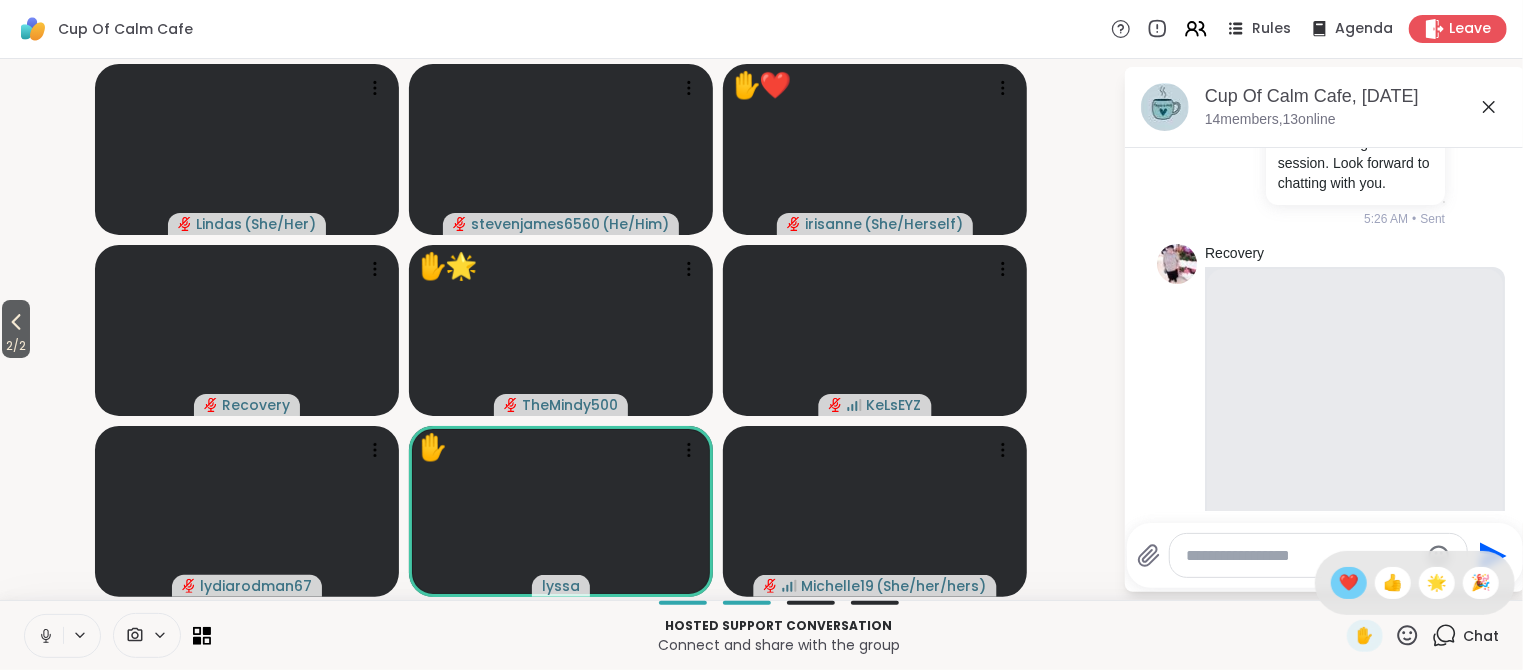 click on "❤️" at bounding box center [1349, 583] 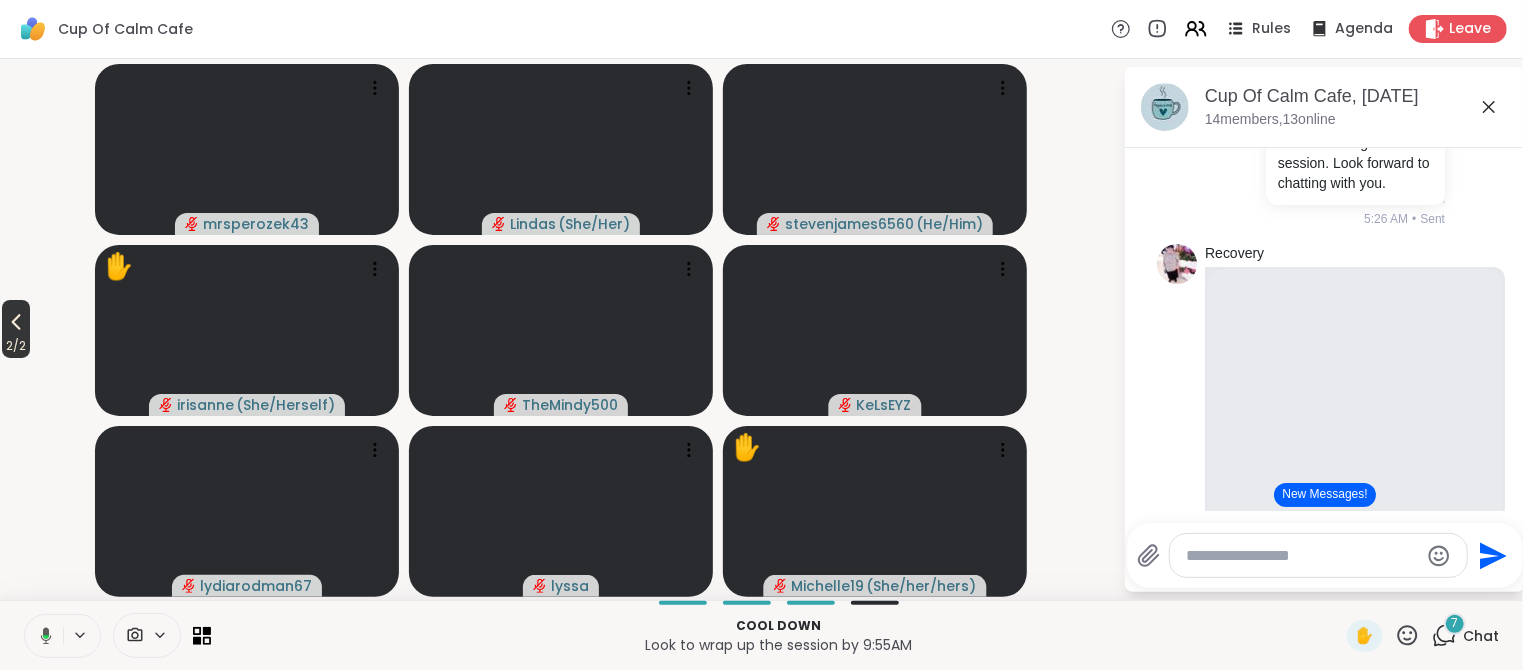 click on "2  /  2" at bounding box center (16, 346) 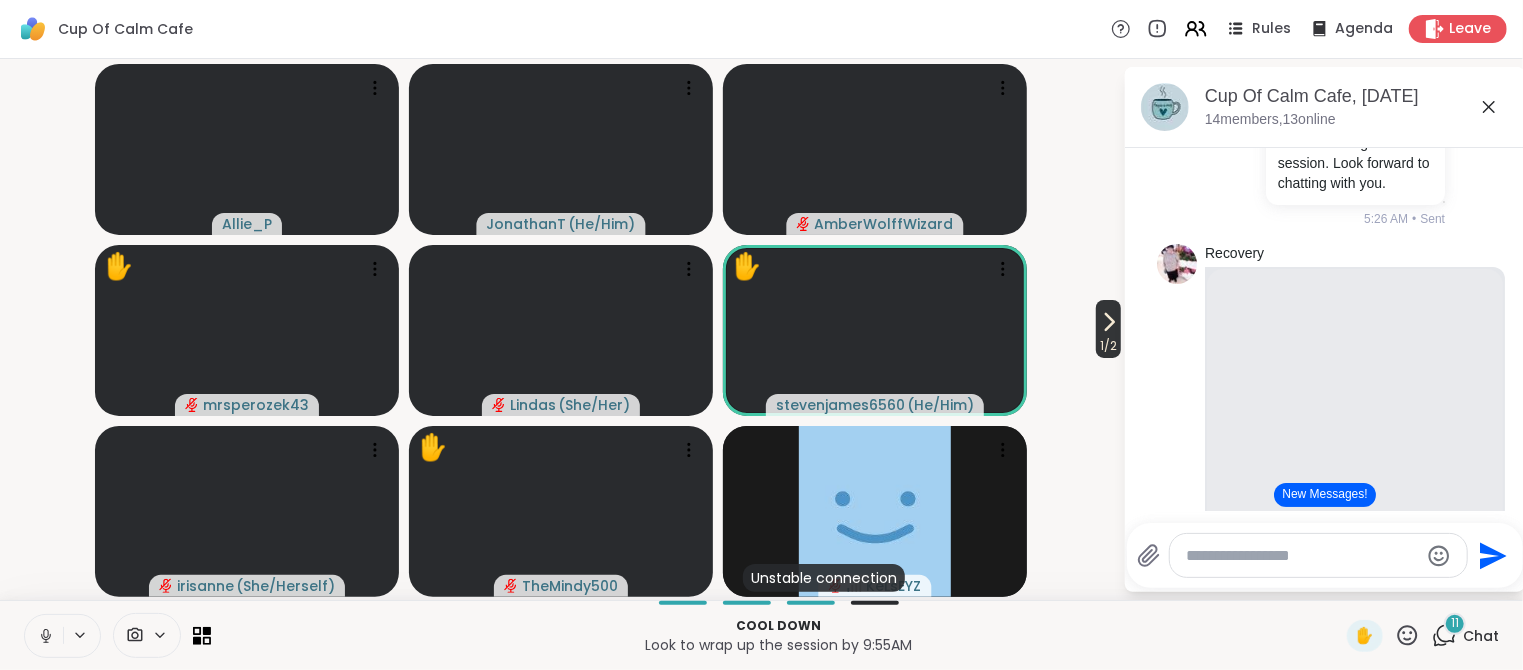 click on "1  /  2" at bounding box center (1108, 346) 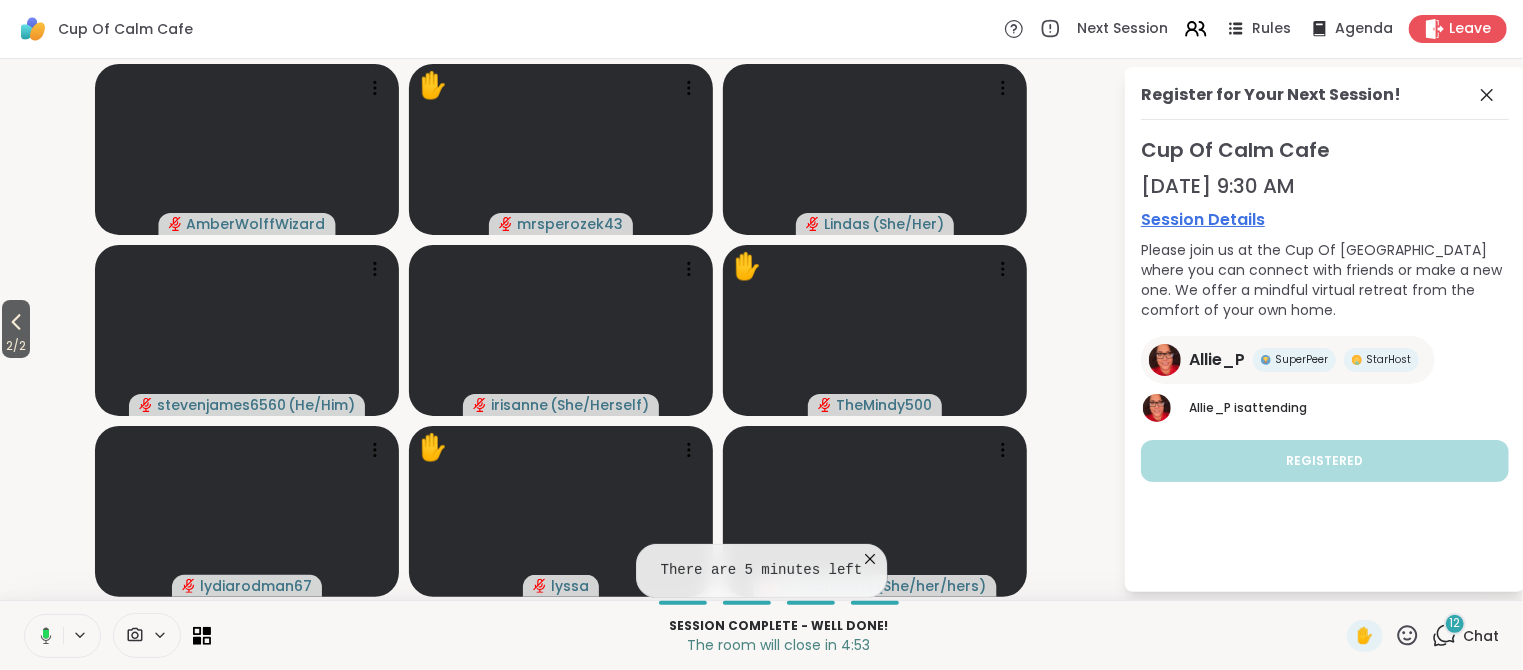 click 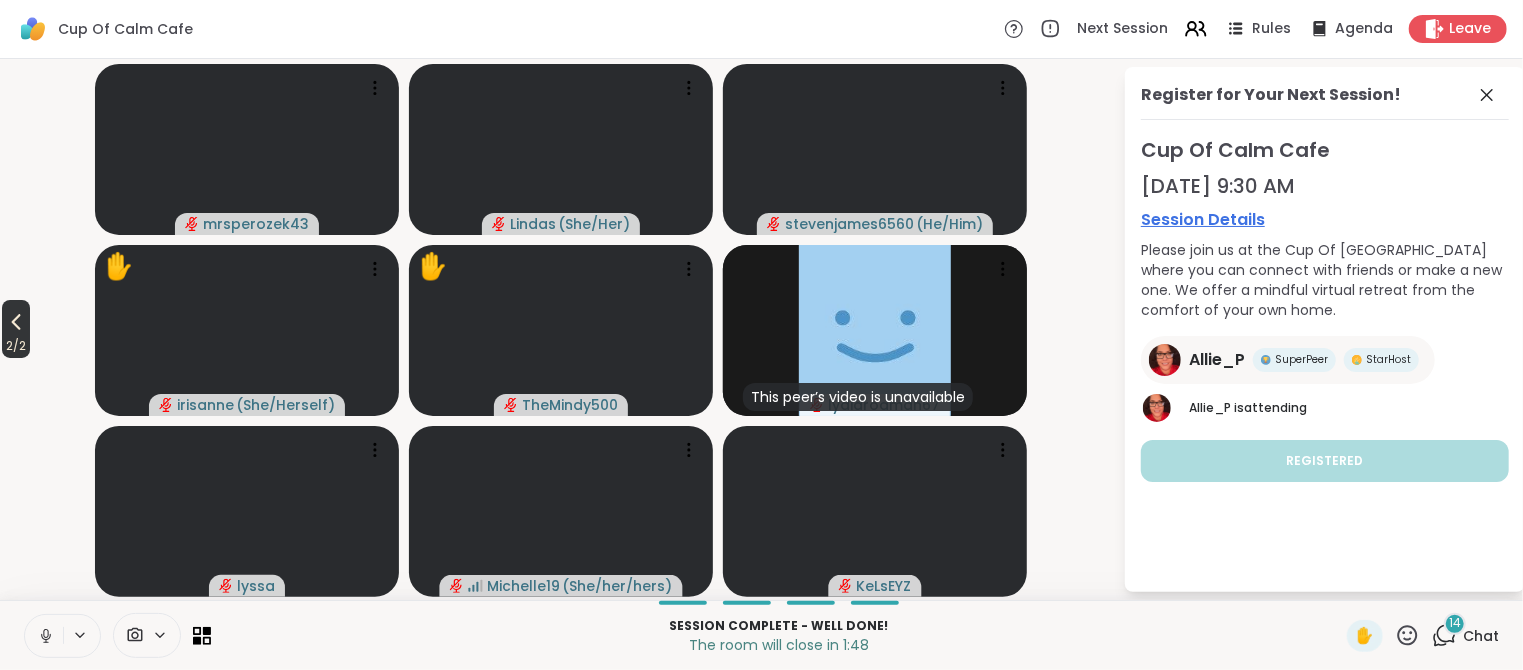 click on "2  /  2" at bounding box center (16, 346) 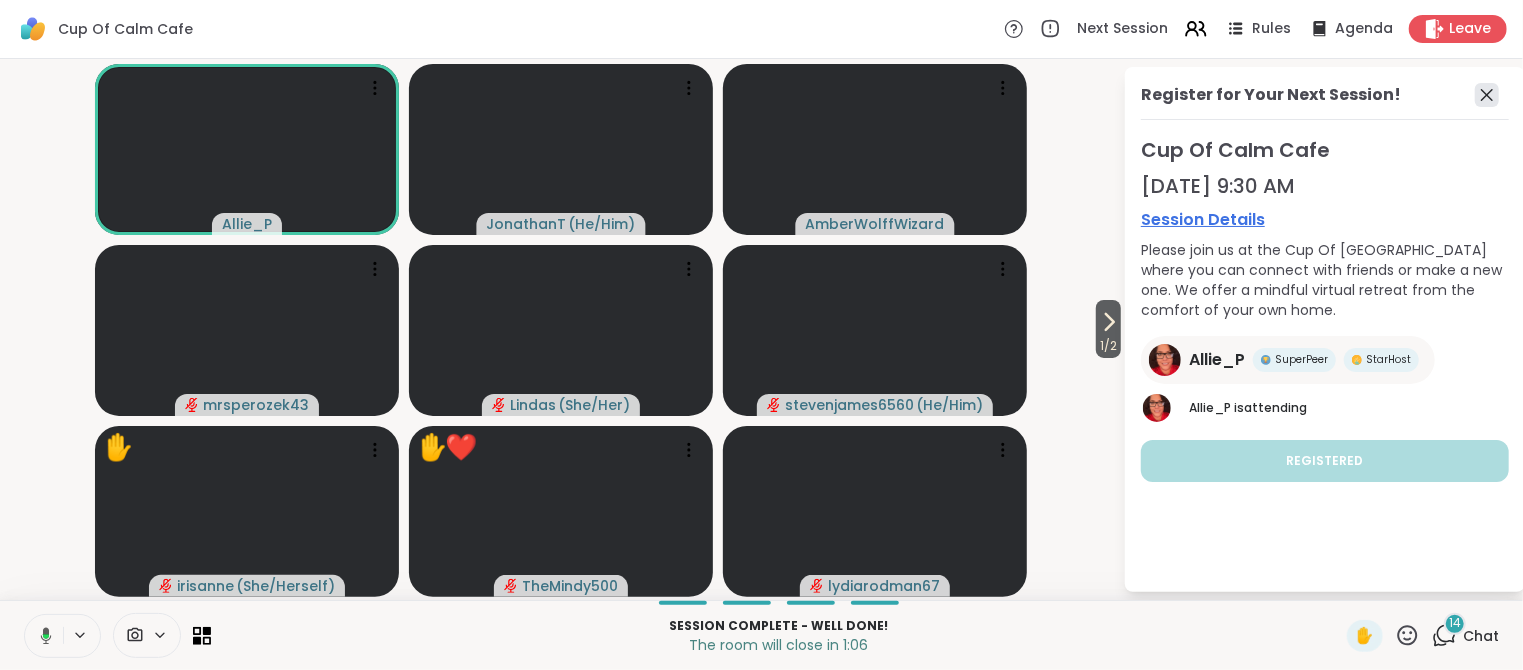 click 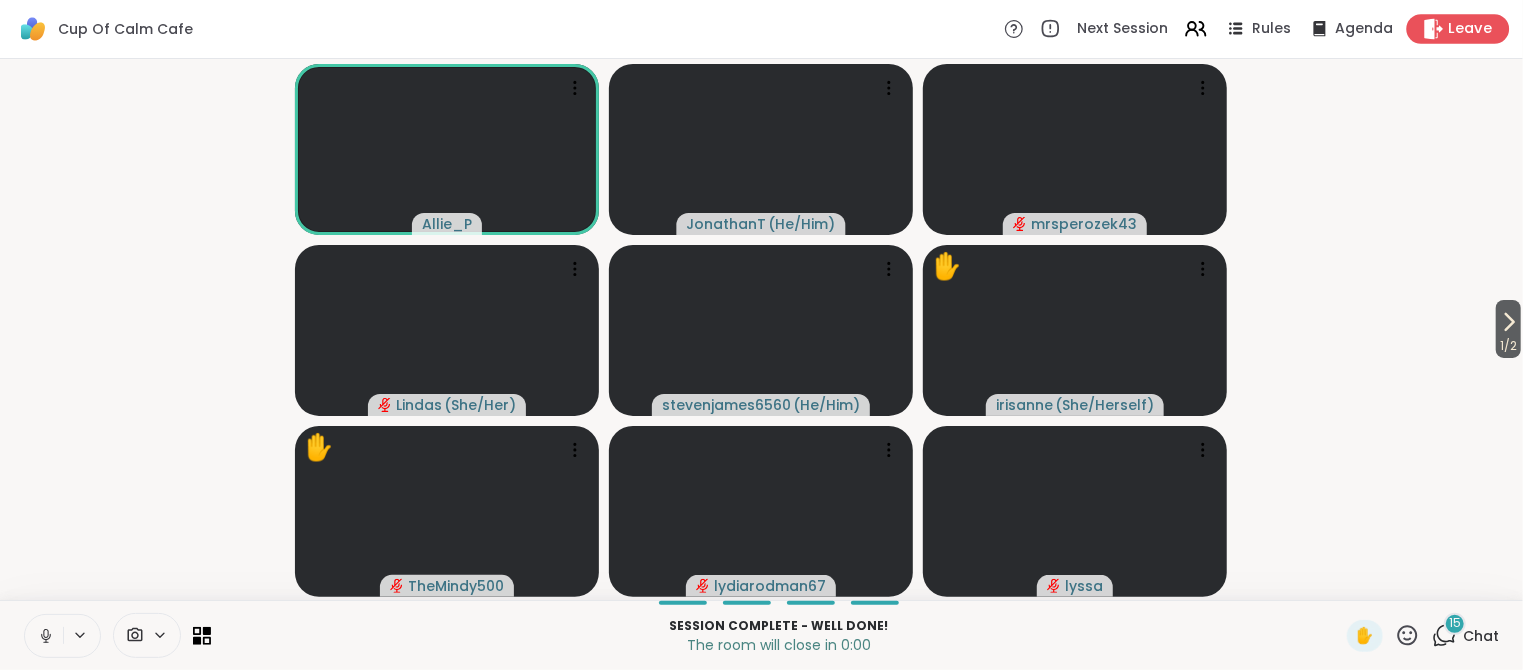 click on "Leave" at bounding box center (1471, 29) 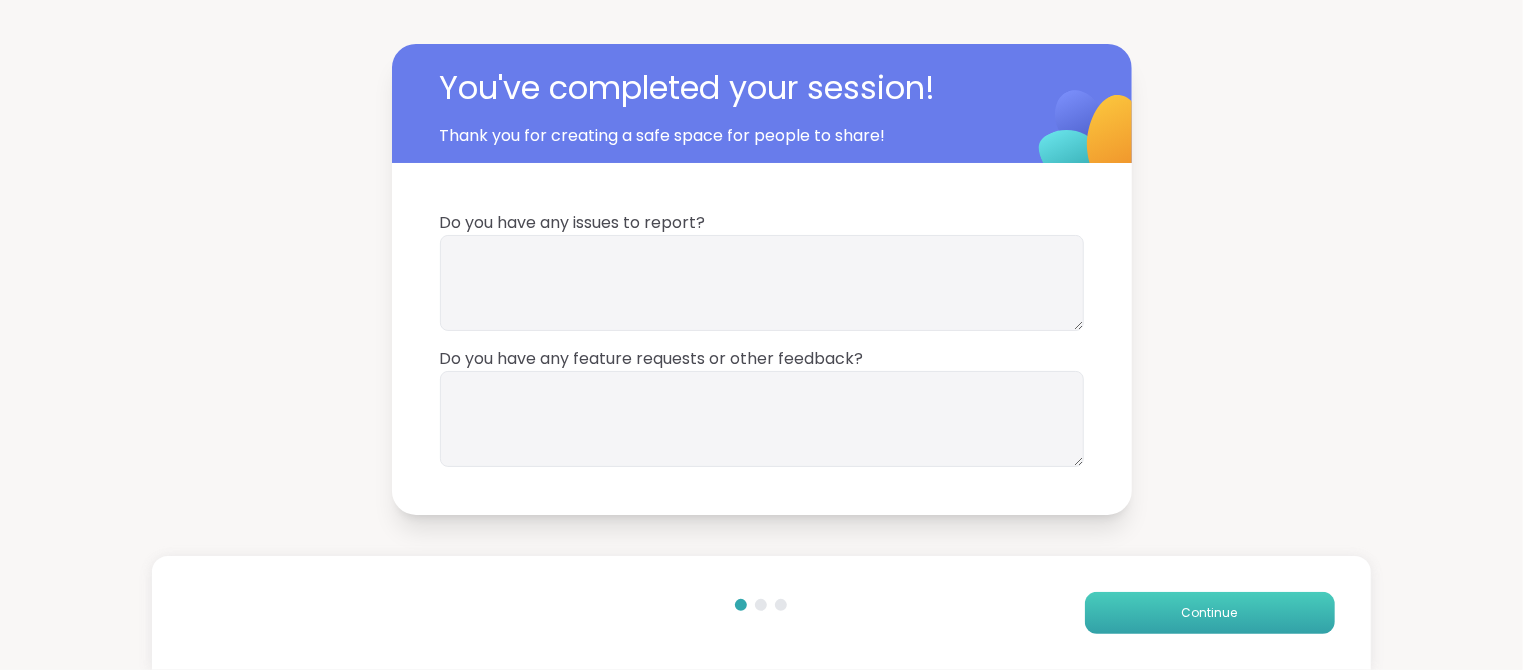 click on "Continue" at bounding box center [1210, 613] 